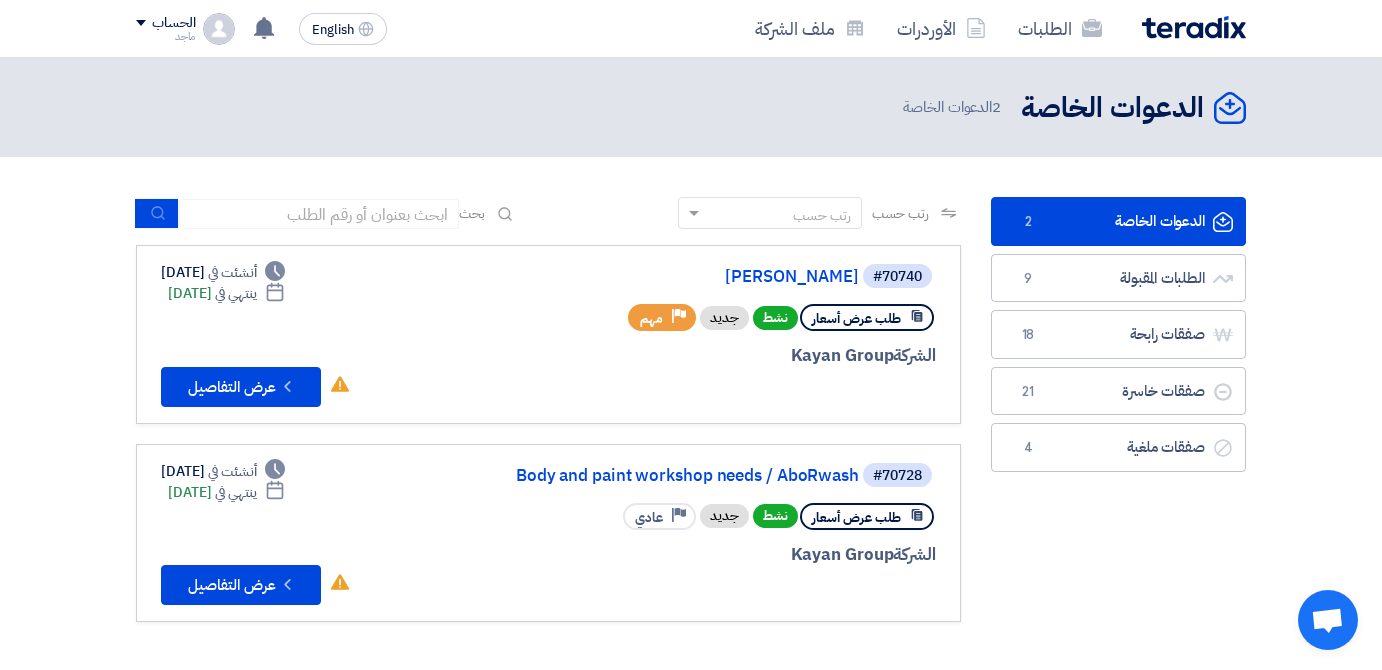 scroll, scrollTop: 76, scrollLeft: 0, axis: vertical 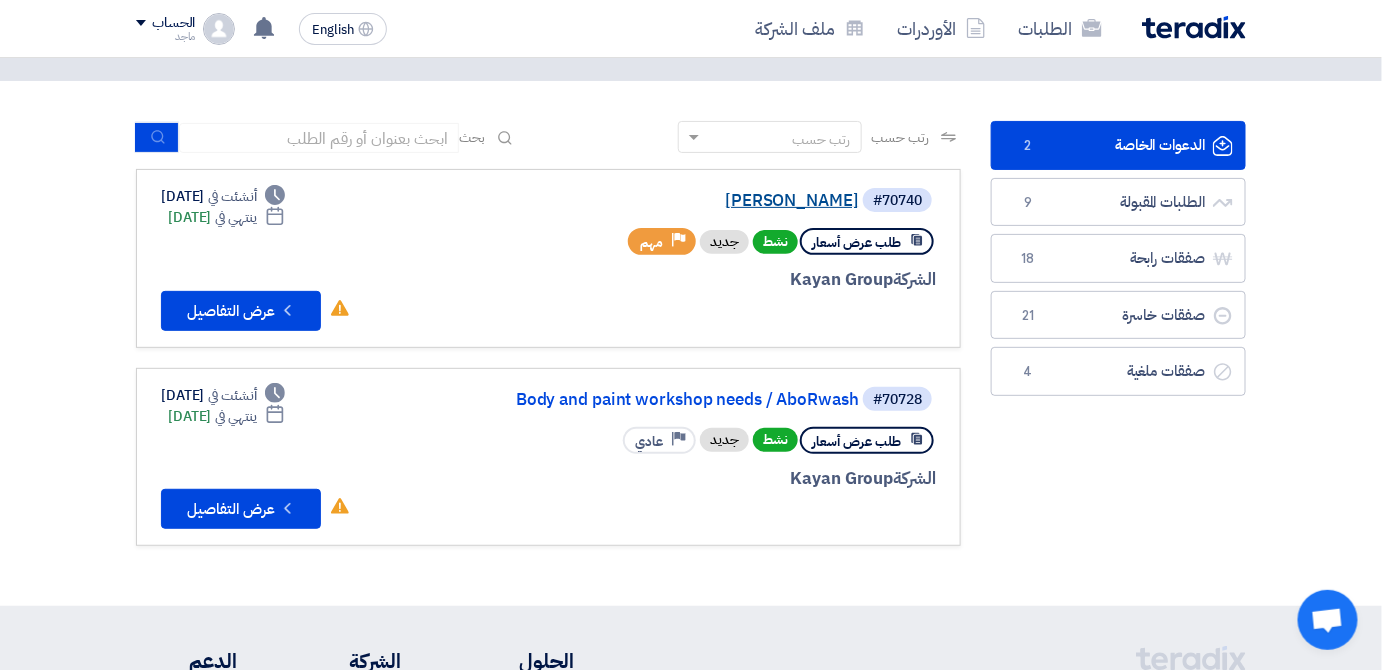 click on "[PERSON_NAME]" 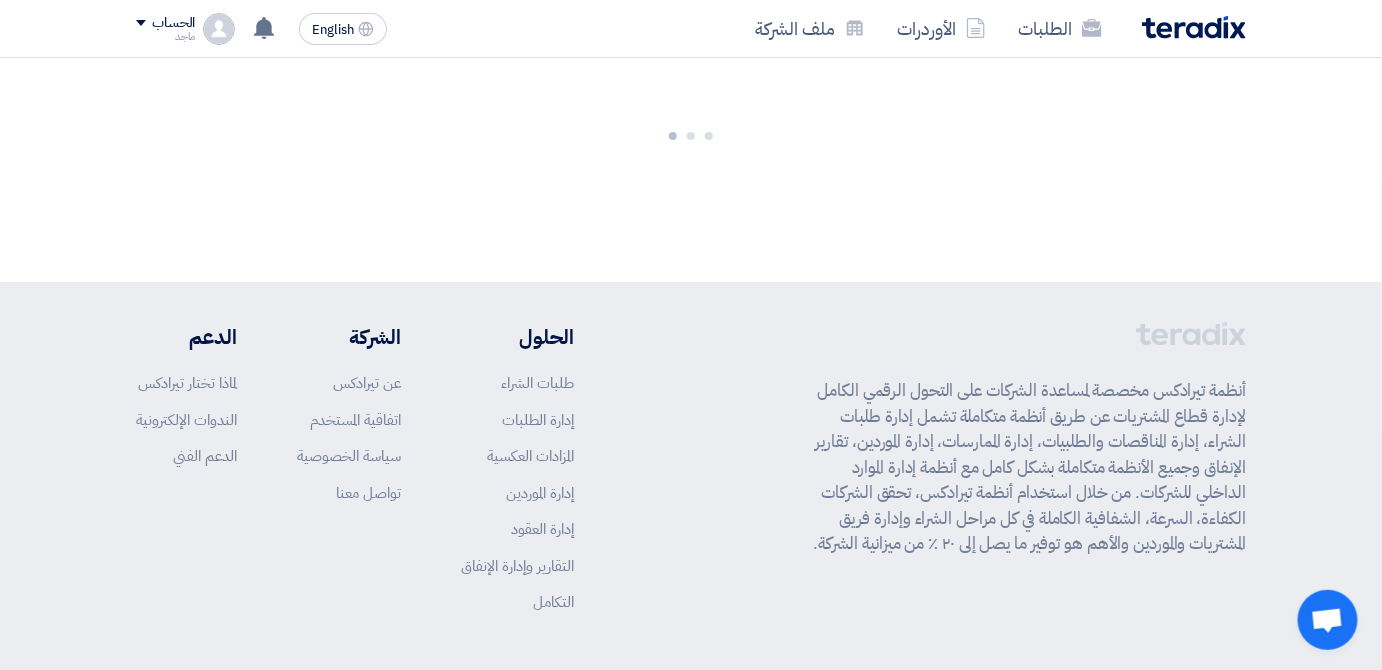 scroll, scrollTop: 0, scrollLeft: 0, axis: both 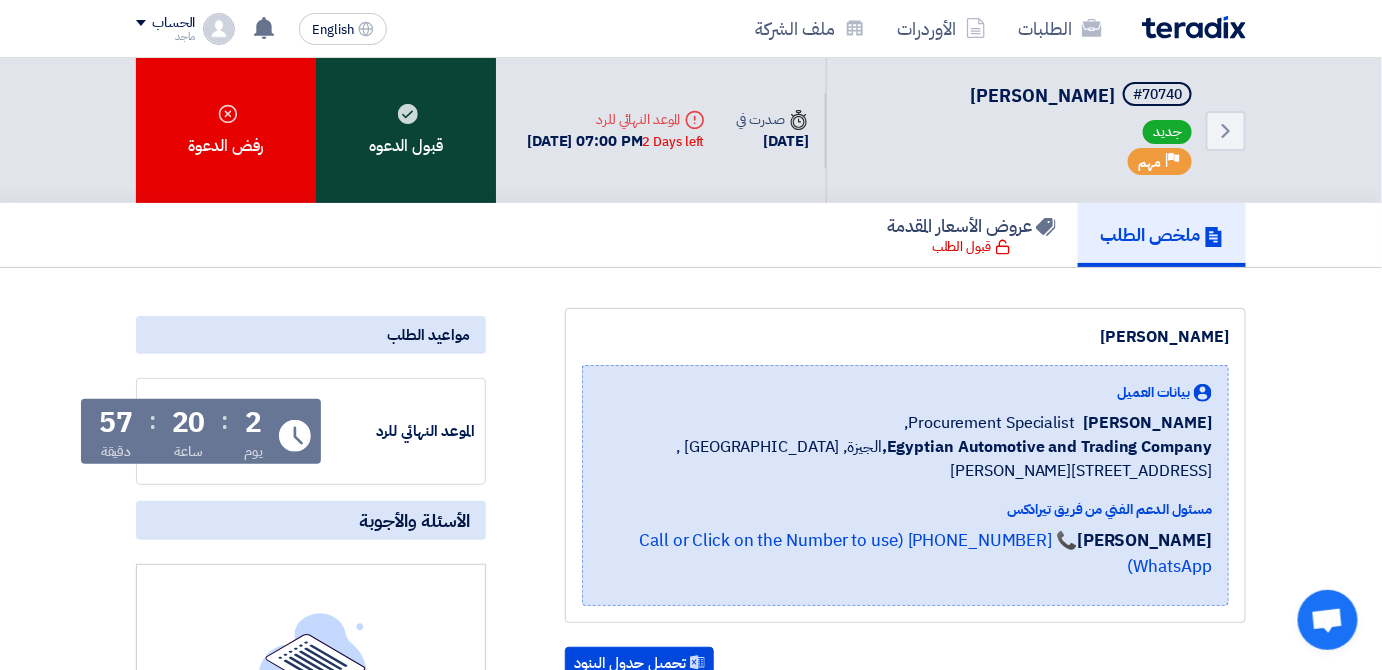 click on "قبول الدعوه" 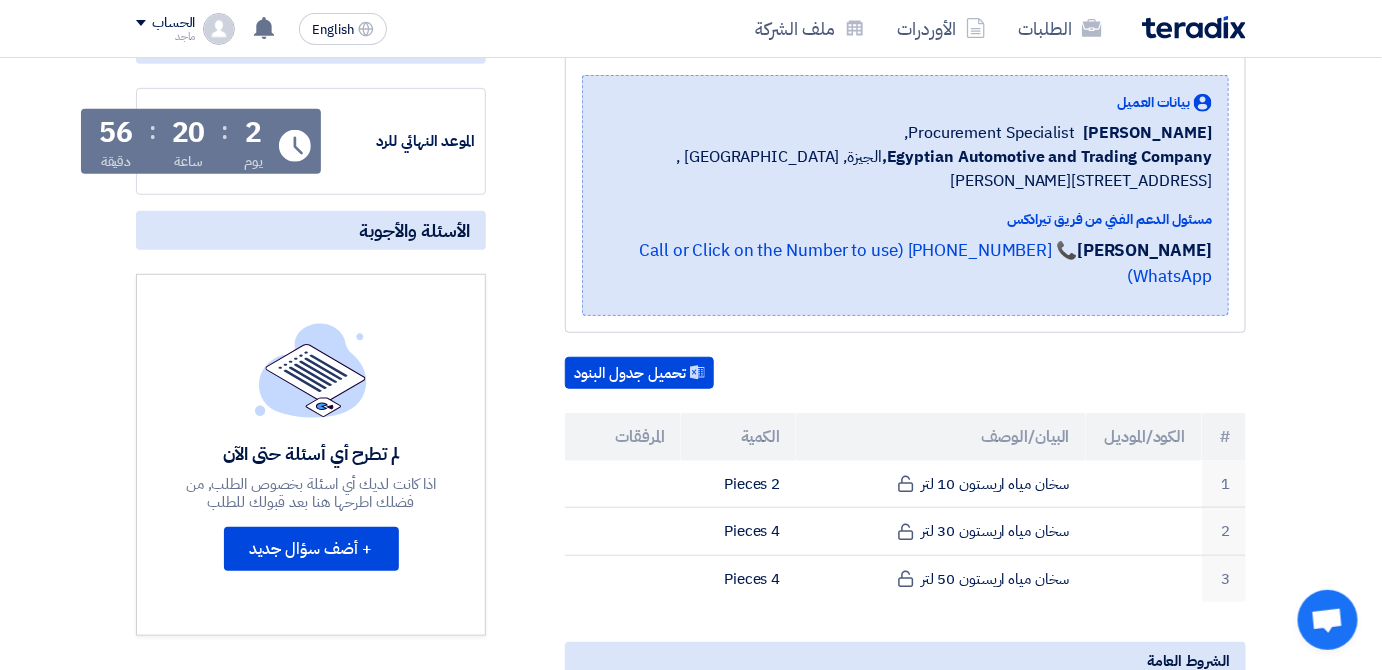 scroll, scrollTop: 294, scrollLeft: 0, axis: vertical 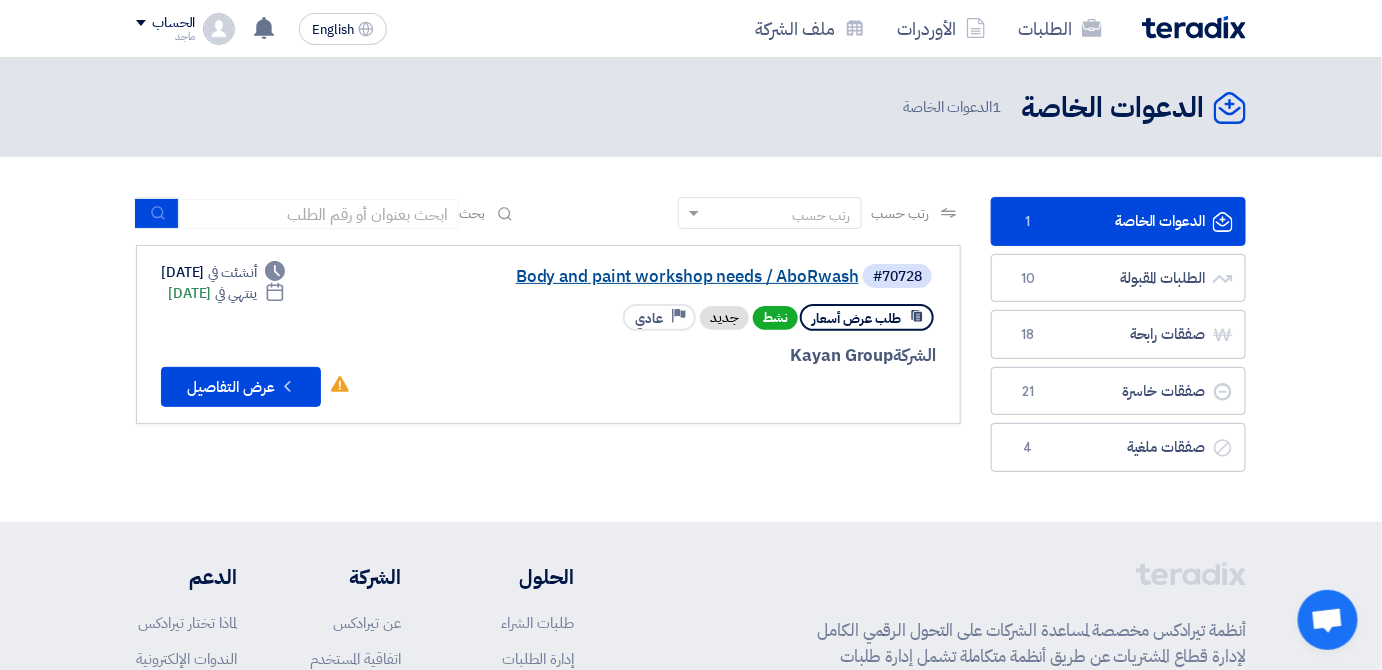 click on "Body and paint workshop needs / AboRwash" 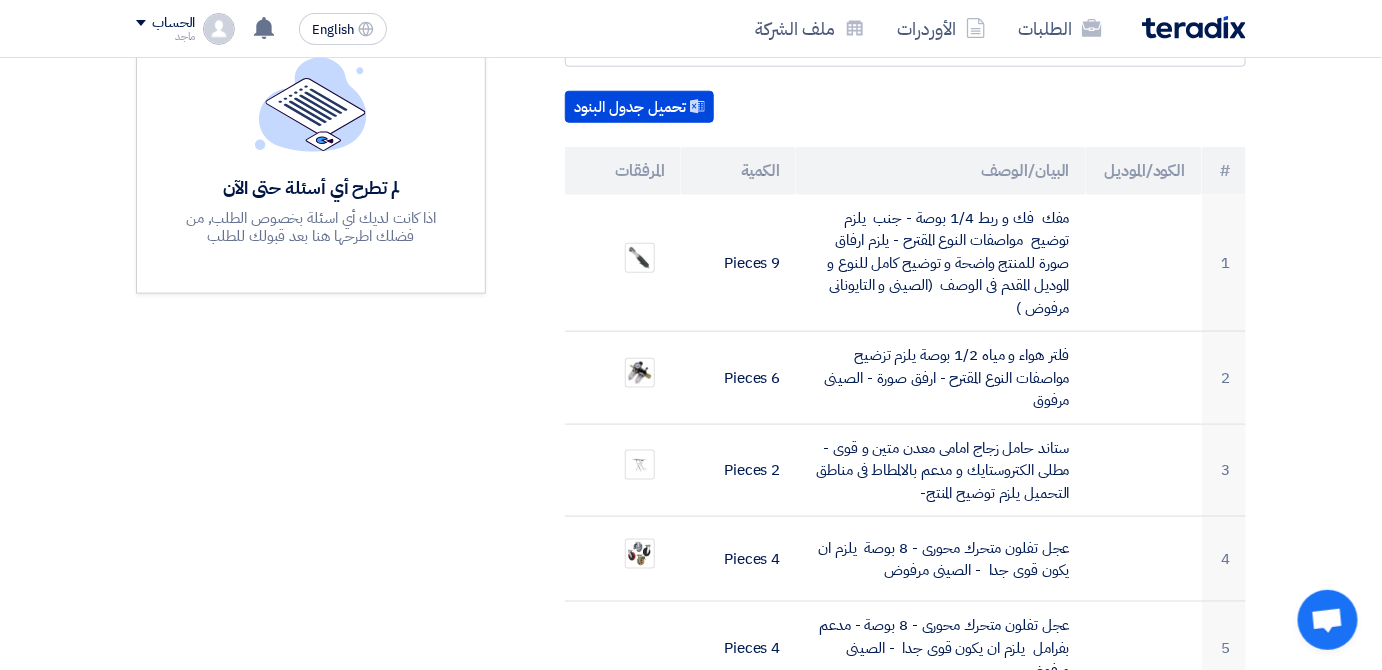 scroll, scrollTop: 0, scrollLeft: 0, axis: both 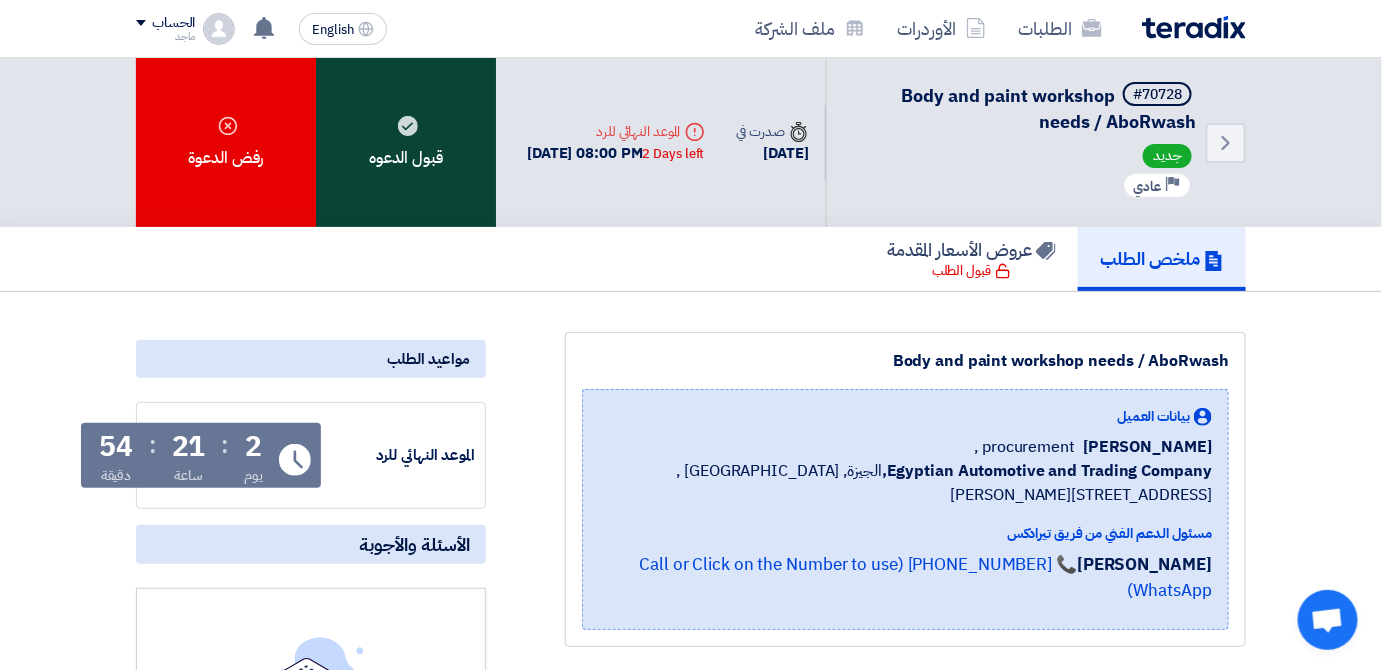 click on "قبول الدعوه" 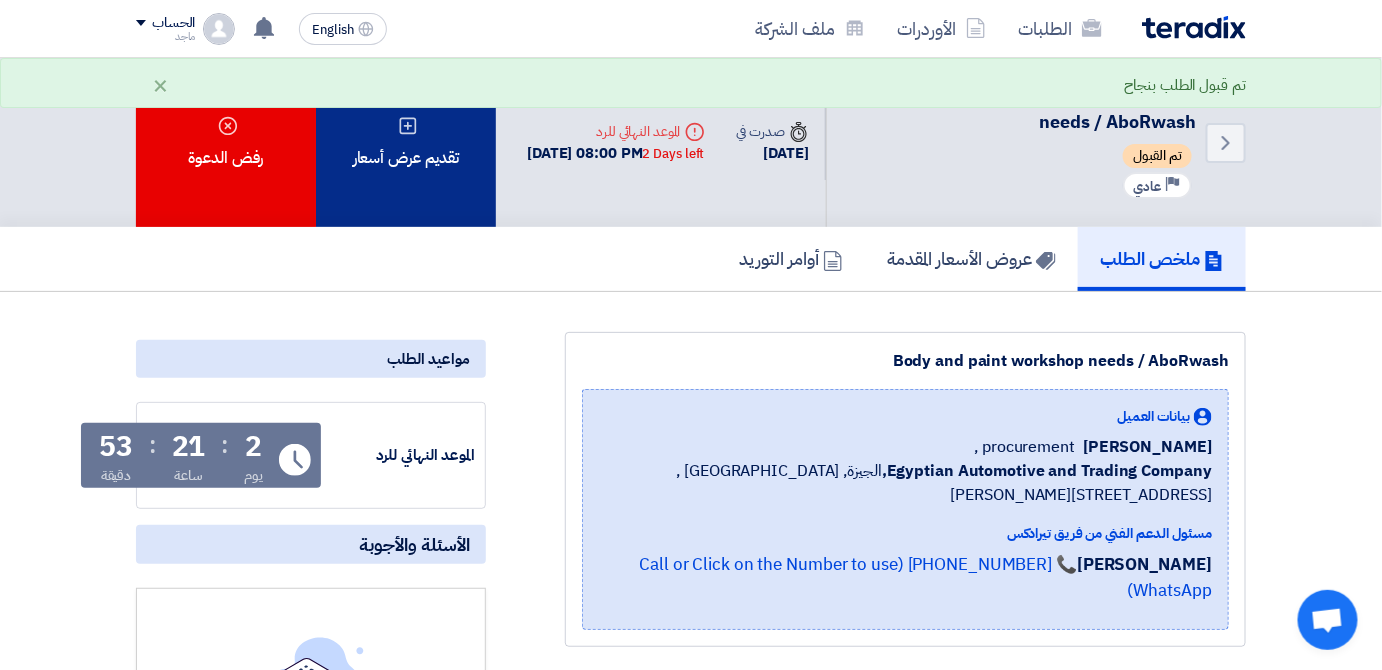 click on "تقديم عرض أسعار" 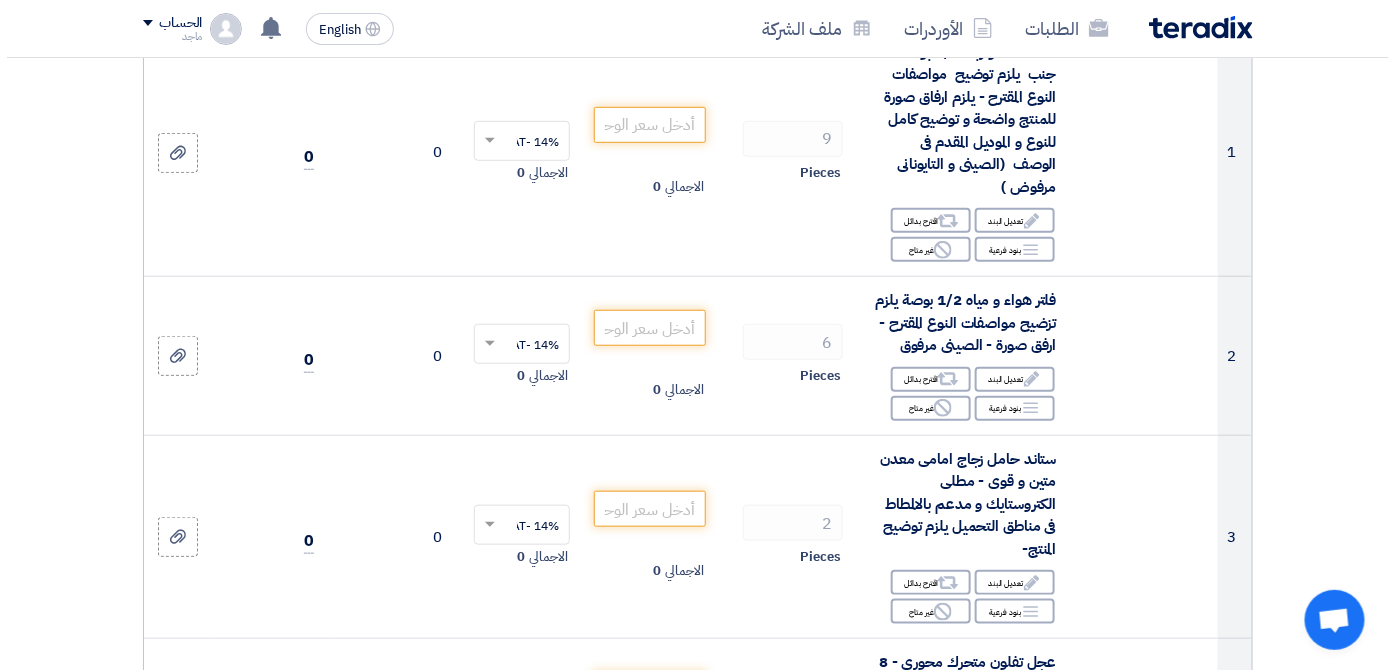 scroll, scrollTop: 267, scrollLeft: 0, axis: vertical 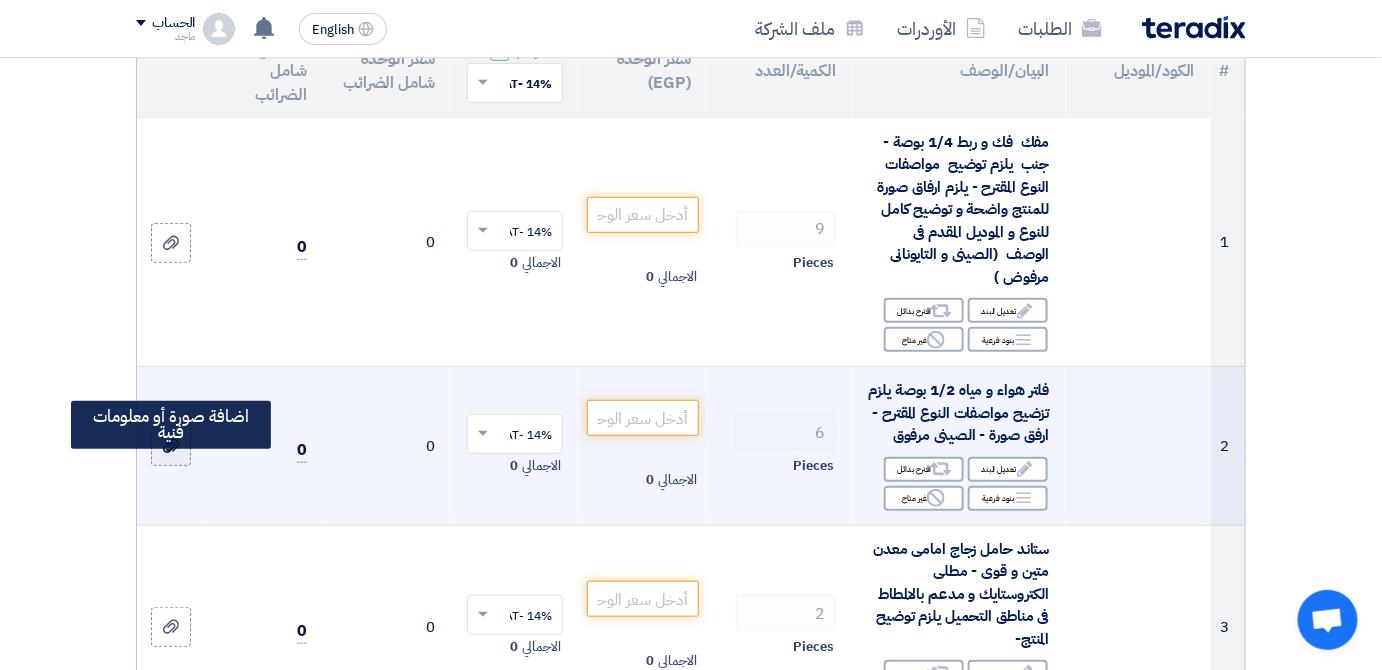 click 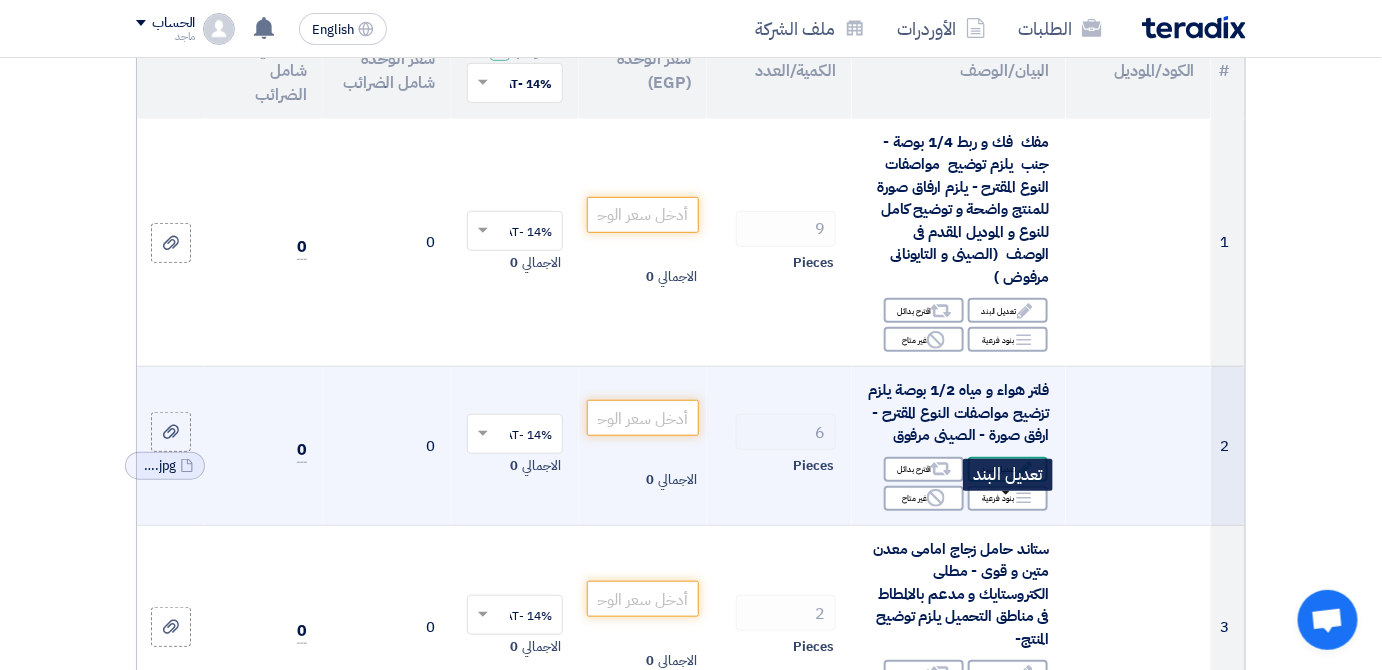 click on "Edit
تعديل البند" 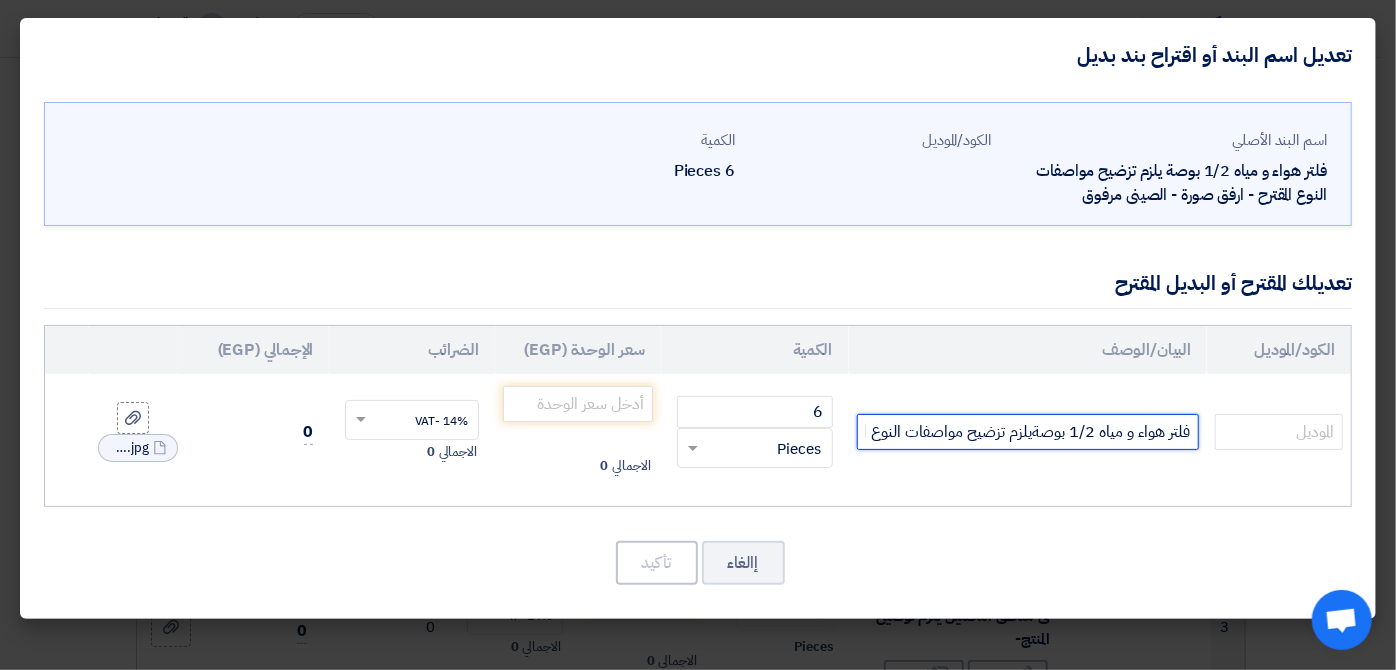 click on "فلتر هواء و مياه 1/2 بوصةيلزم تزضيح مواصفات النوع المقترح - ارفق صورة- الصينى مرفوق" 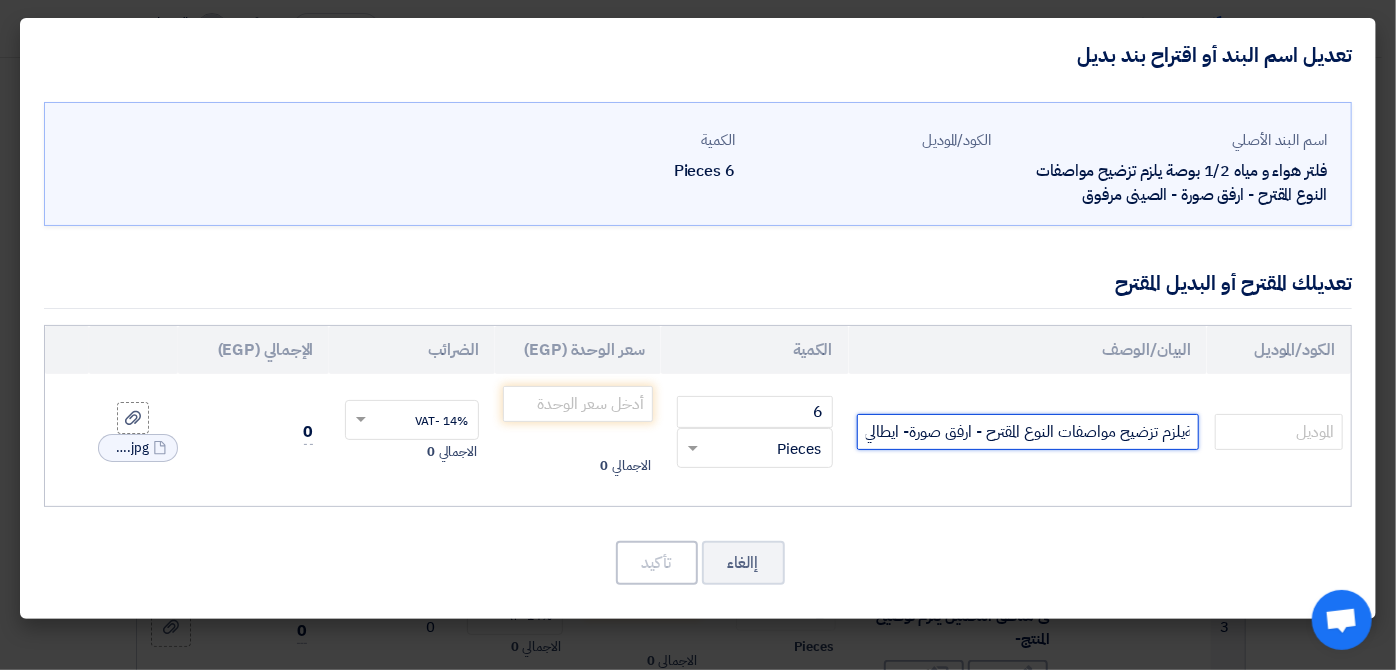 scroll, scrollTop: 0, scrollLeft: -154, axis: horizontal 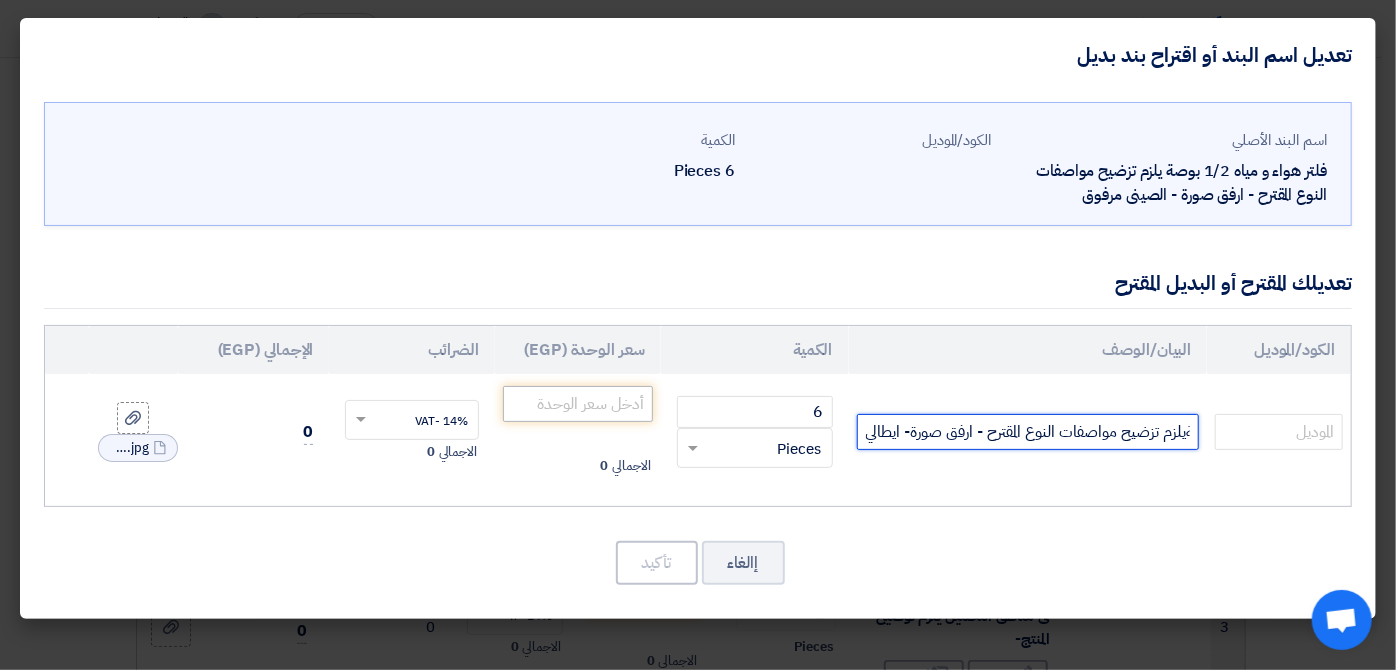 type on "فلتر هواء و مياه 1/2 بوصةيلزم تزضيح مواصفات النوع المقترح - ارفق صورة- ايطالي" 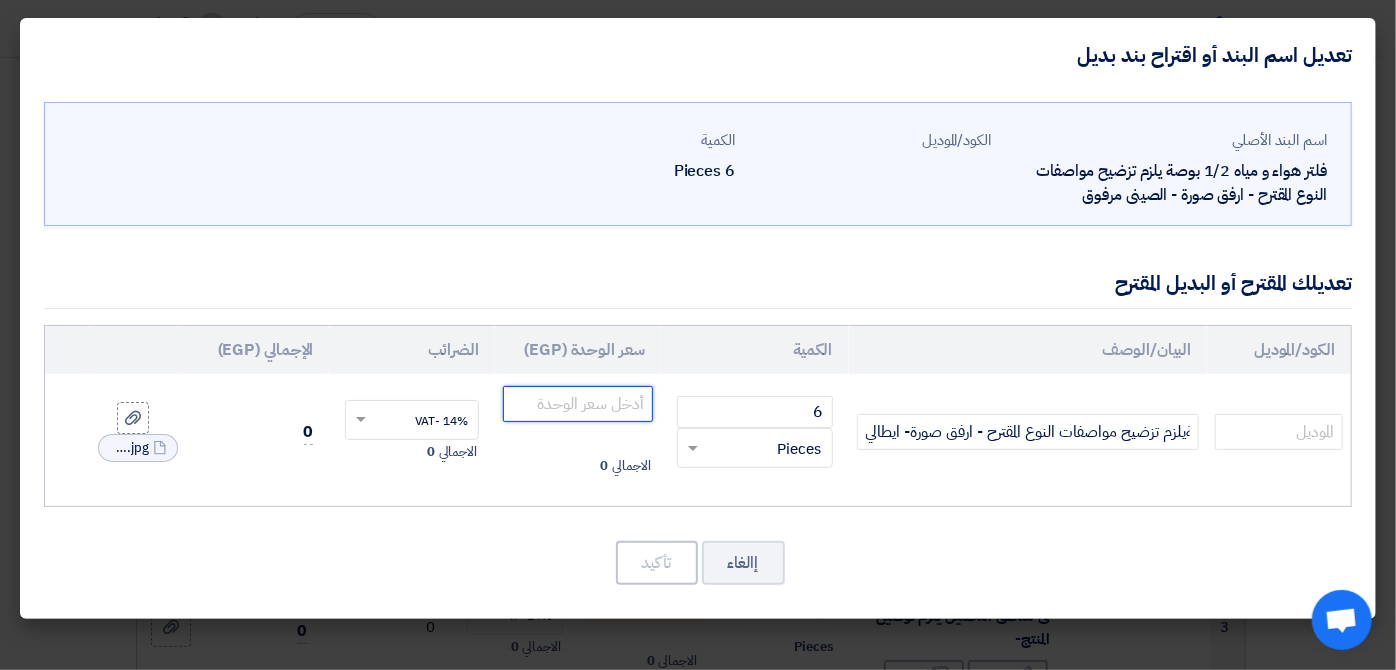 scroll, scrollTop: 0, scrollLeft: 0, axis: both 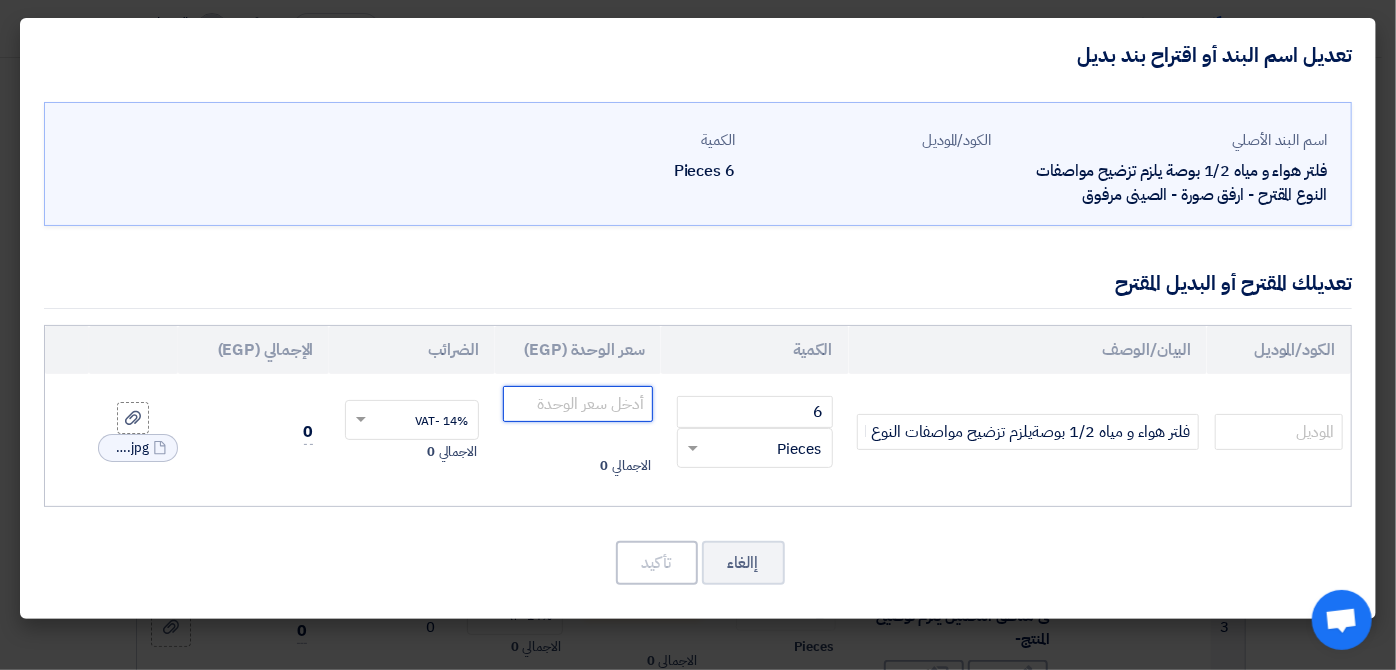 click 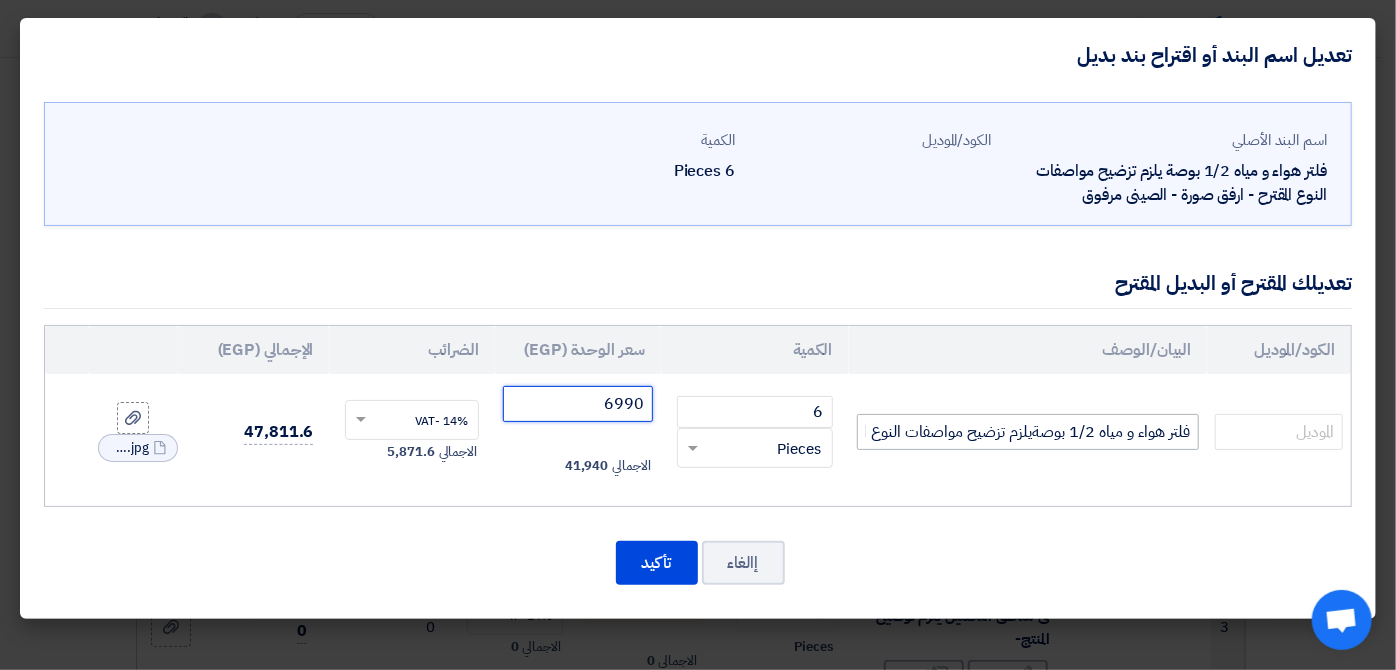 type on "6990" 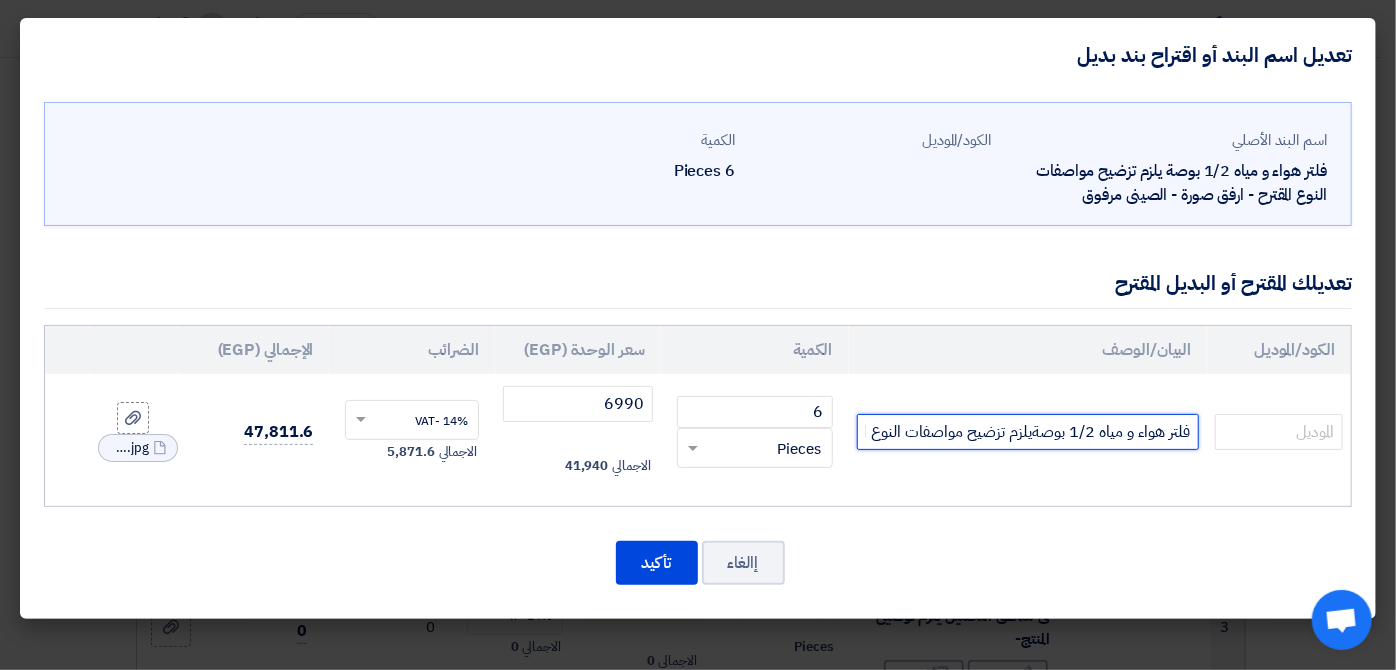 click on "فلتر هواء و مياه 1/2 بوصةيلزم تزضيح مواصفات النوع المقترح - ارفق صورة- ايطالي" 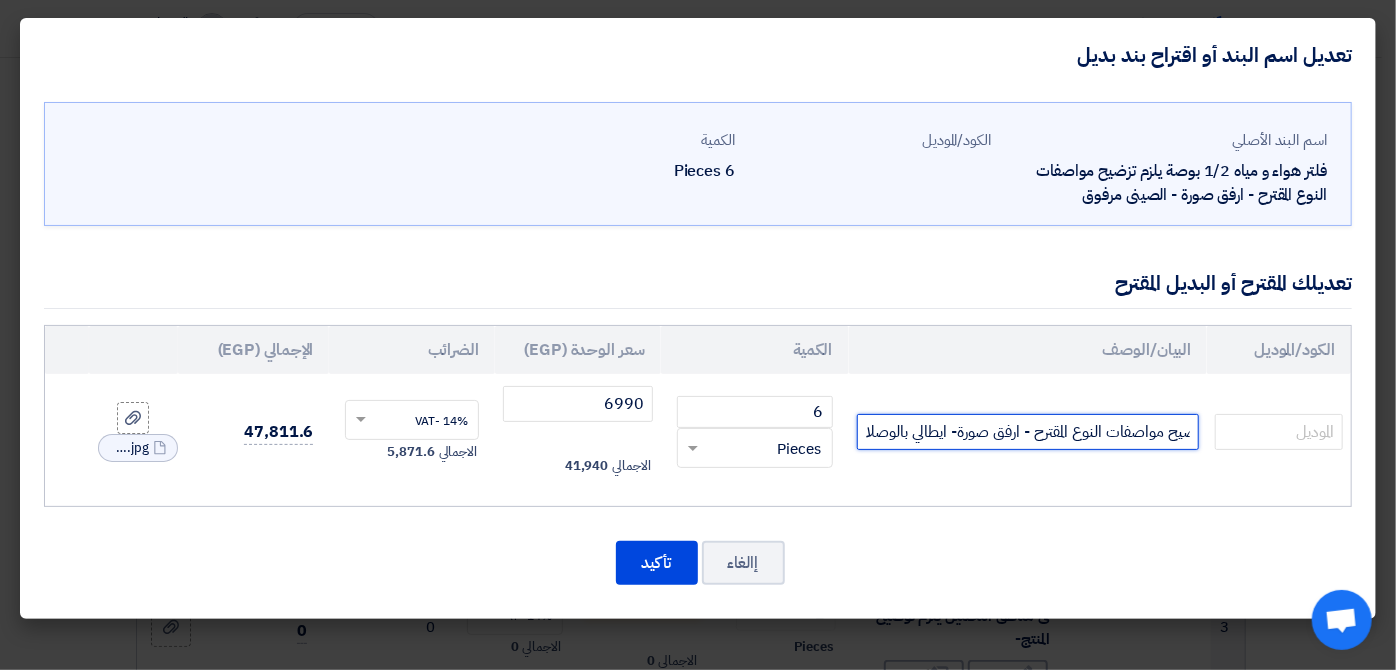 scroll, scrollTop: 0, scrollLeft: -214, axis: horizontal 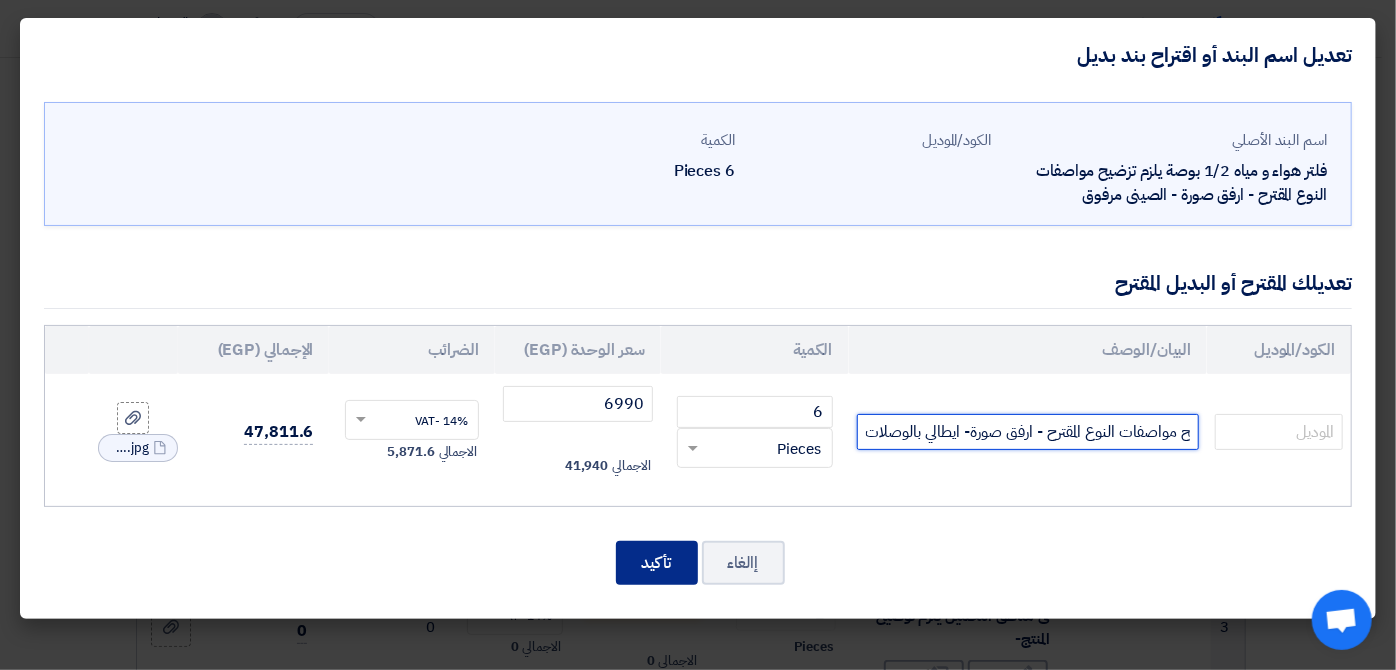 type on "فلتر هواء و مياه 1/2 بوصةيلزم تزضيح مواصفات النوع المقترح - ارفق صورة- ايطالي بالوصلات" 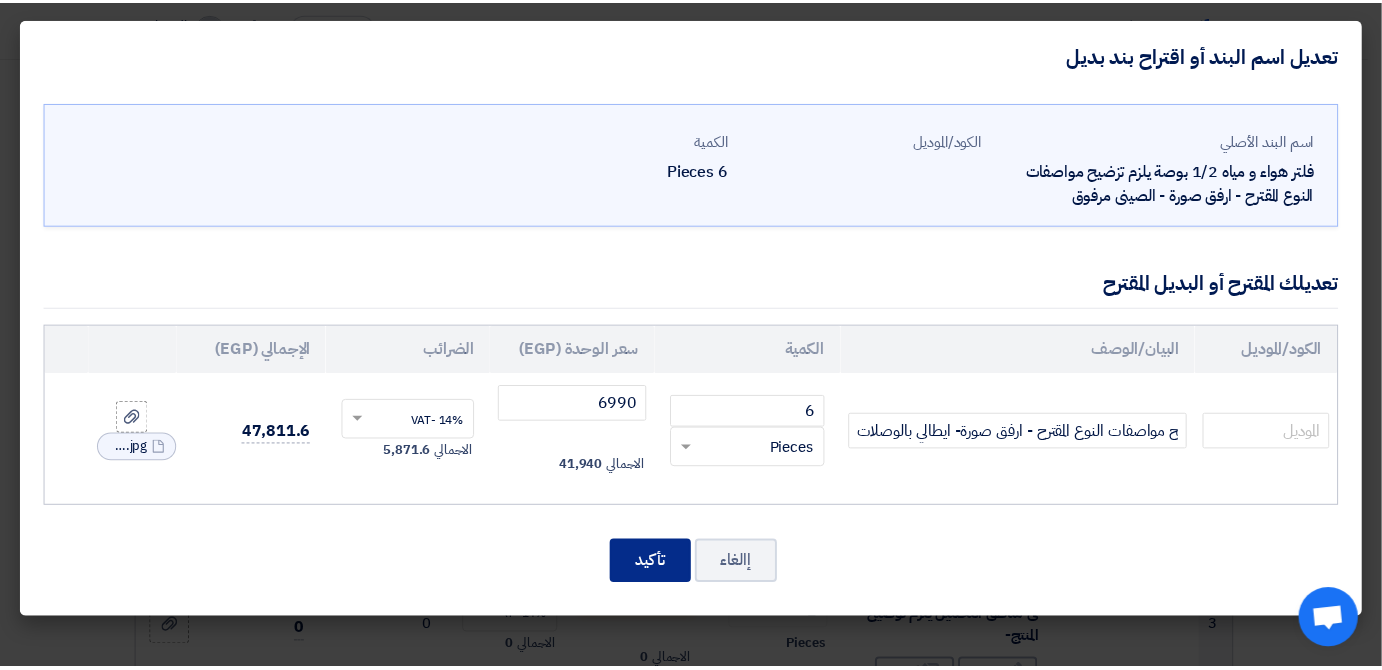 scroll, scrollTop: 0, scrollLeft: 0, axis: both 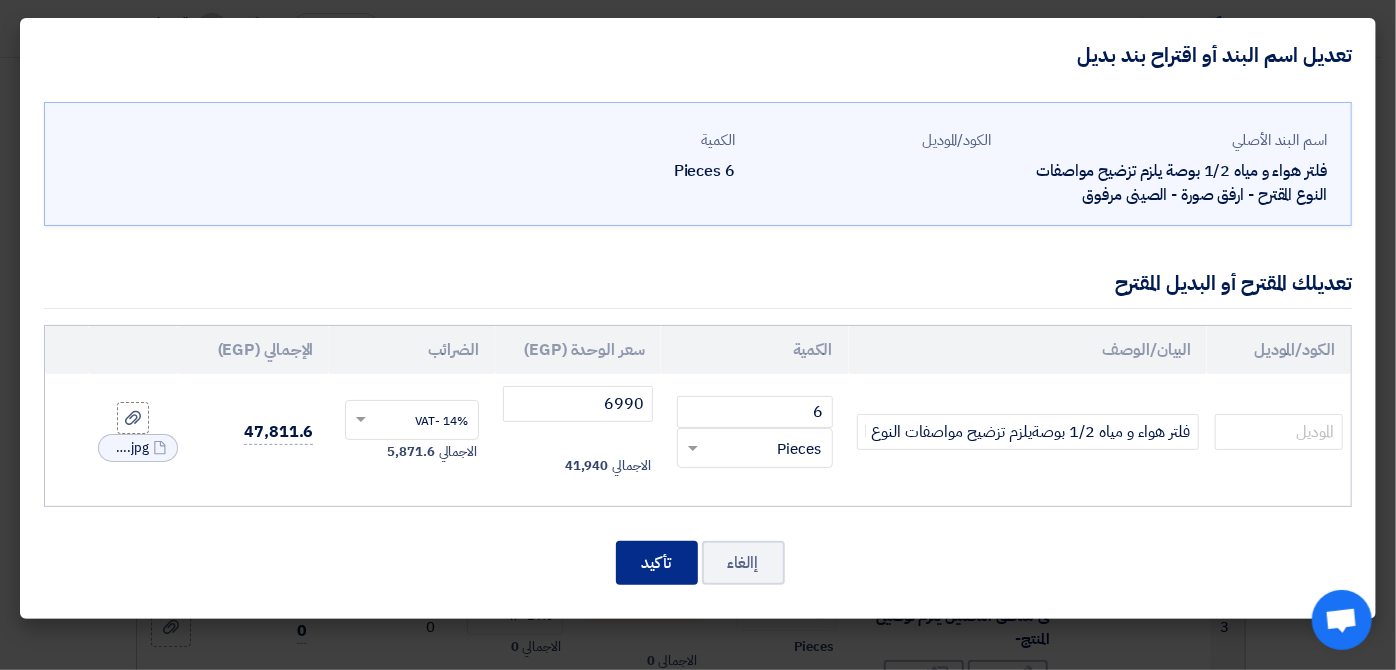 click on "تأكيد" 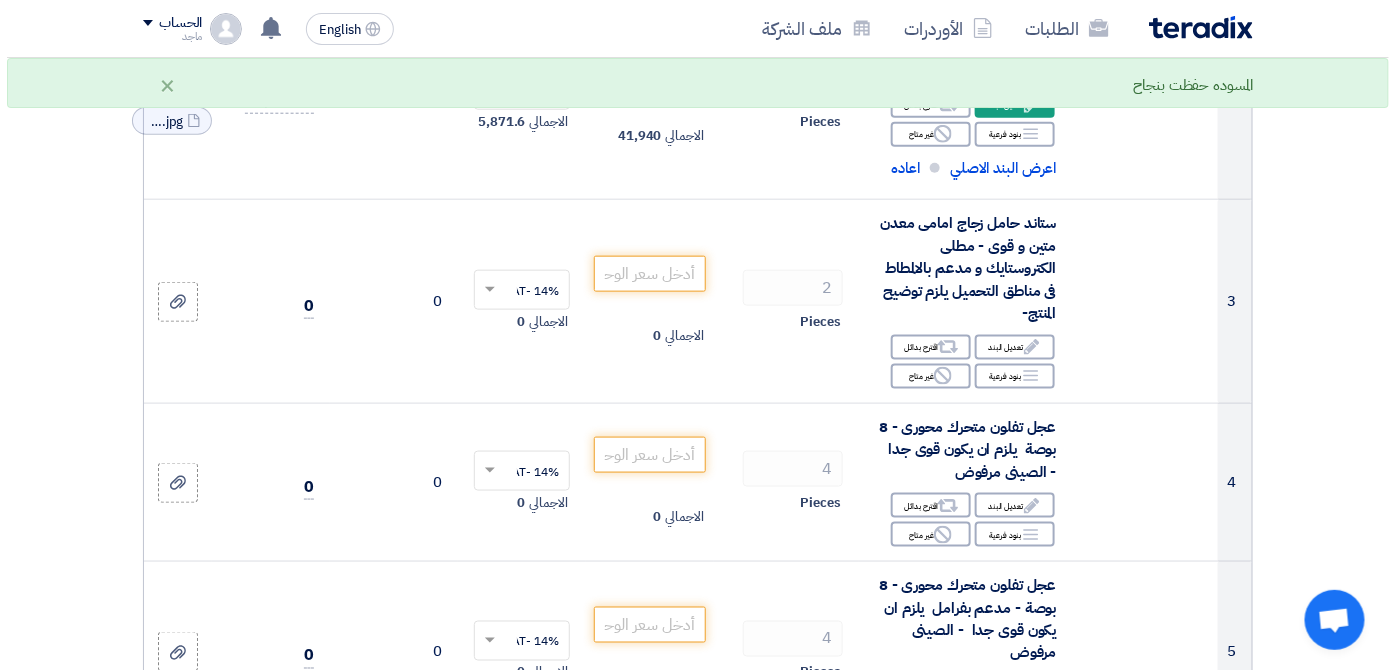 scroll, scrollTop: 635, scrollLeft: 0, axis: vertical 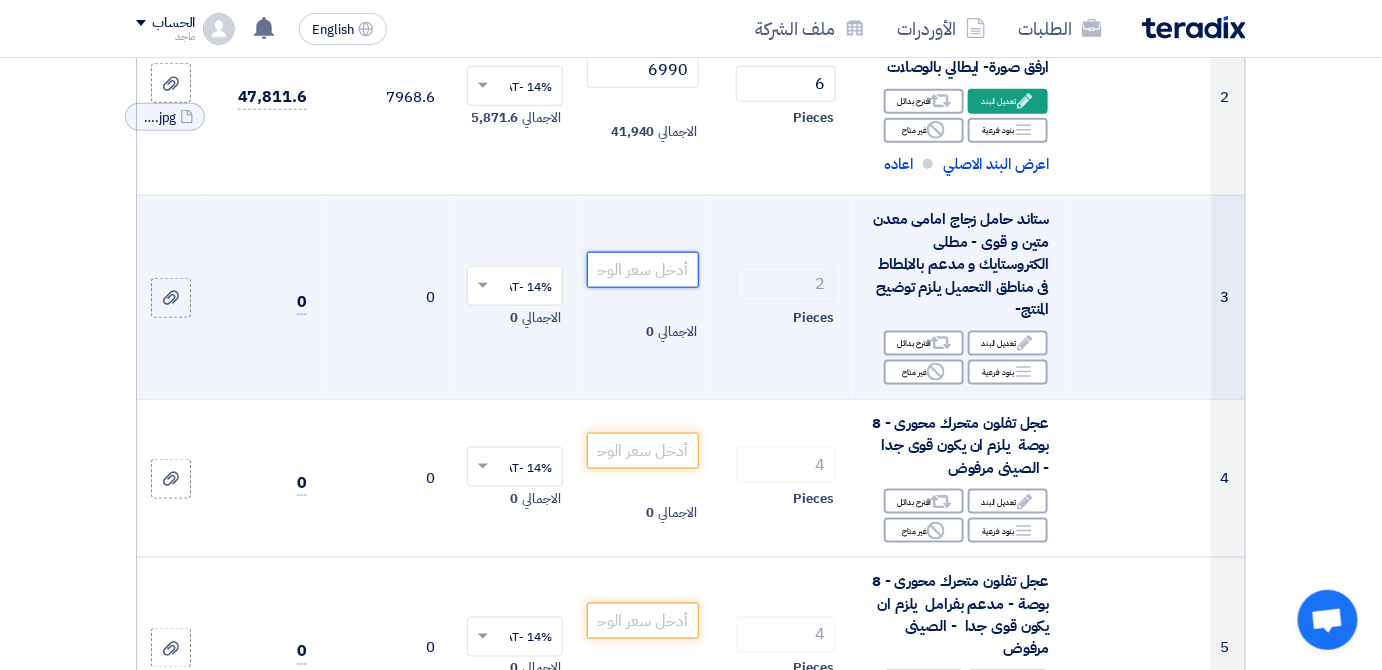 click 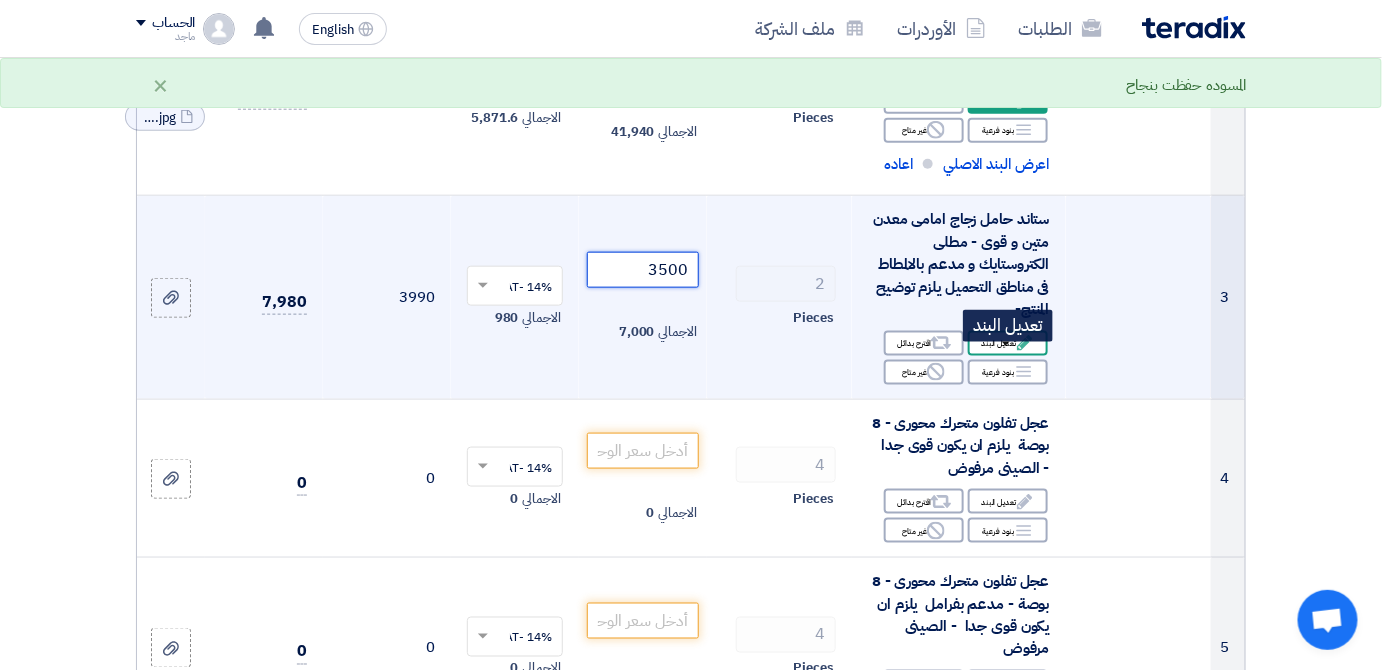 type on "3500" 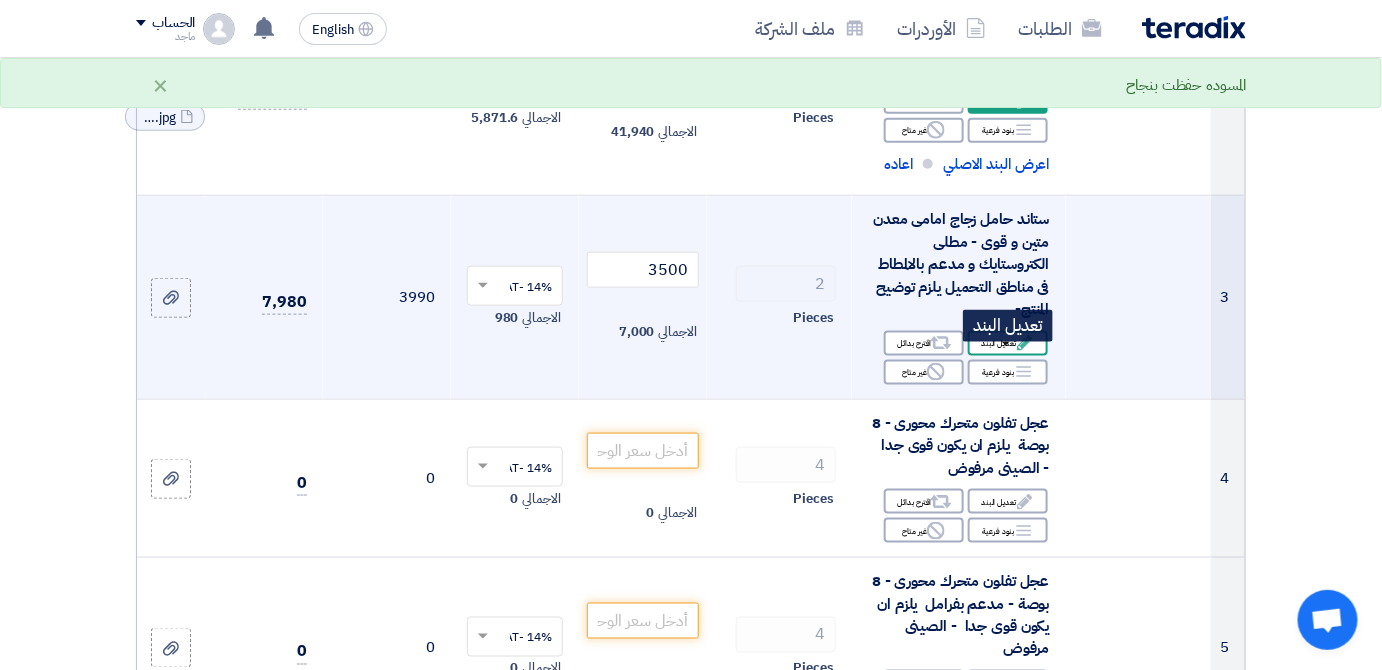 click on "Edit
تعديل البند" 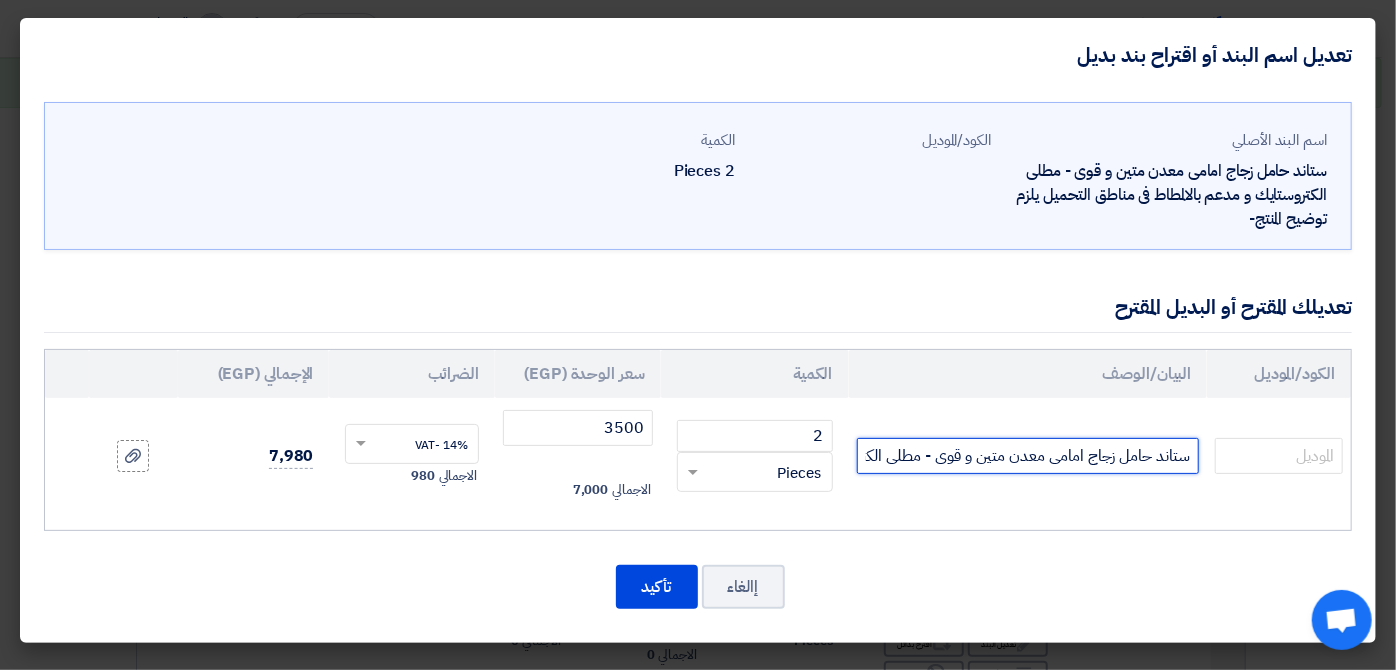 click on "ستاند حامل زجاج امامى معدن متين و قوى - مطلى الكتروستايك و مدعم بالالمطاط فى مناطق التحميليلزم توضيح المنتج-" 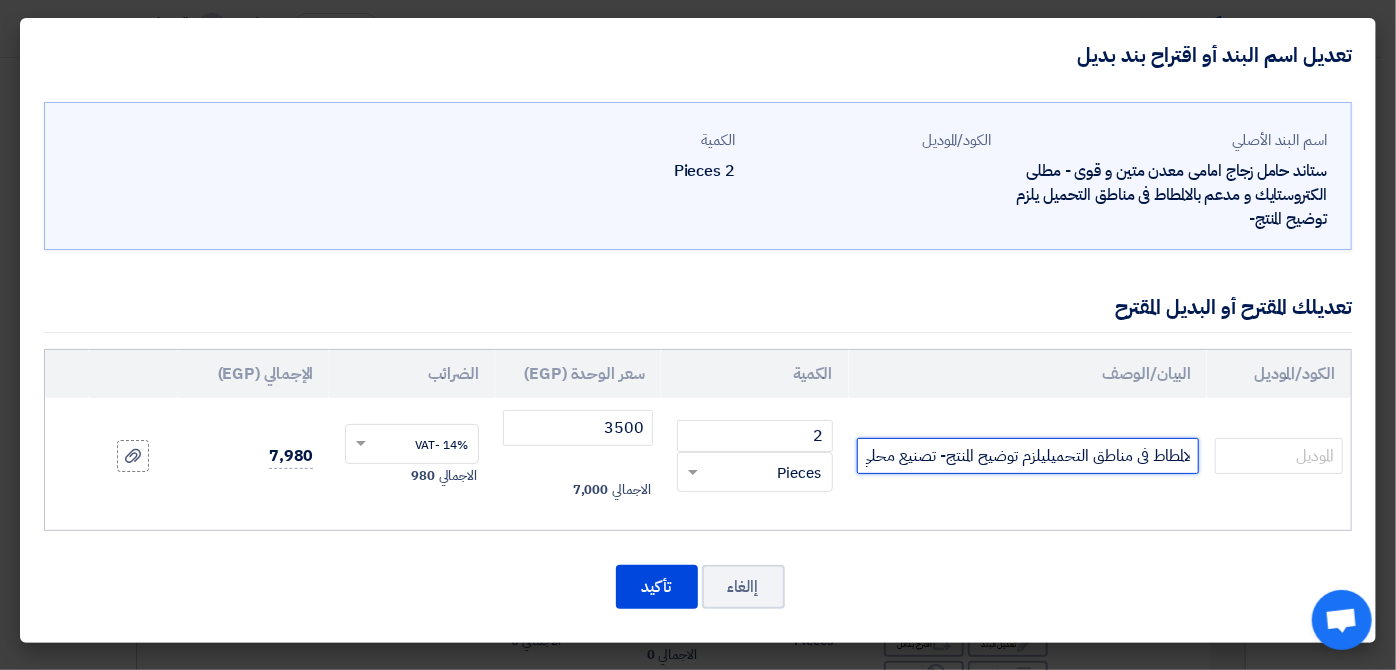 scroll, scrollTop: 0, scrollLeft: -448, axis: horizontal 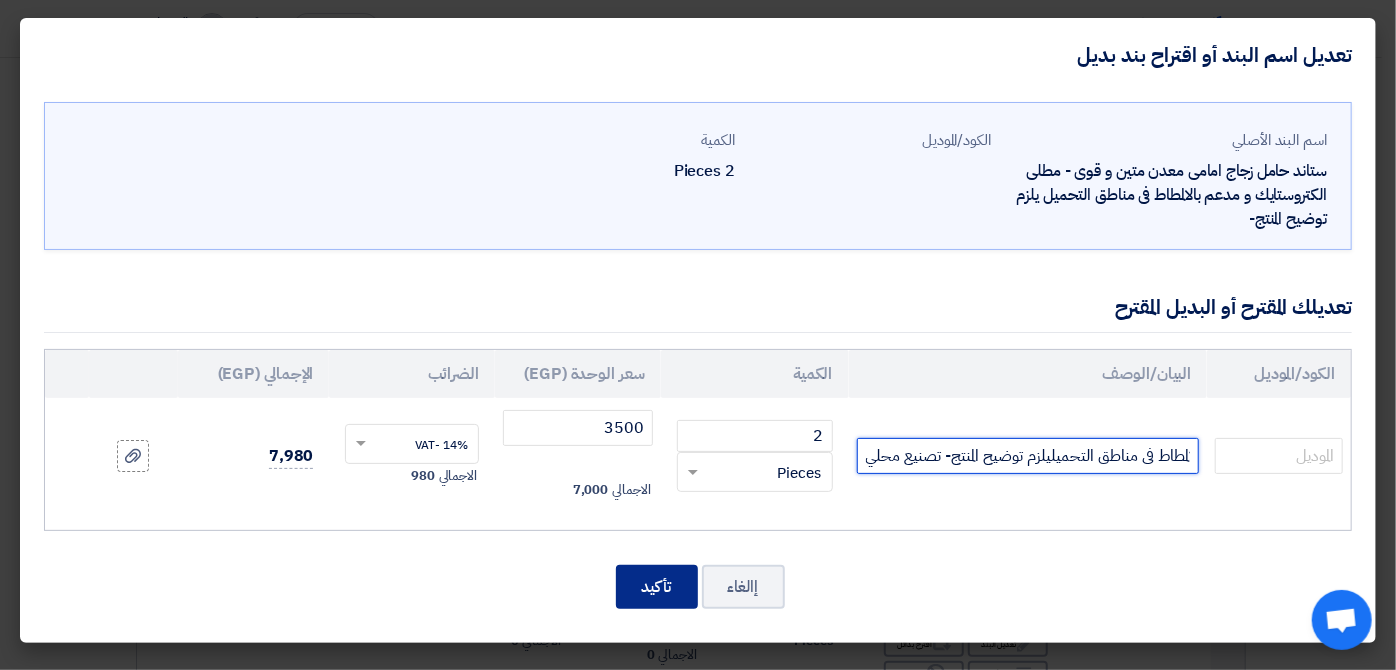 type on "ستاند حامل زجاج امامى معدن متين و قوى - مطلى الكتروستايك و مدعم بالالمطاط فى مناطق التحميليلزم توضيح المنتج- تصنيع محلي" 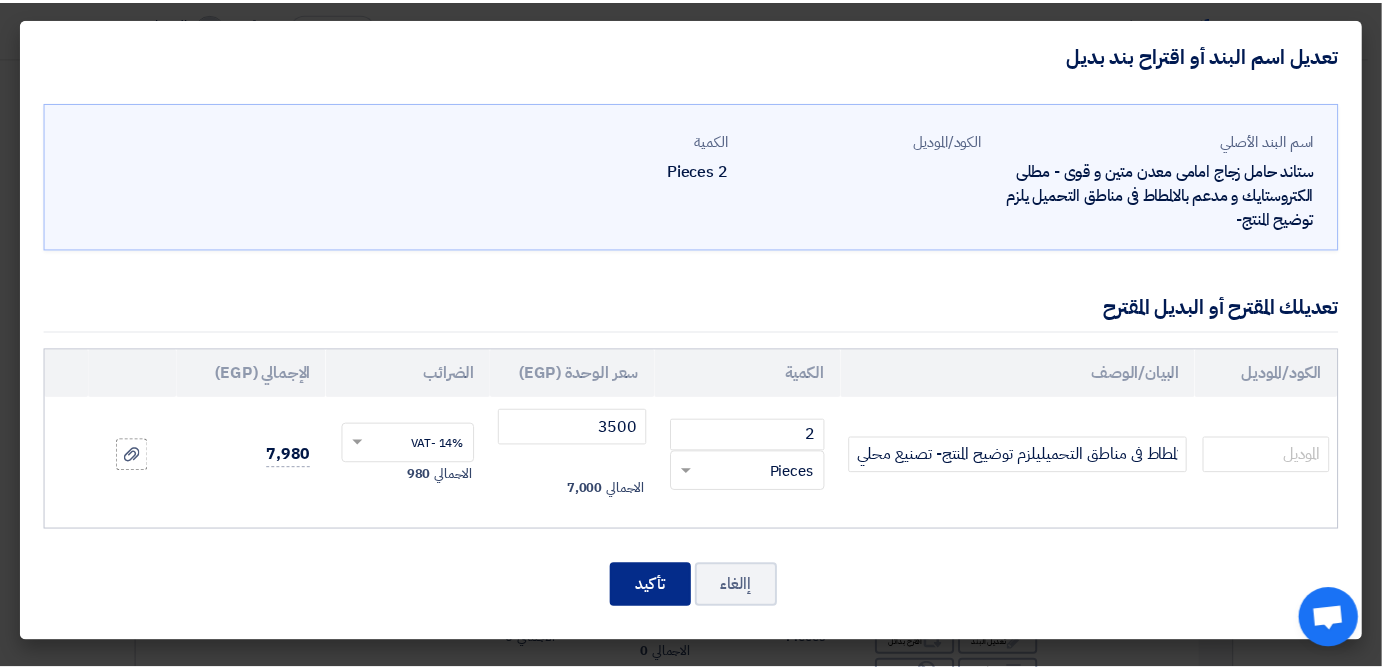 scroll, scrollTop: 0, scrollLeft: 0, axis: both 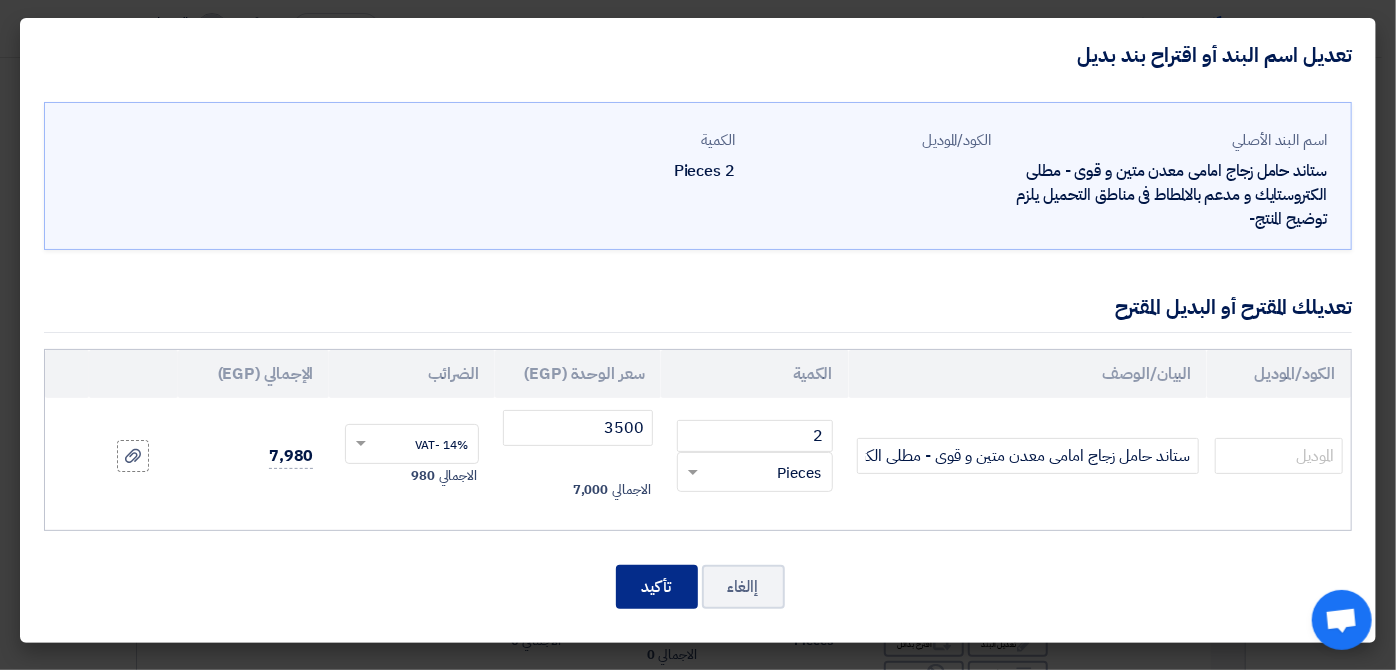 click on "تأكيد" 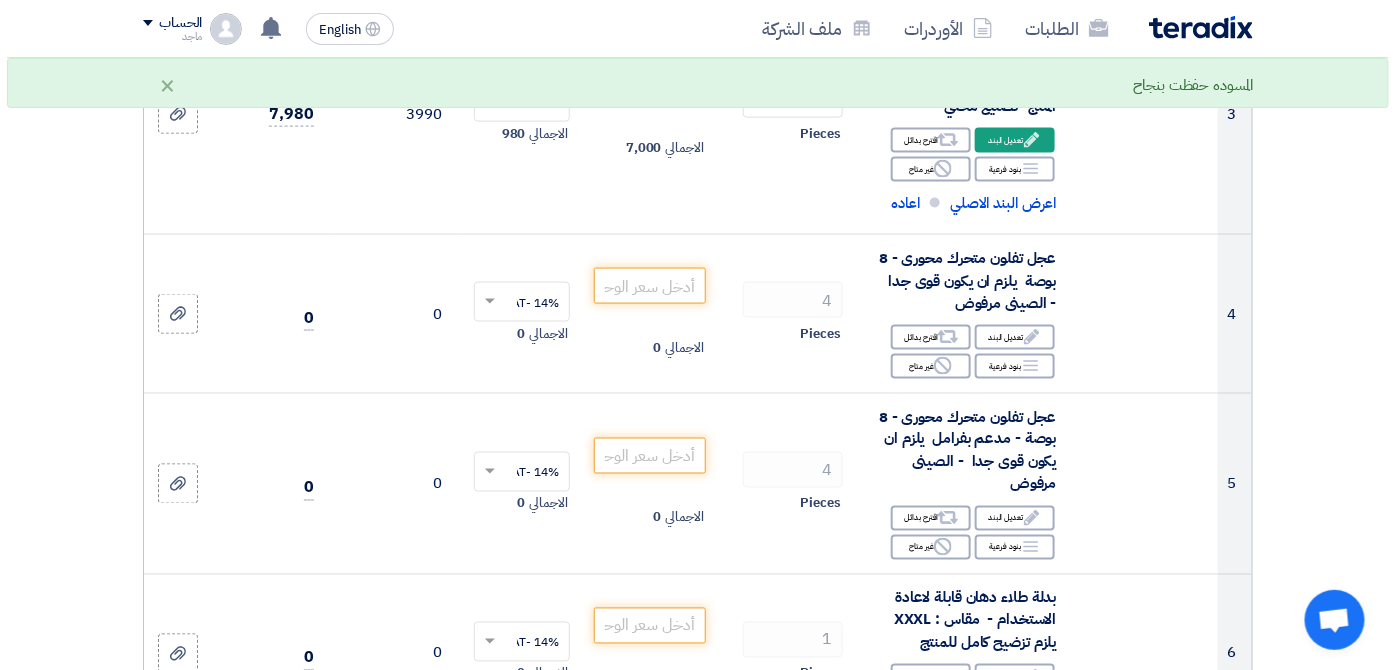 scroll, scrollTop: 843, scrollLeft: 0, axis: vertical 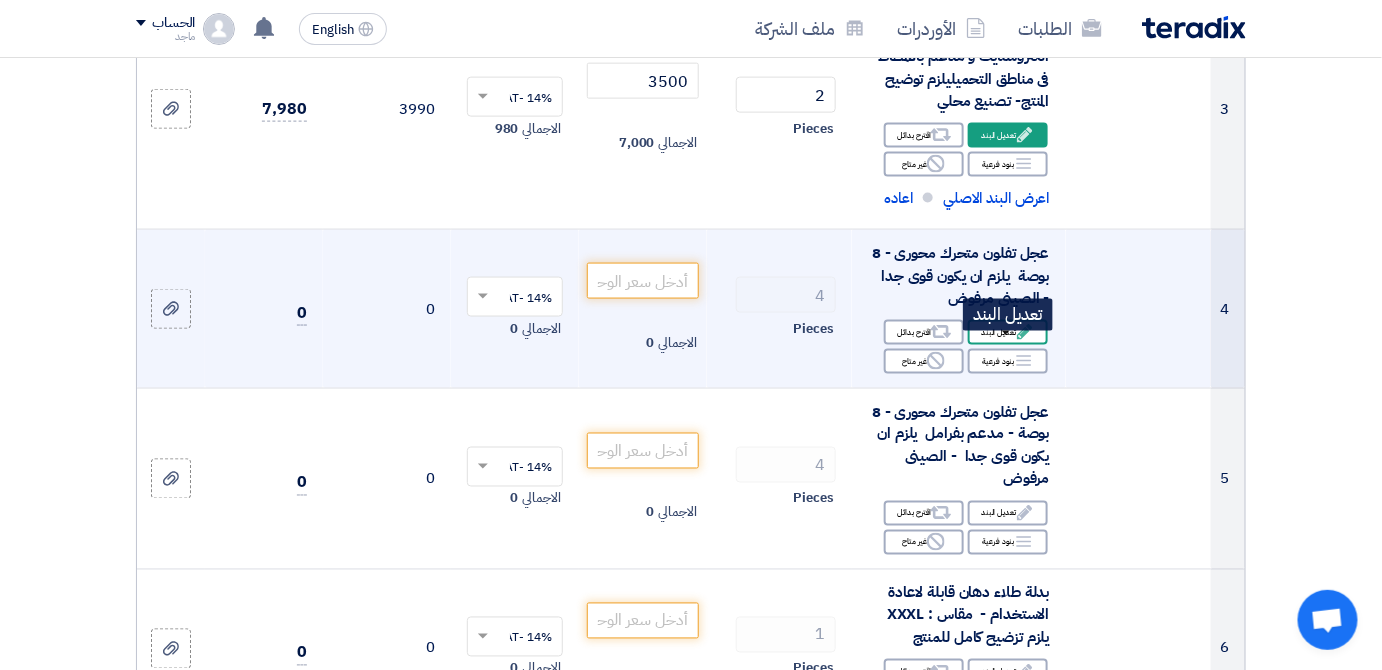 click on "Edit
تعديل البند" 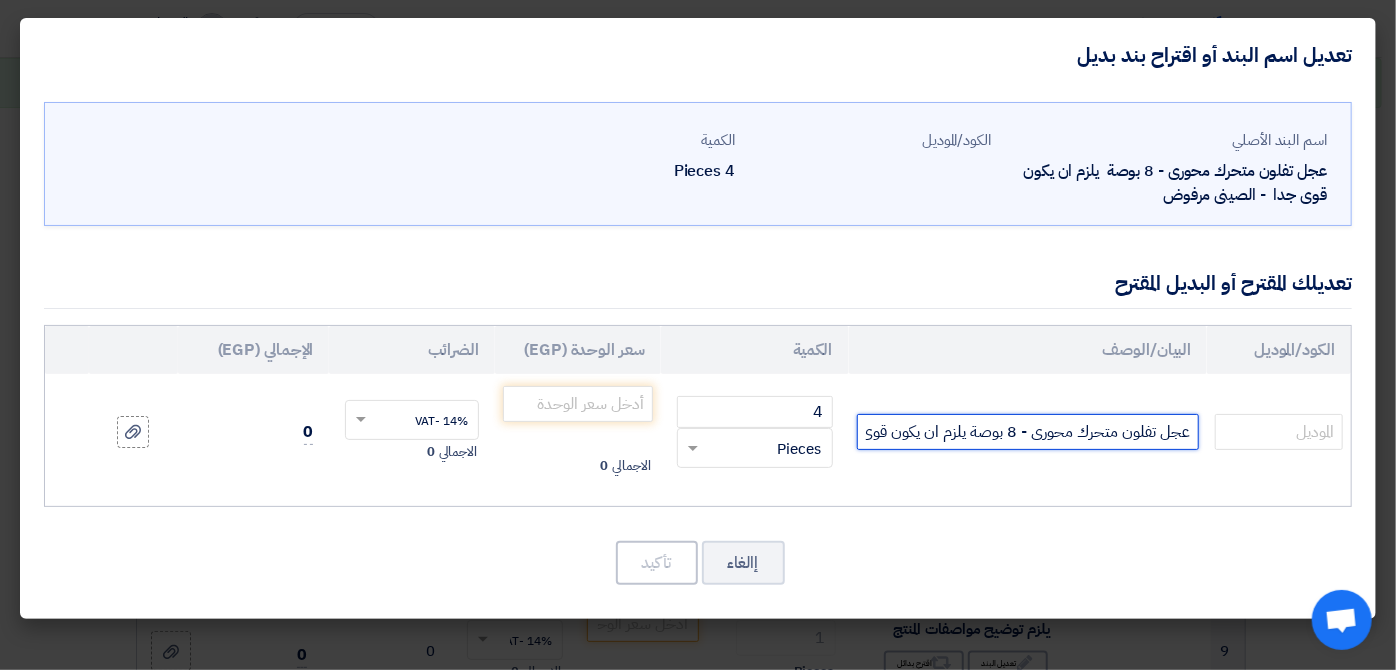 click on "عجل تفلون متحرك محورى - 8 بوصة يلزم ان يكون قوى جدا - الصينى مرفوض" 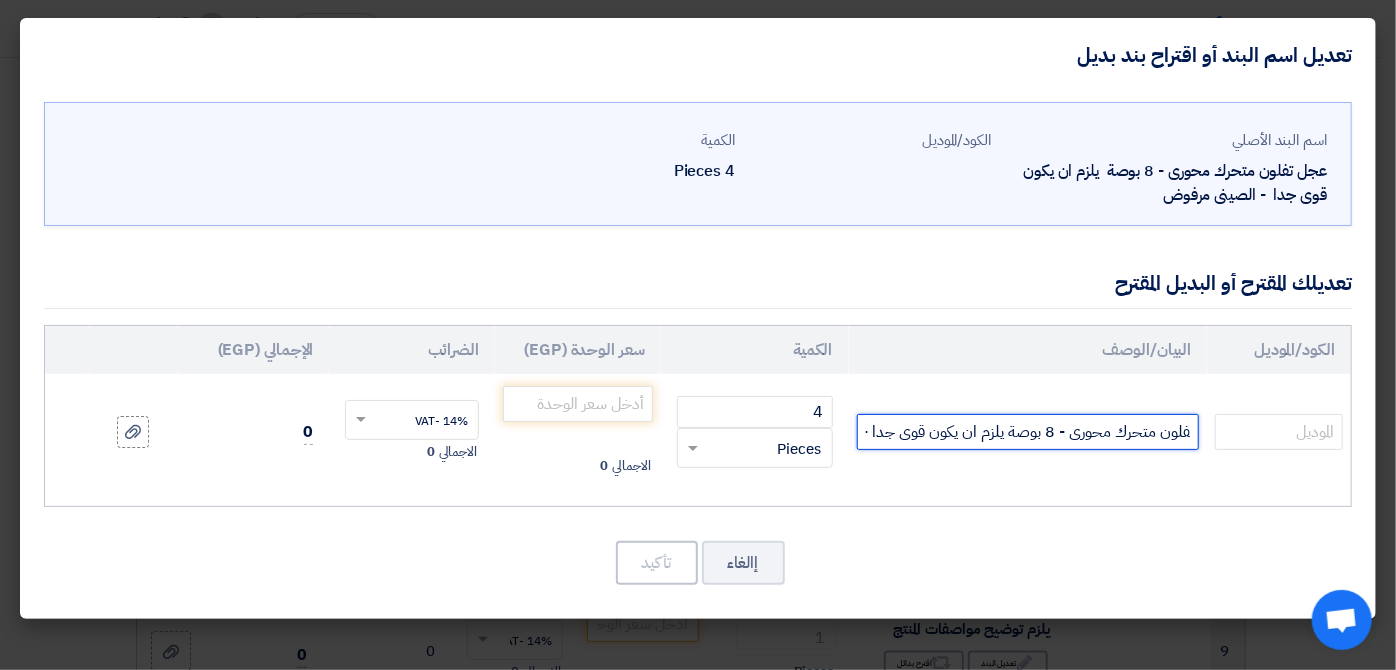 scroll, scrollTop: 0, scrollLeft: 0, axis: both 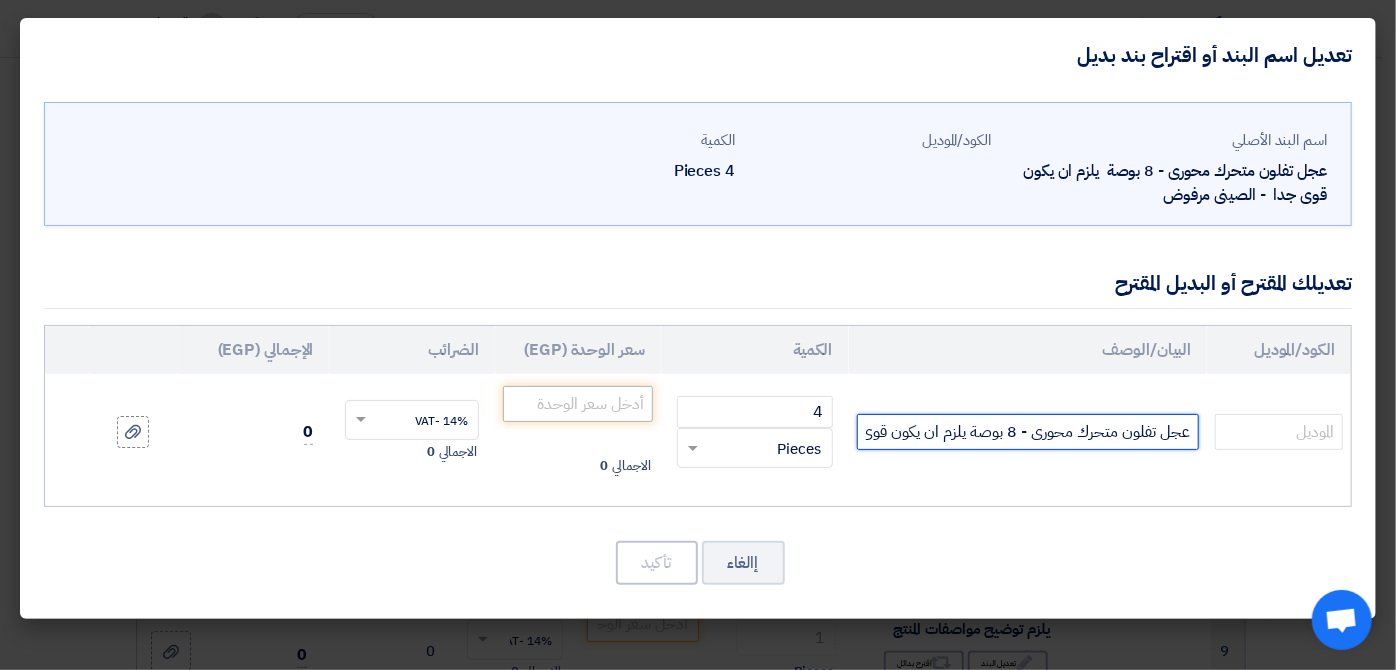 type on "عجل تفلون متحرك محورى - 8 بوصة يلزم ان يكون قوى جدا - الماني" 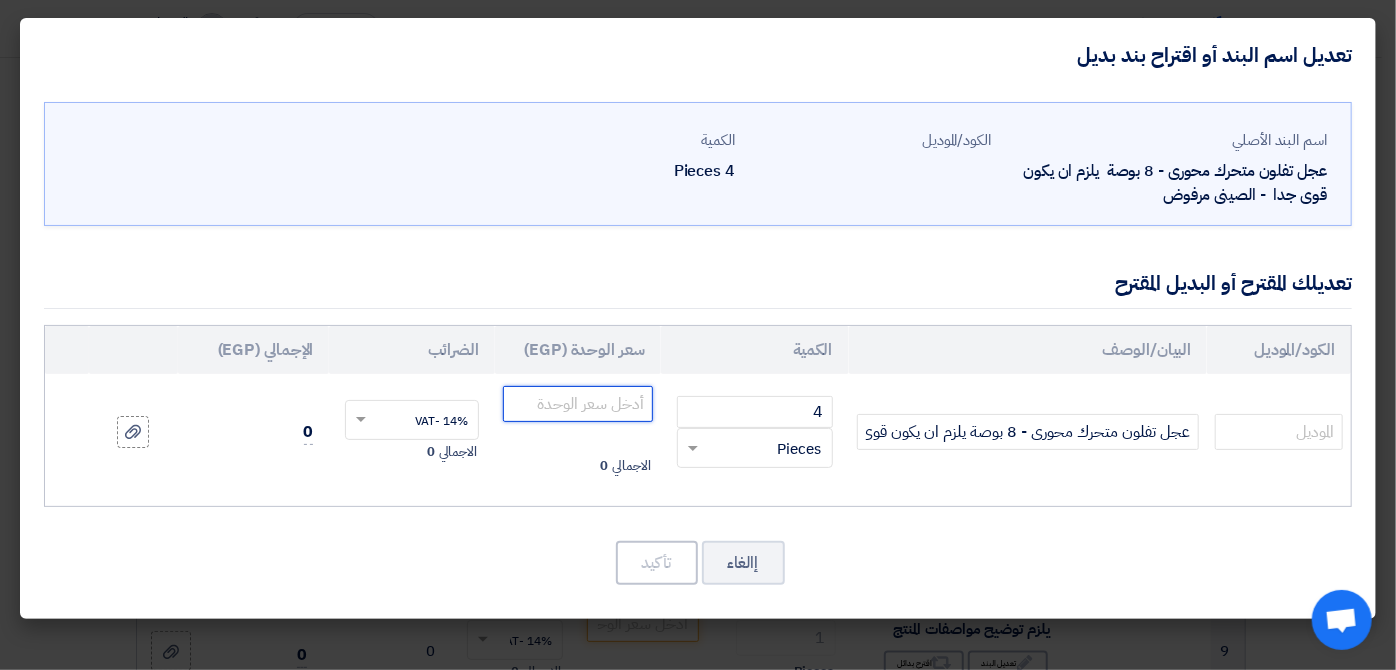 click 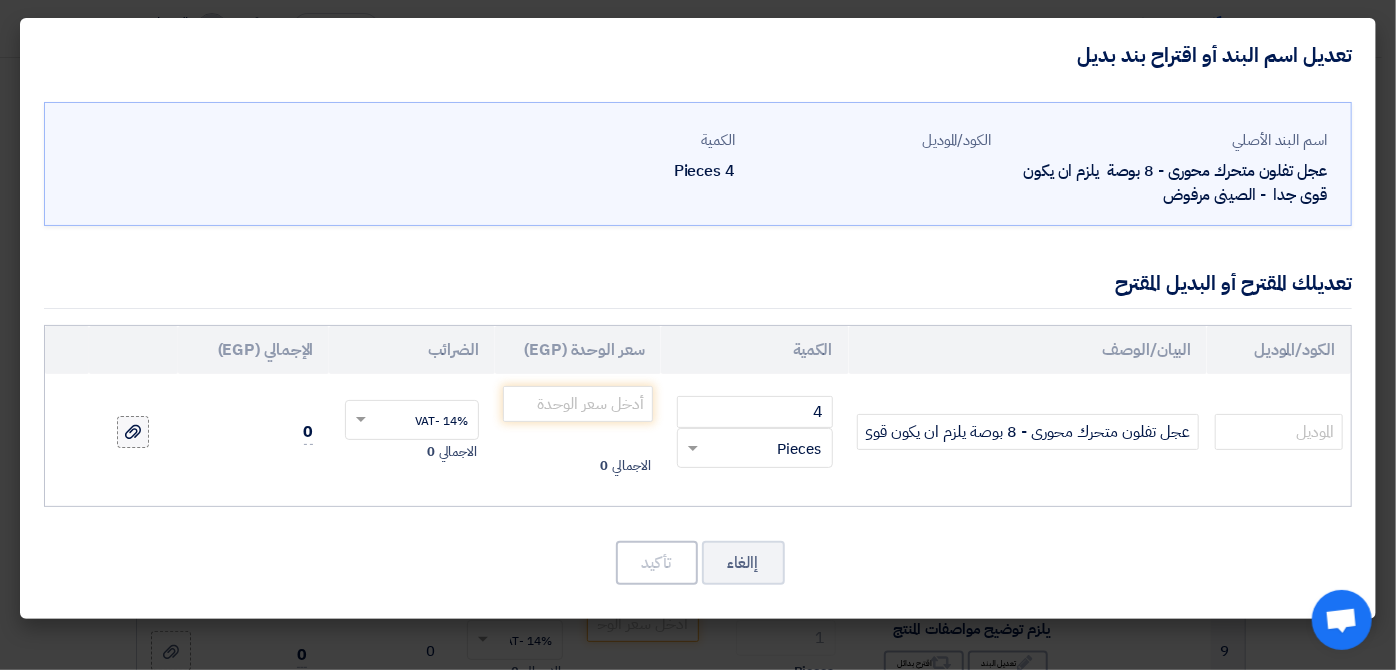 click 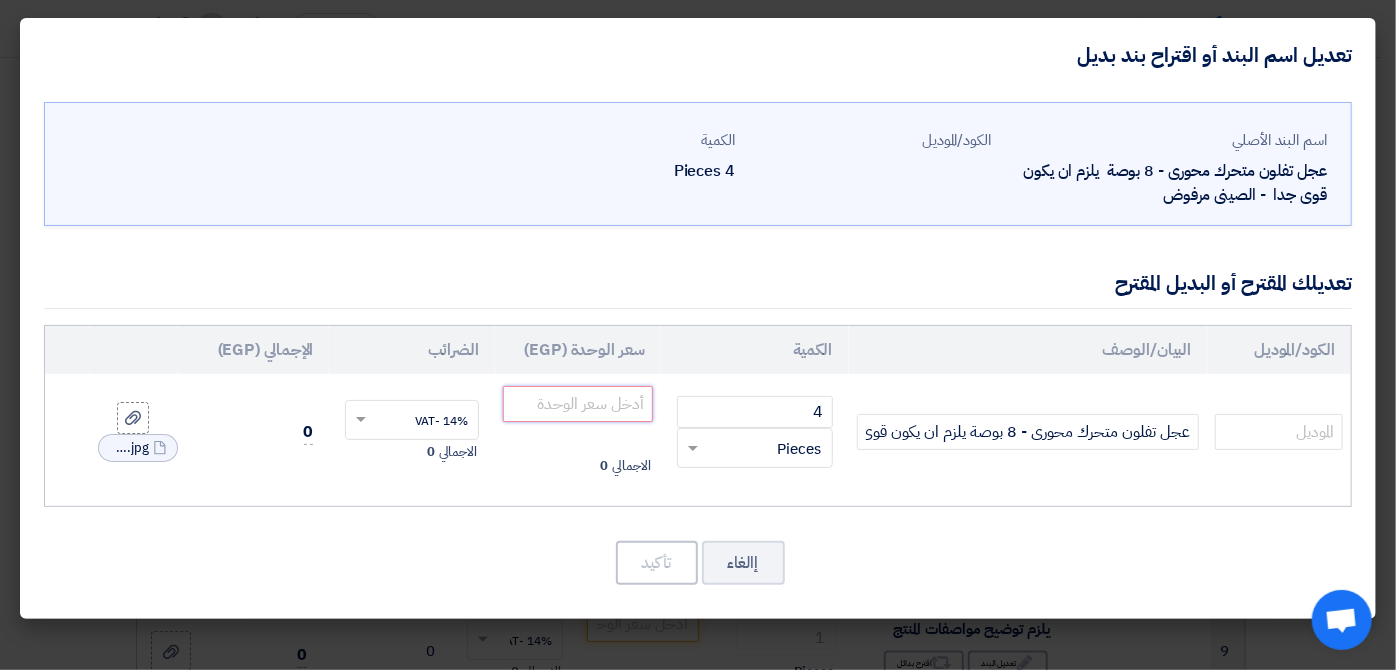 click 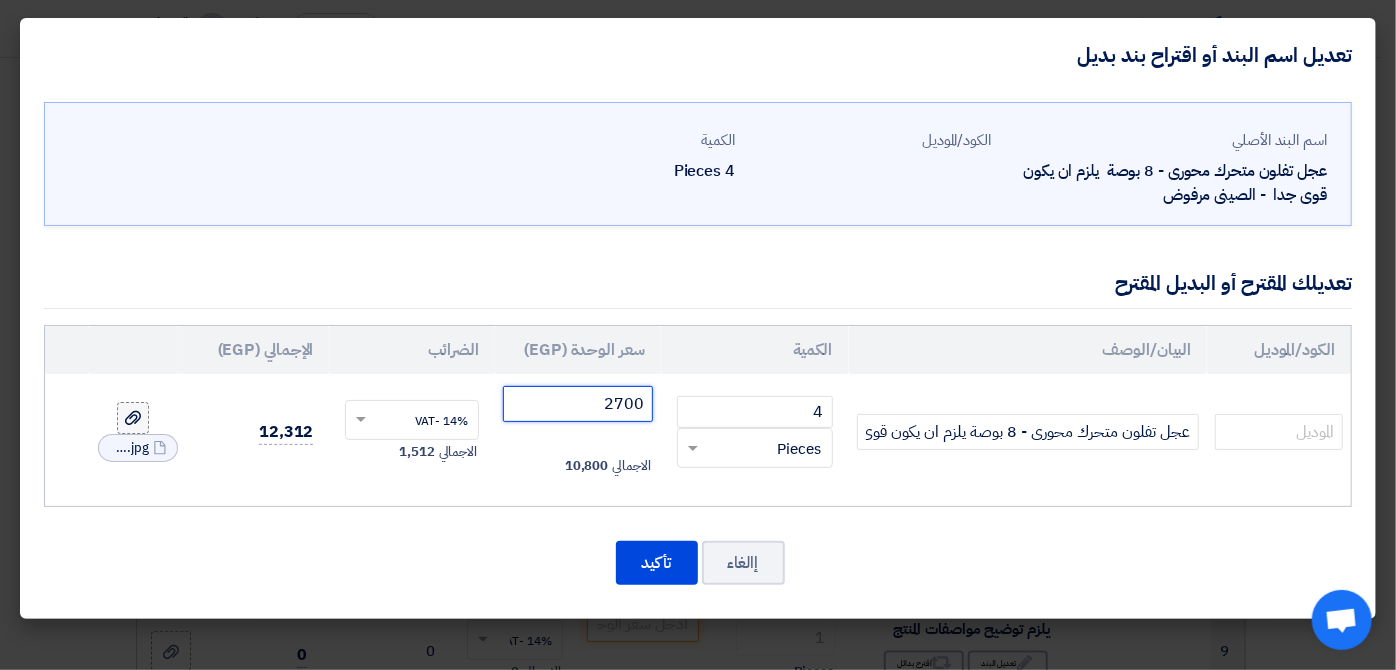 type on "2700" 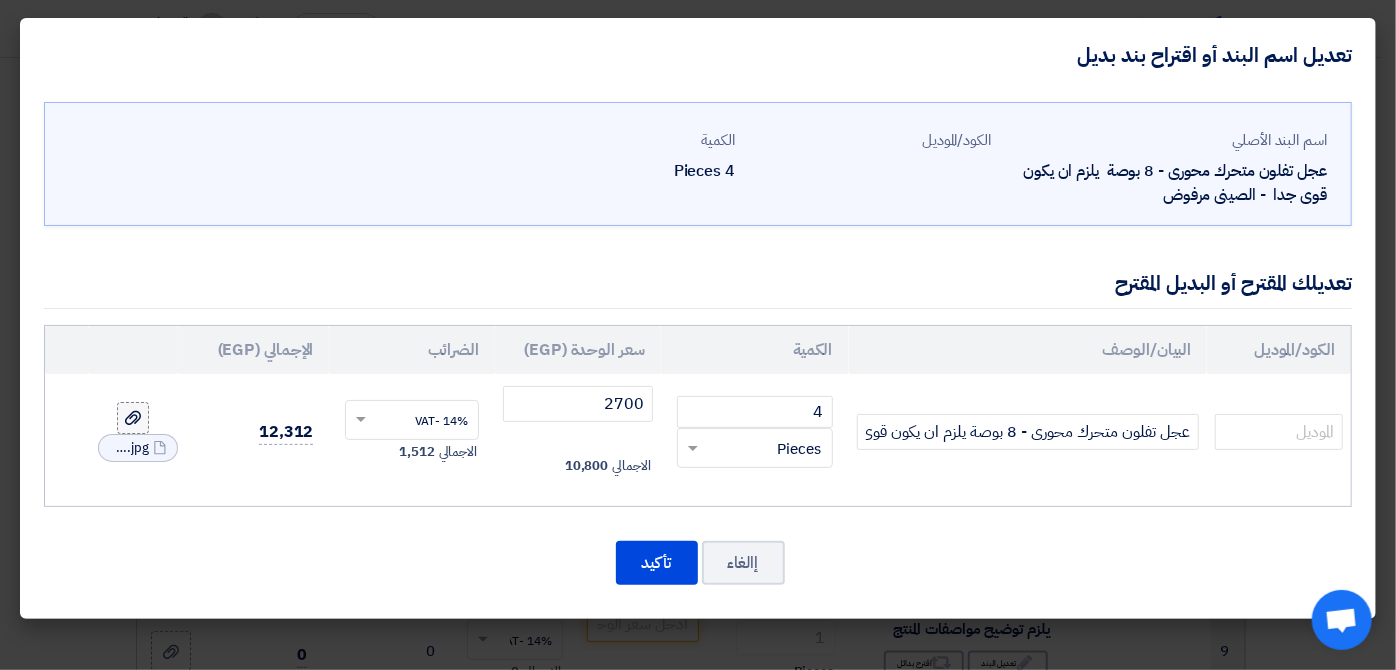 click 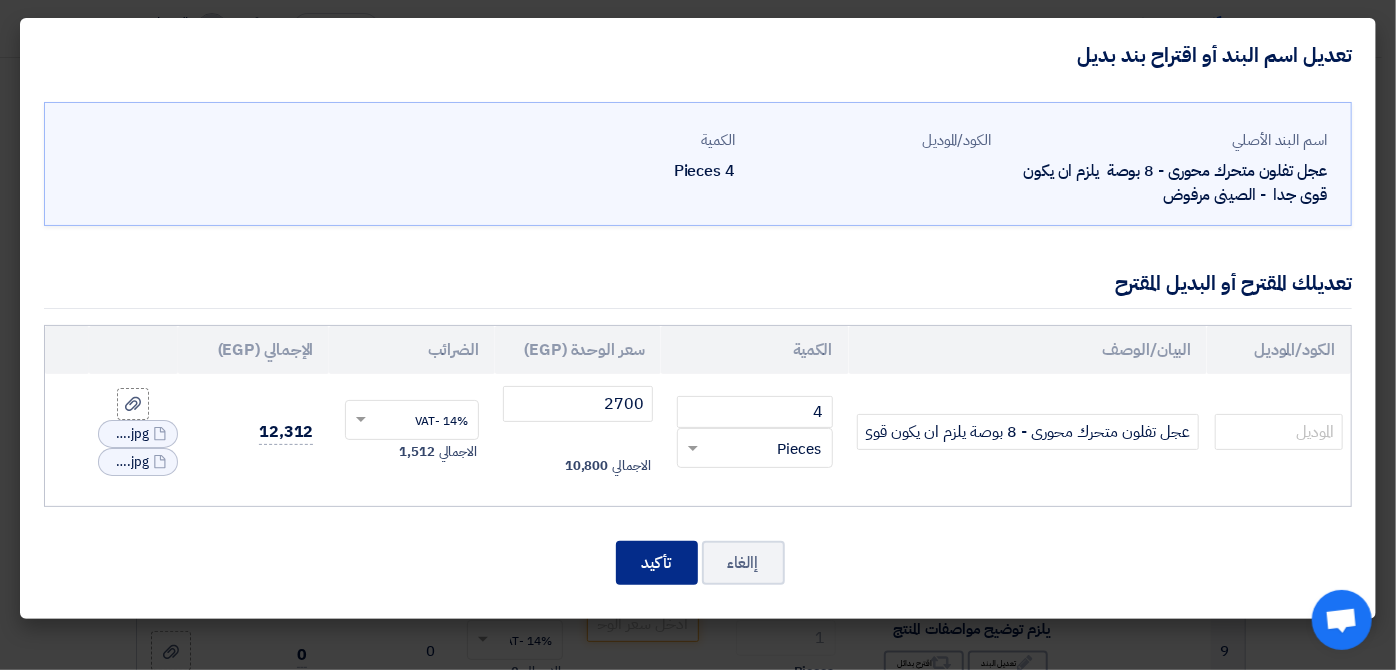 click on "تأكيد" 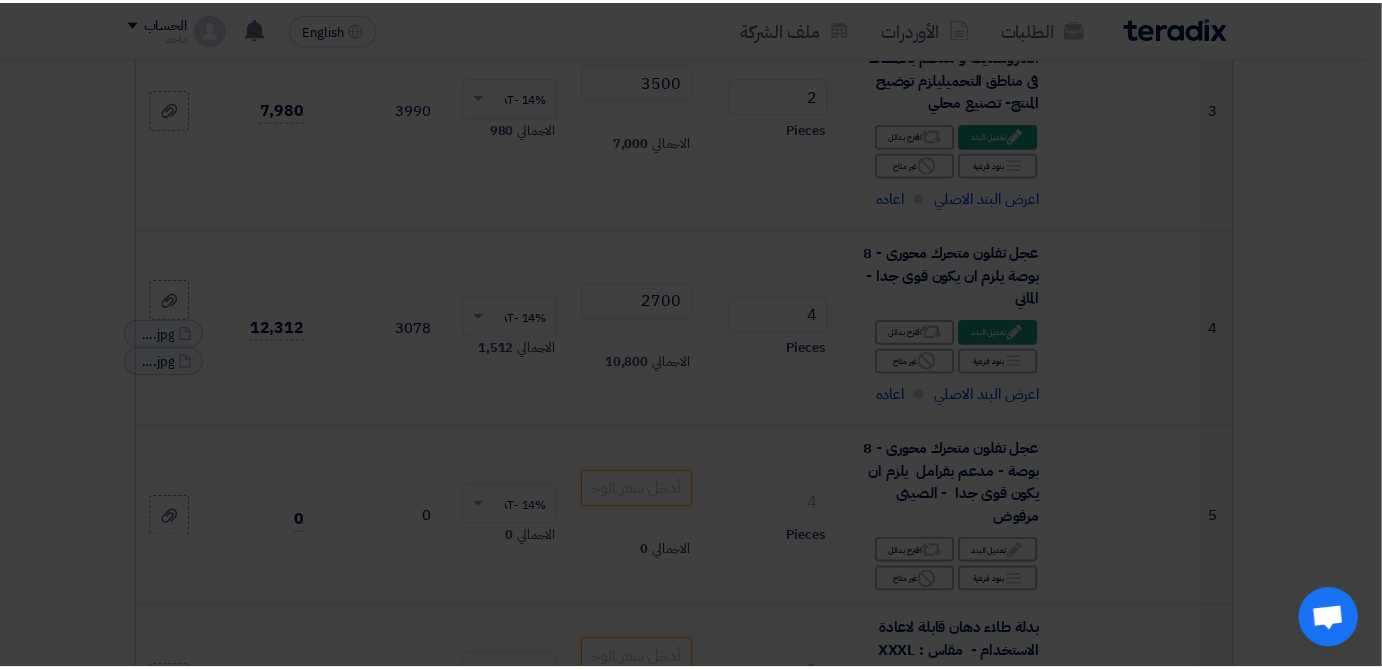 scroll, scrollTop: 1320, scrollLeft: 0, axis: vertical 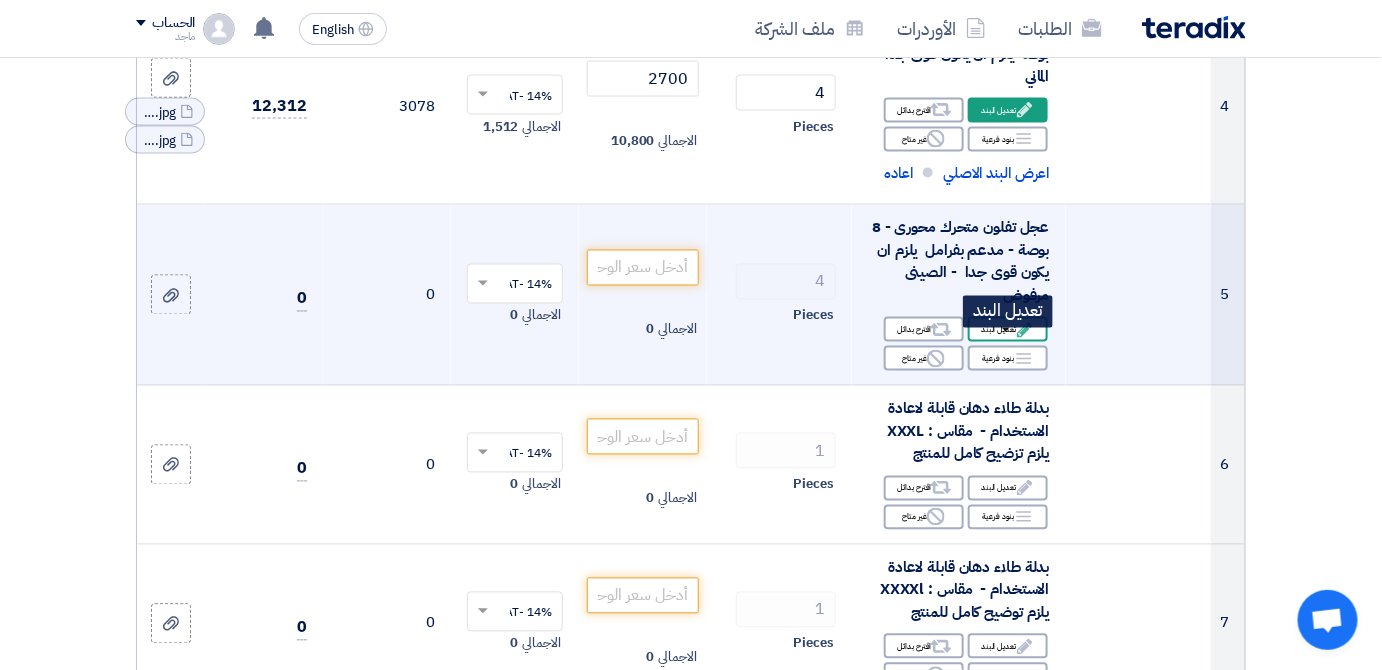 click on "Edit
تعديل البند" 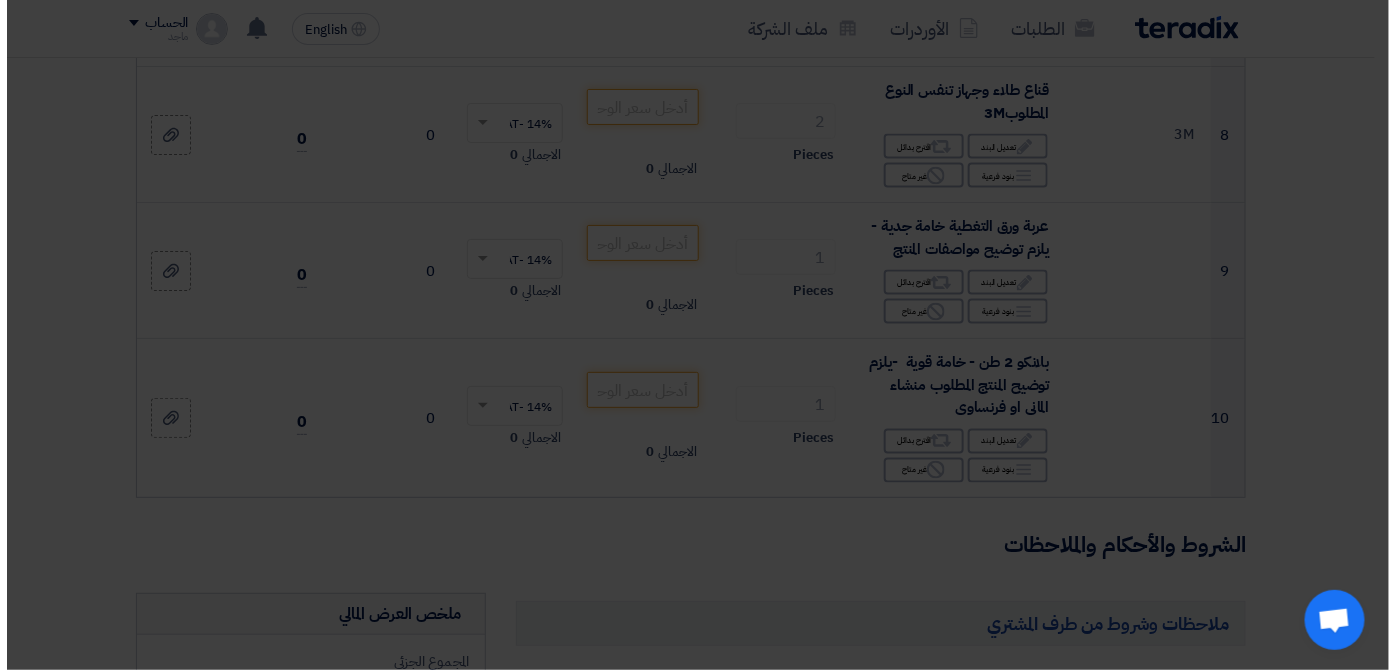 scroll, scrollTop: 868, scrollLeft: 0, axis: vertical 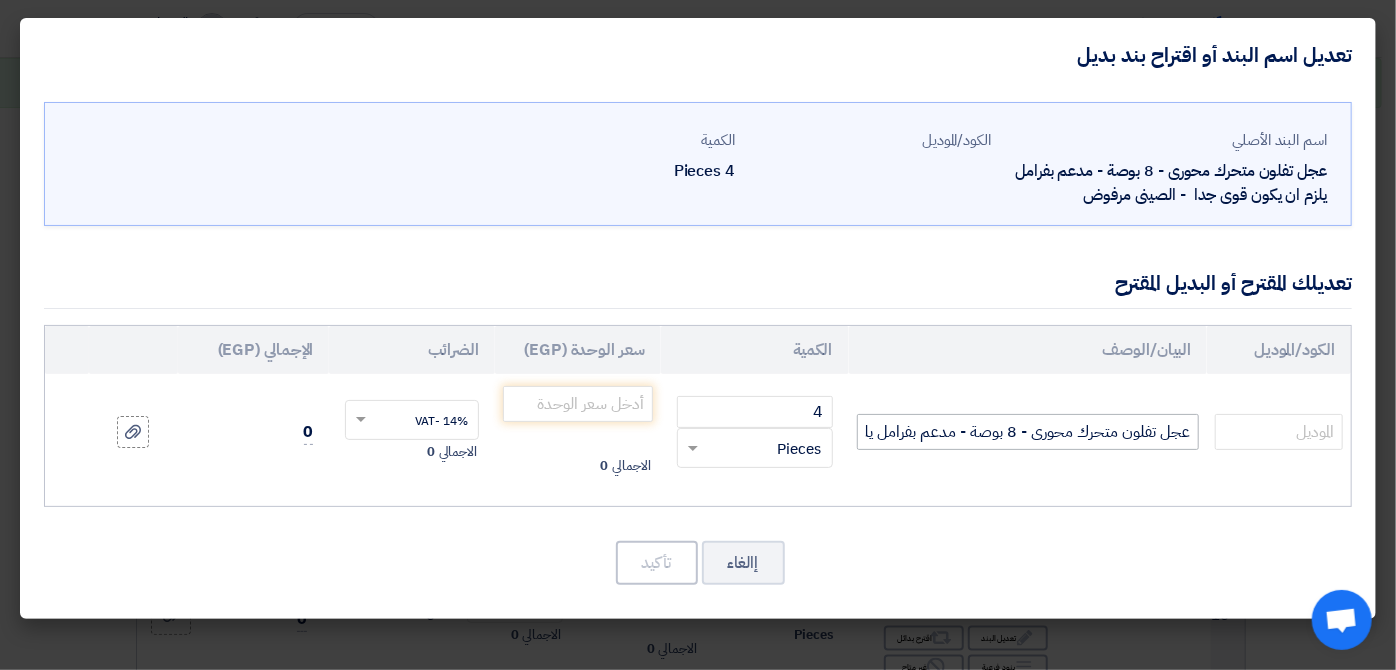 drag, startPoint x: 1000, startPoint y: 347, endPoint x: 898, endPoint y: 429, distance: 130.87398 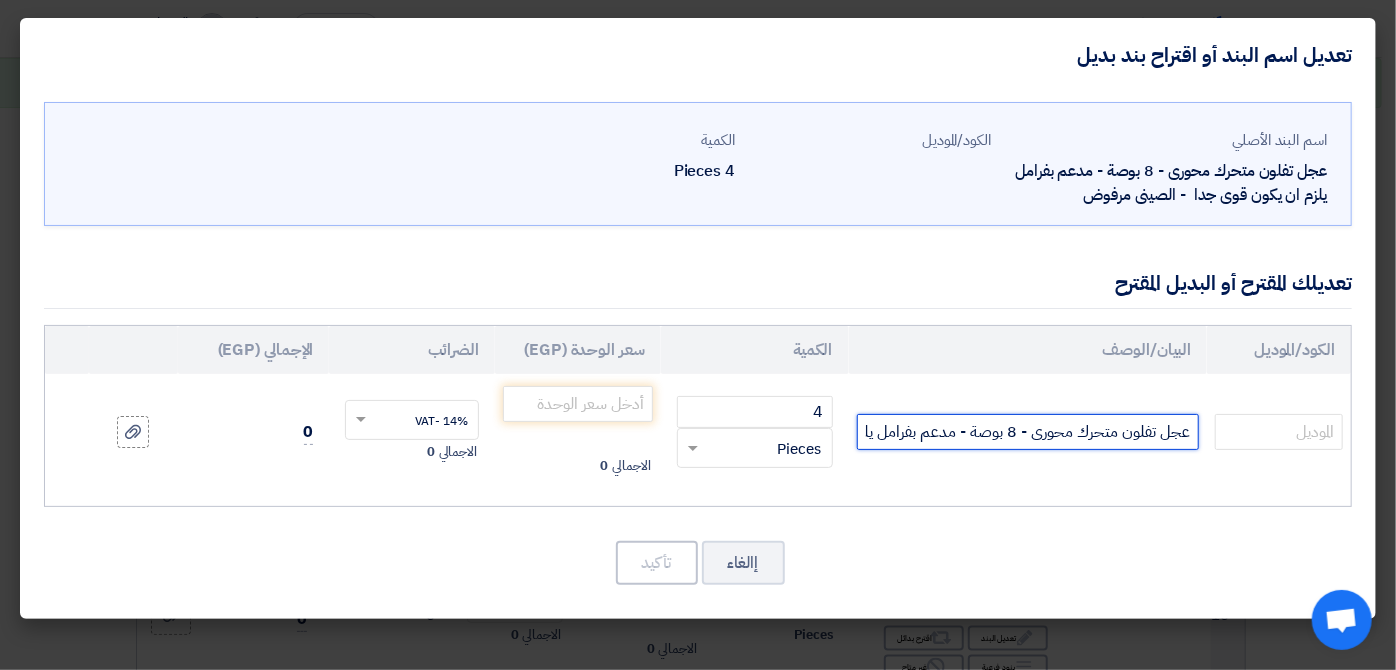 click on "عجل تفلون متحرك محورى - 8 بوصة - مدعم بفرامل يلزم ان يكون قوى جدا - الصينى مرفوض" 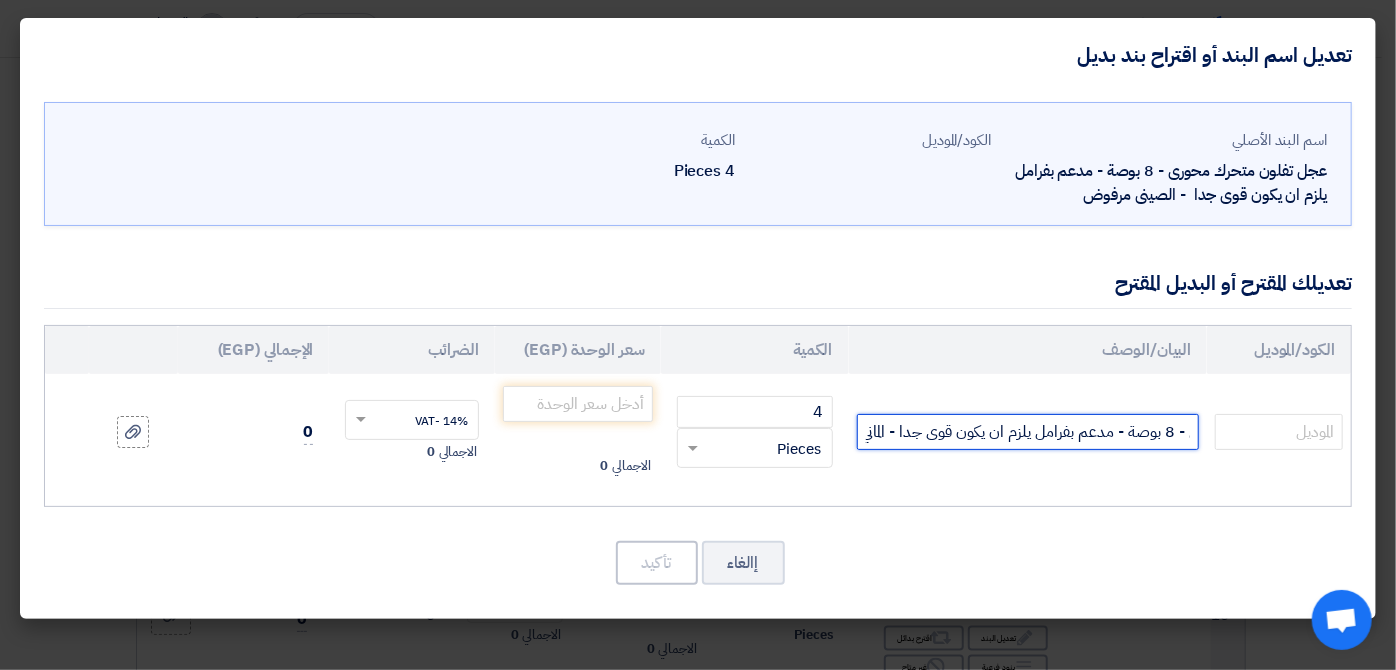 scroll, scrollTop: 0, scrollLeft: -157, axis: horizontal 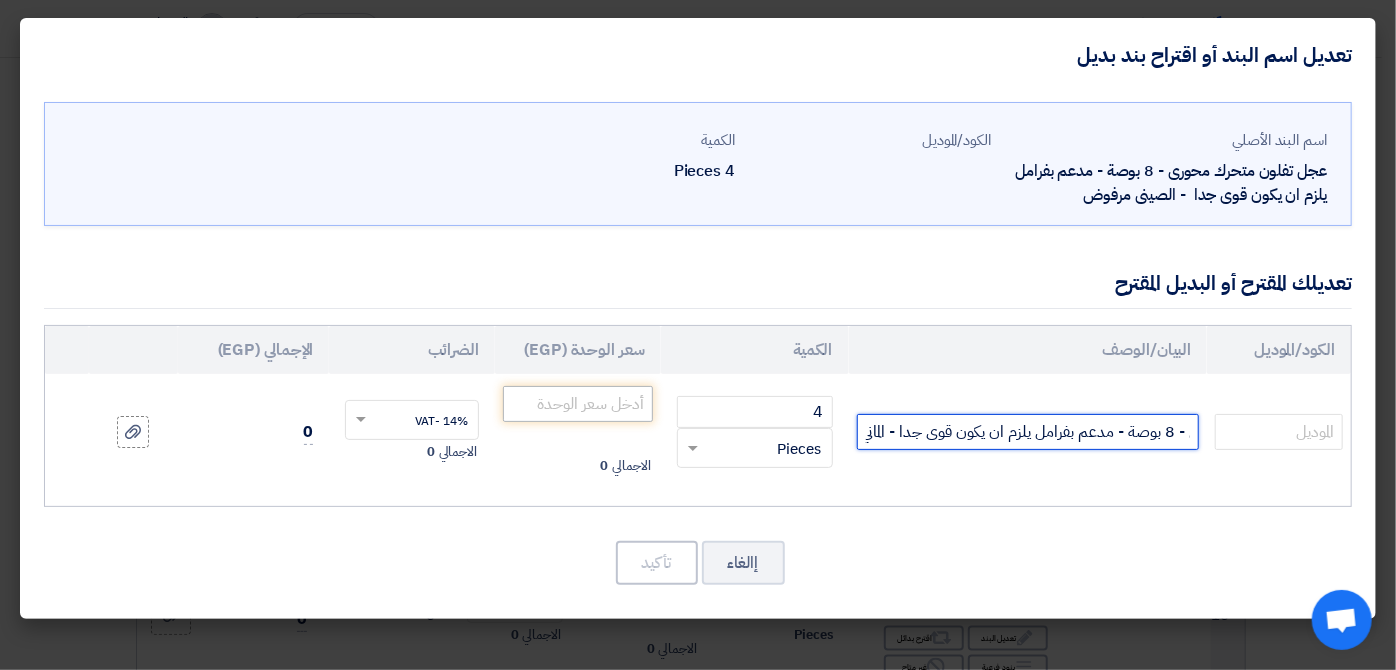 type on "عجل تفلون متحرك محورى - 8 بوصة - مدعم بفرامل يلزم ان يكون قوى جدا - الماني" 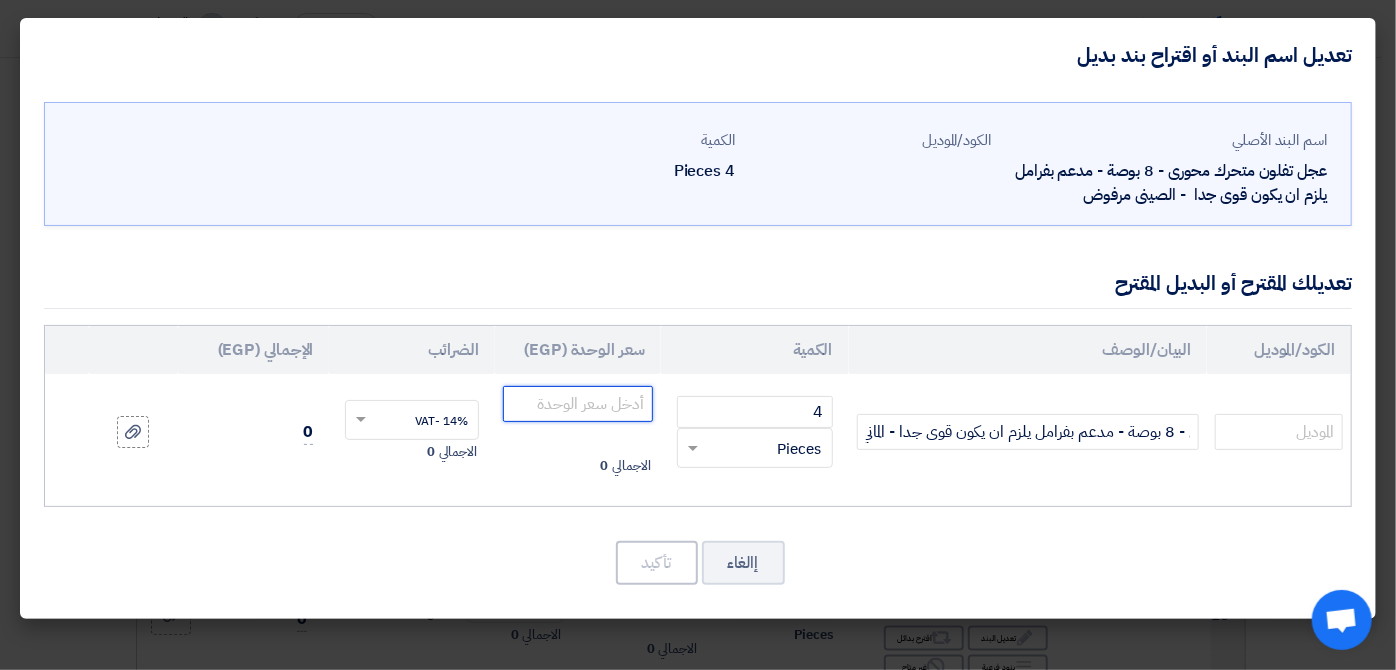 click 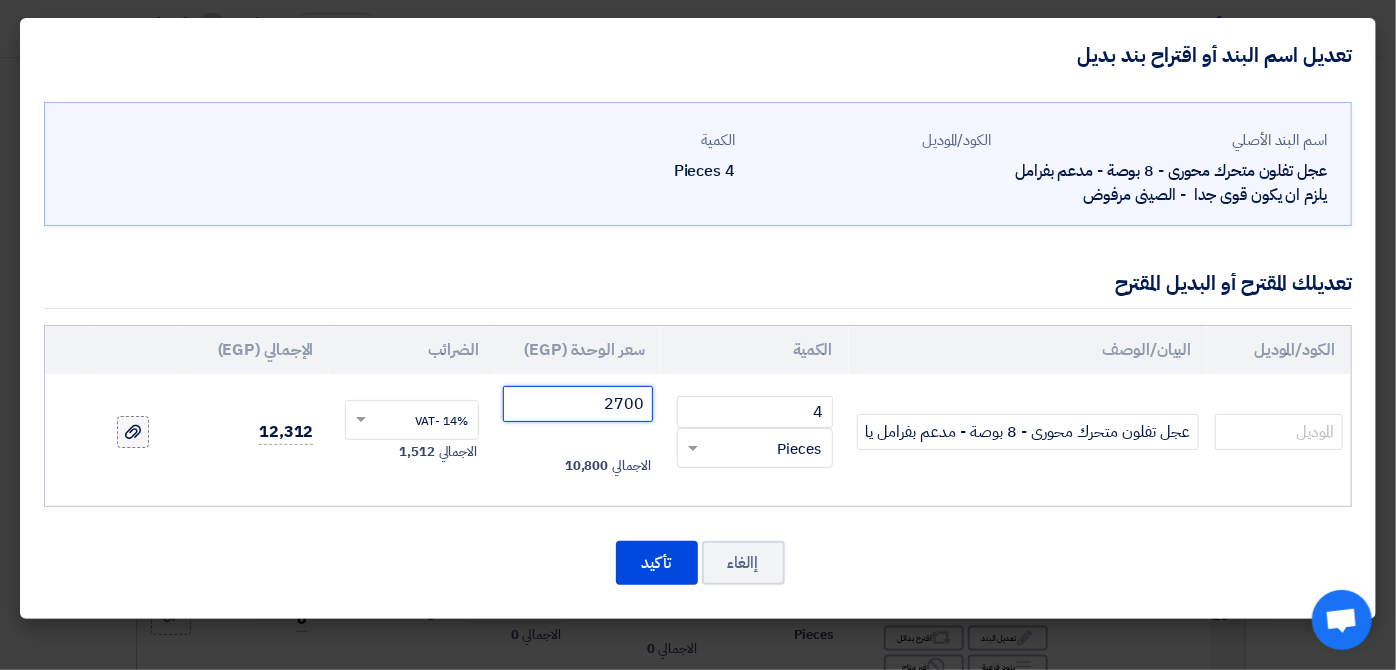 type on "2700" 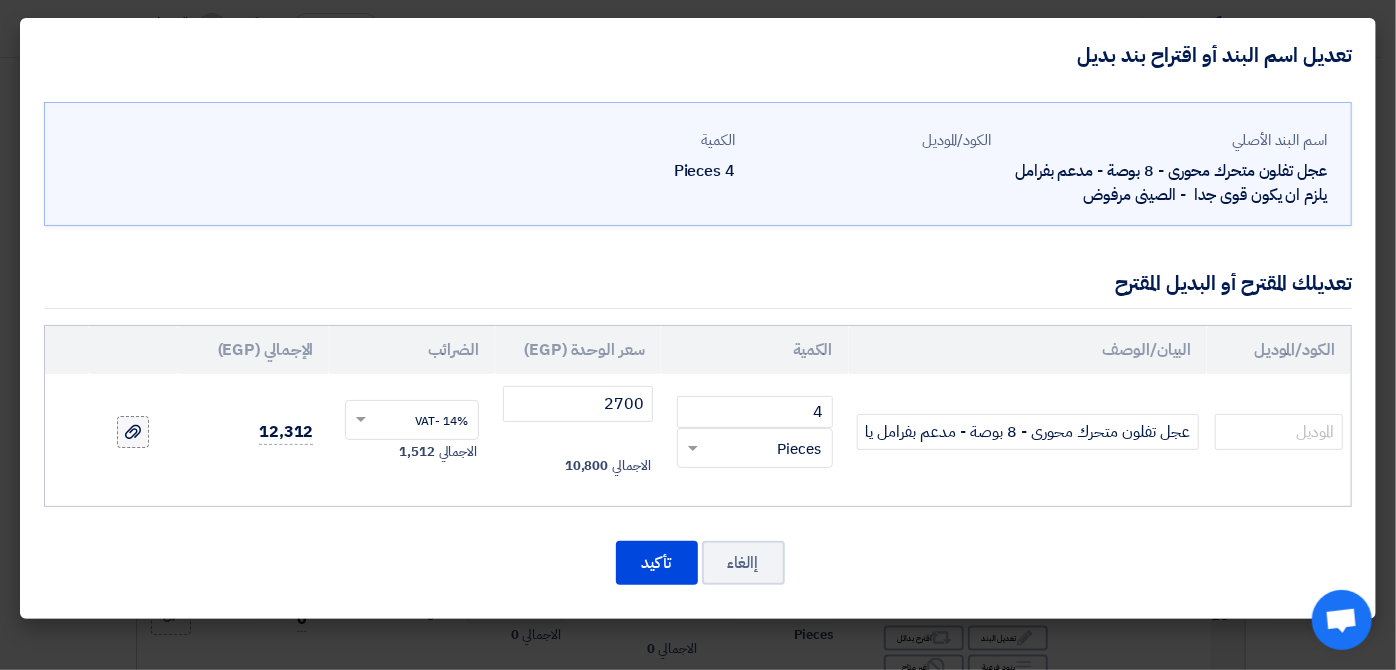 click 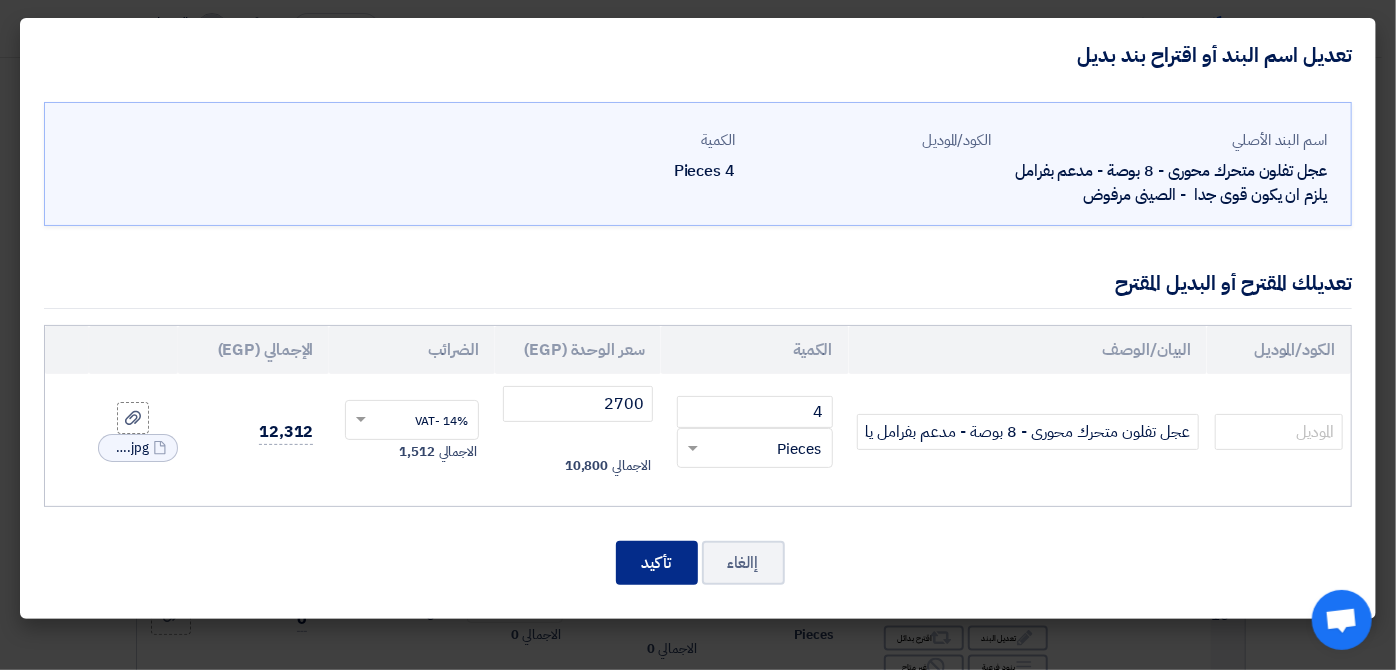 click on "تأكيد" 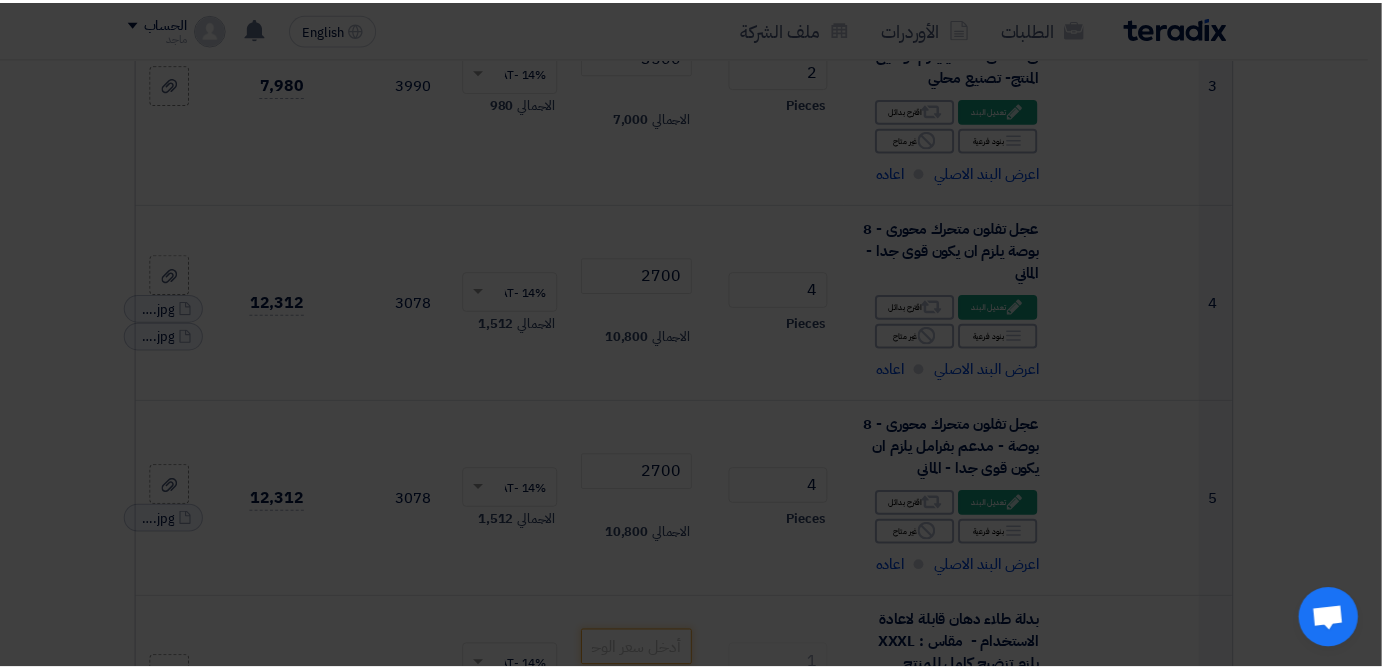 scroll, scrollTop: 1519, scrollLeft: 0, axis: vertical 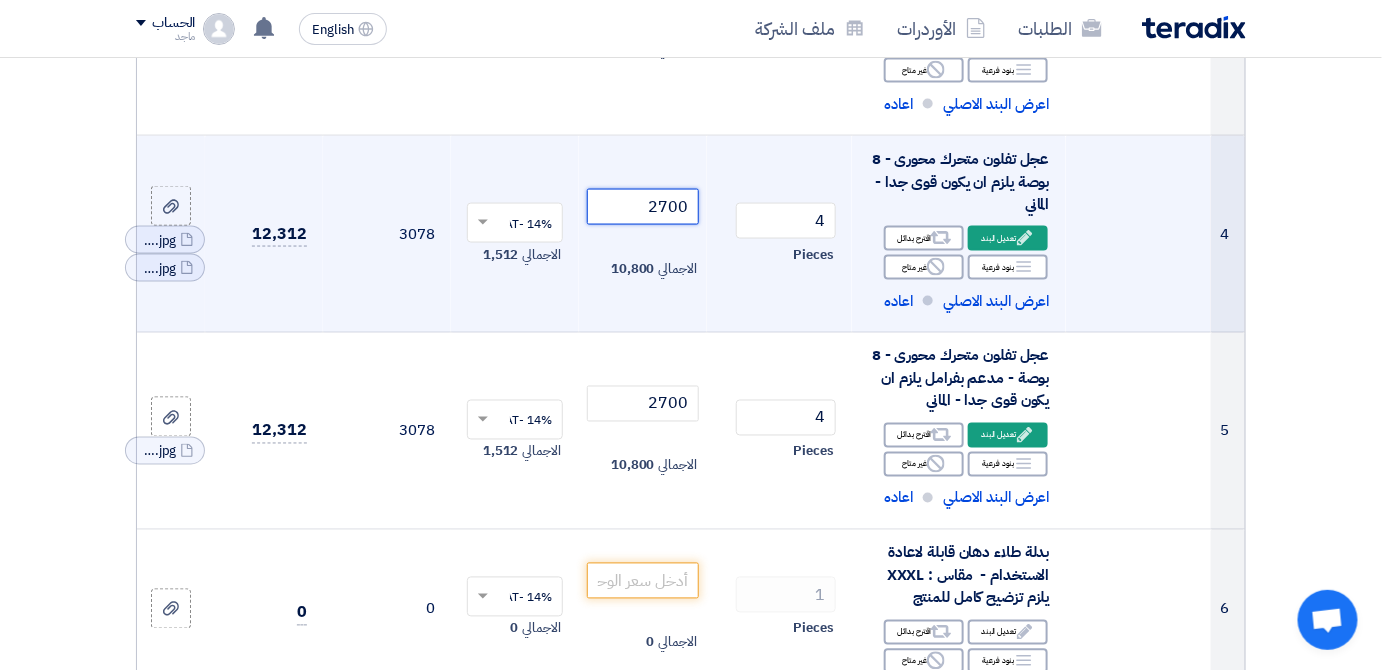click on "2700" 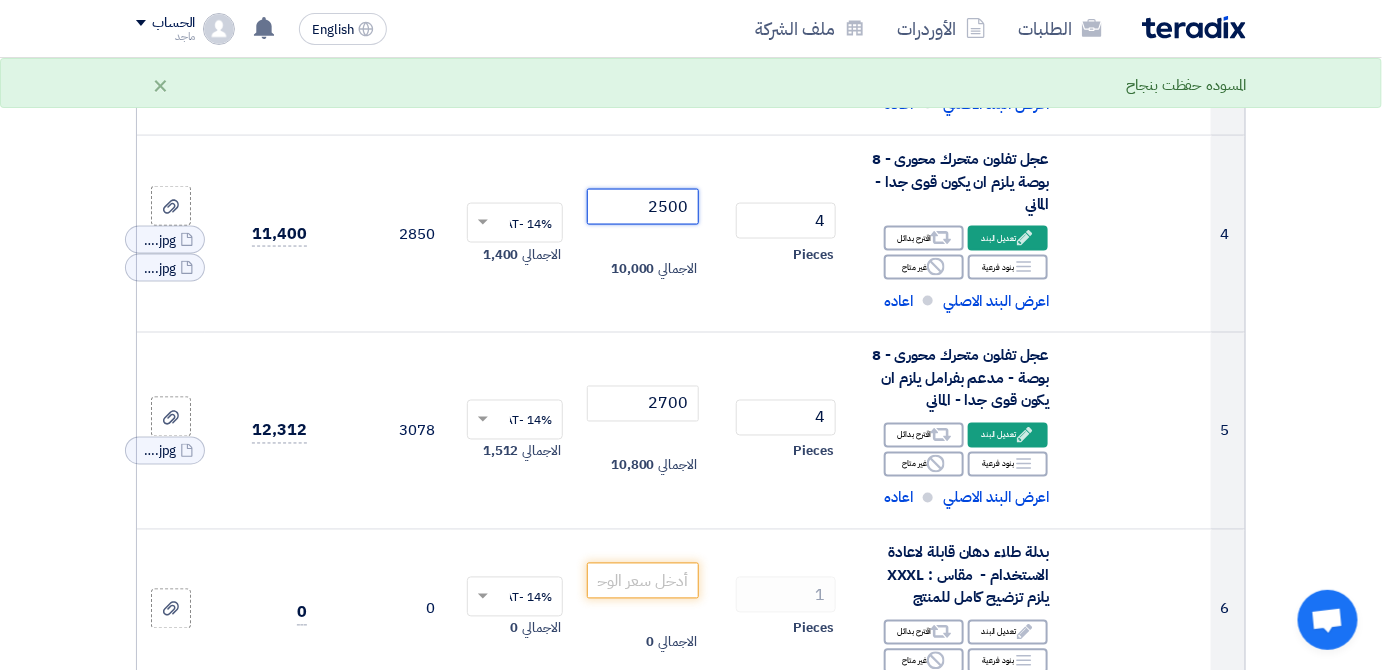 type on "2500" 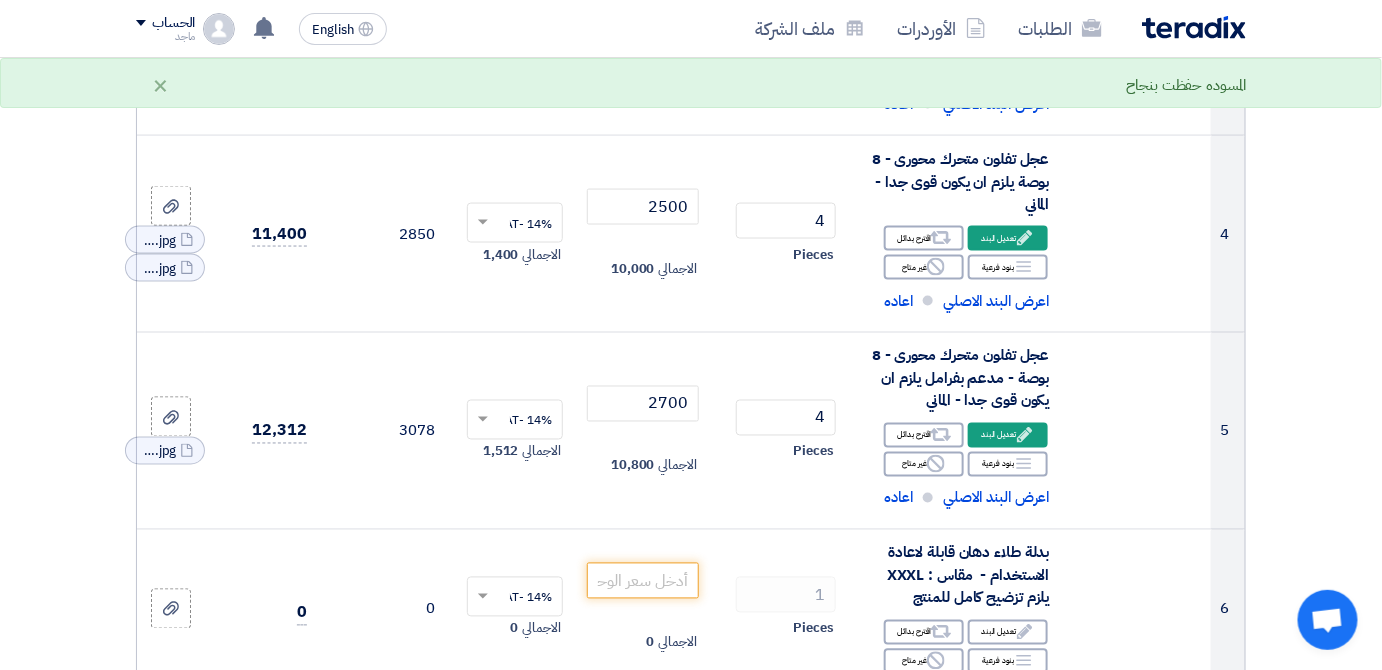 click on "تفاصيل الطلب
#
الكود/الموديل
البيان/الوصف
الكمية/العدد
سعر الوحدة (EGP)
الضرائب
+
'Select taxes...
14% -VAT" 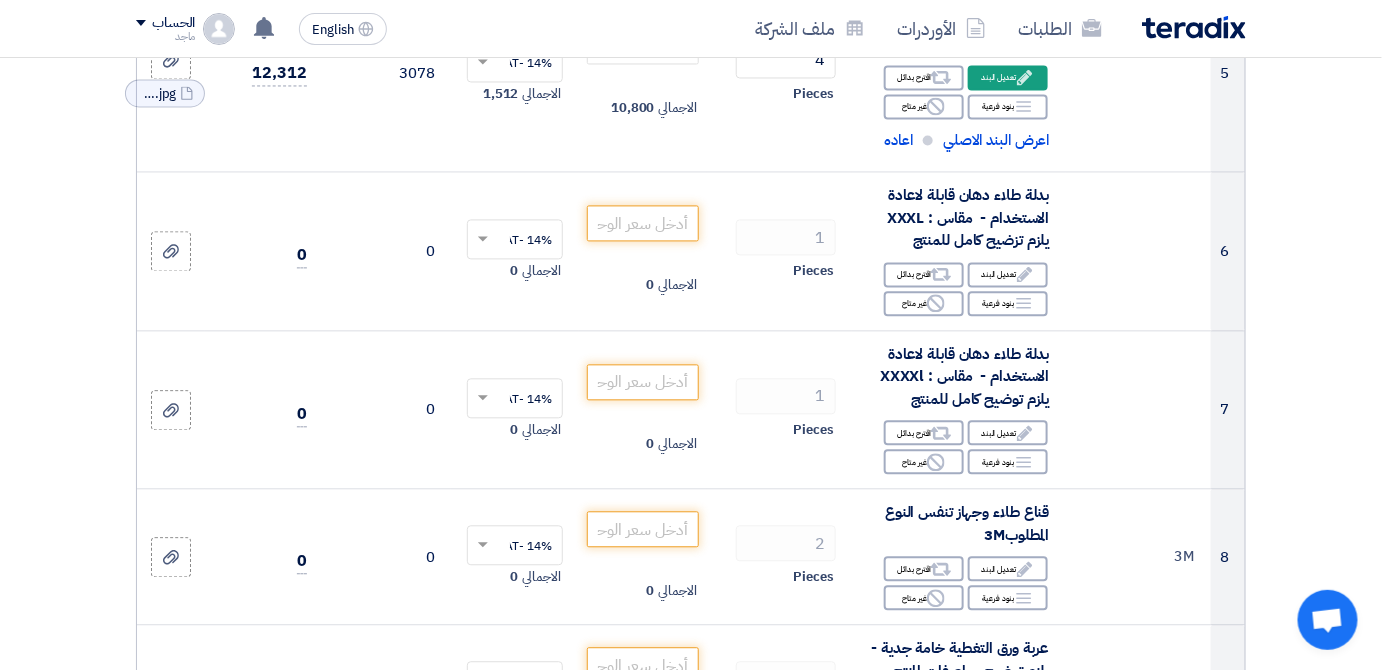 scroll, scrollTop: 1299, scrollLeft: 0, axis: vertical 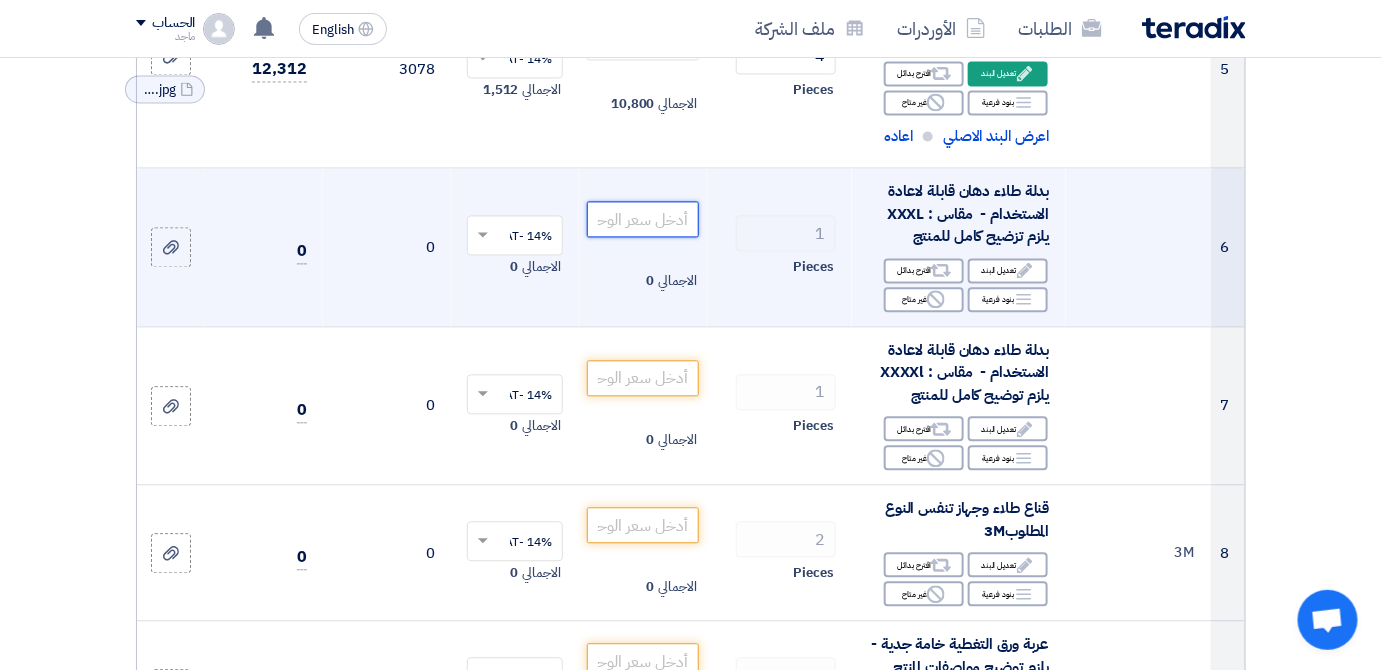 click 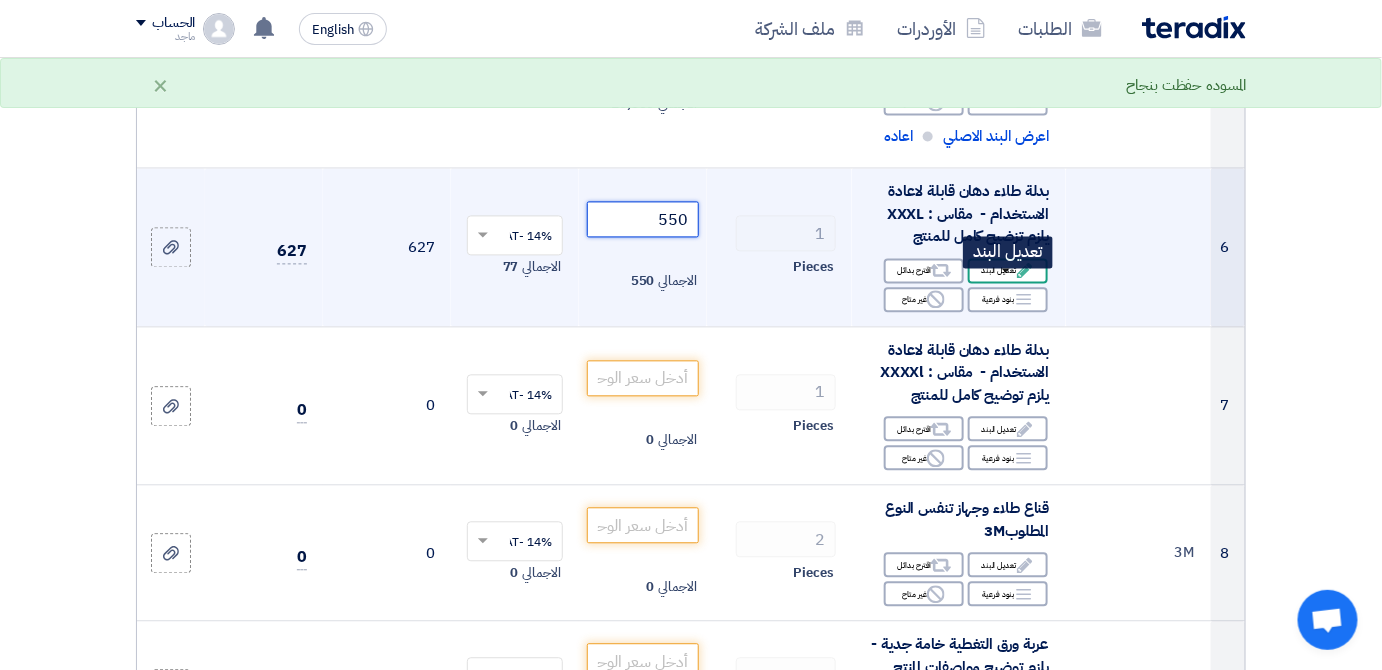 type on "550" 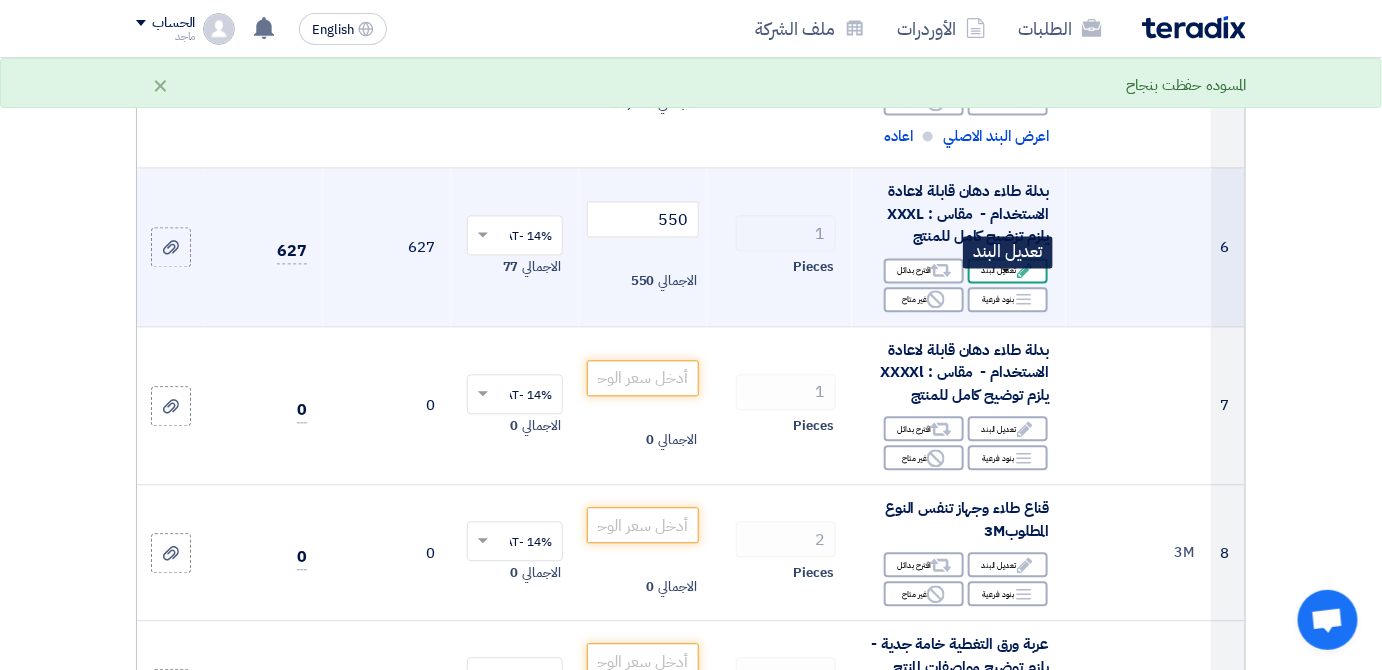 click on "Edit
تعديل البند" 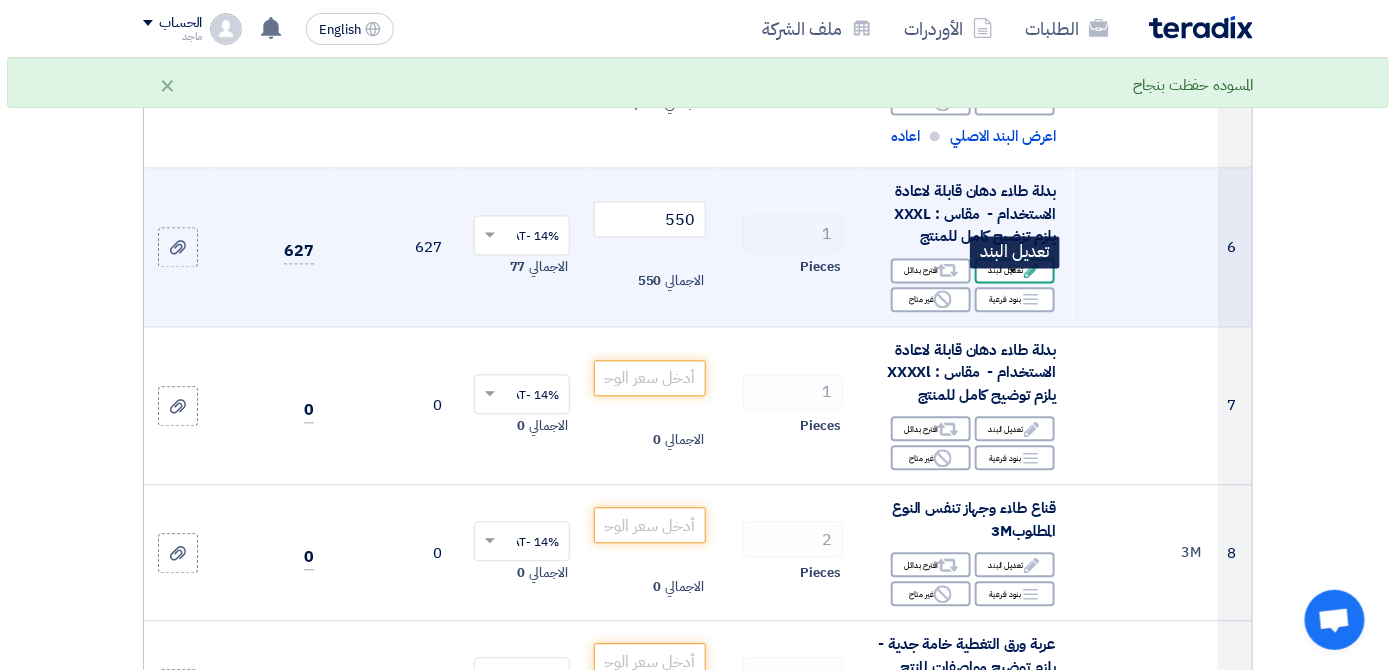 scroll, scrollTop: 664, scrollLeft: 0, axis: vertical 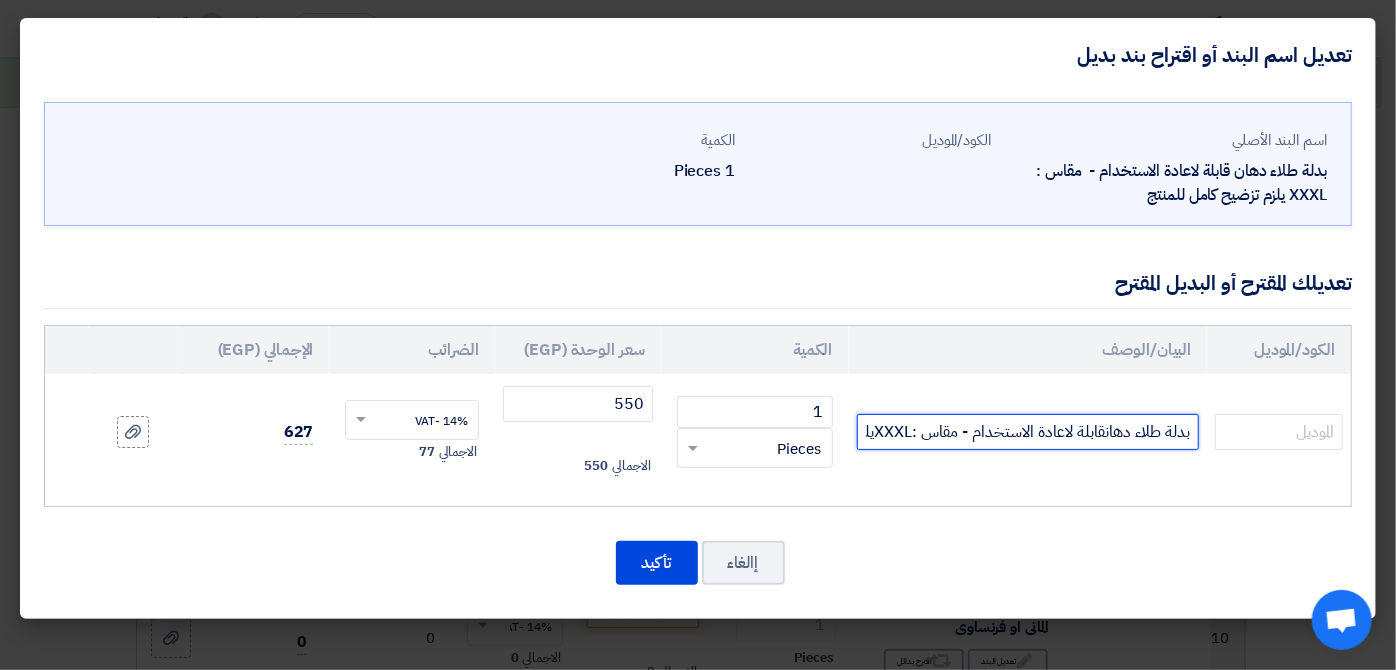 click on "بدلة طلاء دهانقابلة لاعادة الاستخدام - مقاس :XXXLيلزم تزضيح كامل للمنتج" 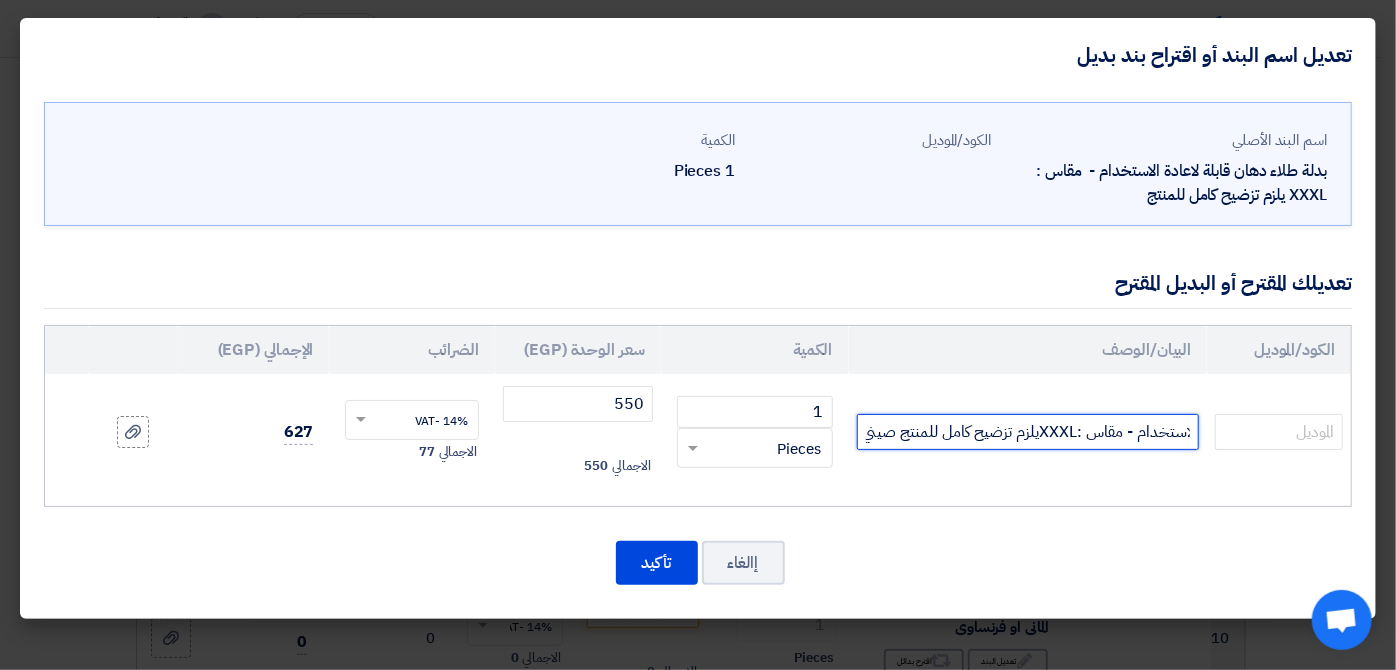 scroll, scrollTop: 0, scrollLeft: -168, axis: horizontal 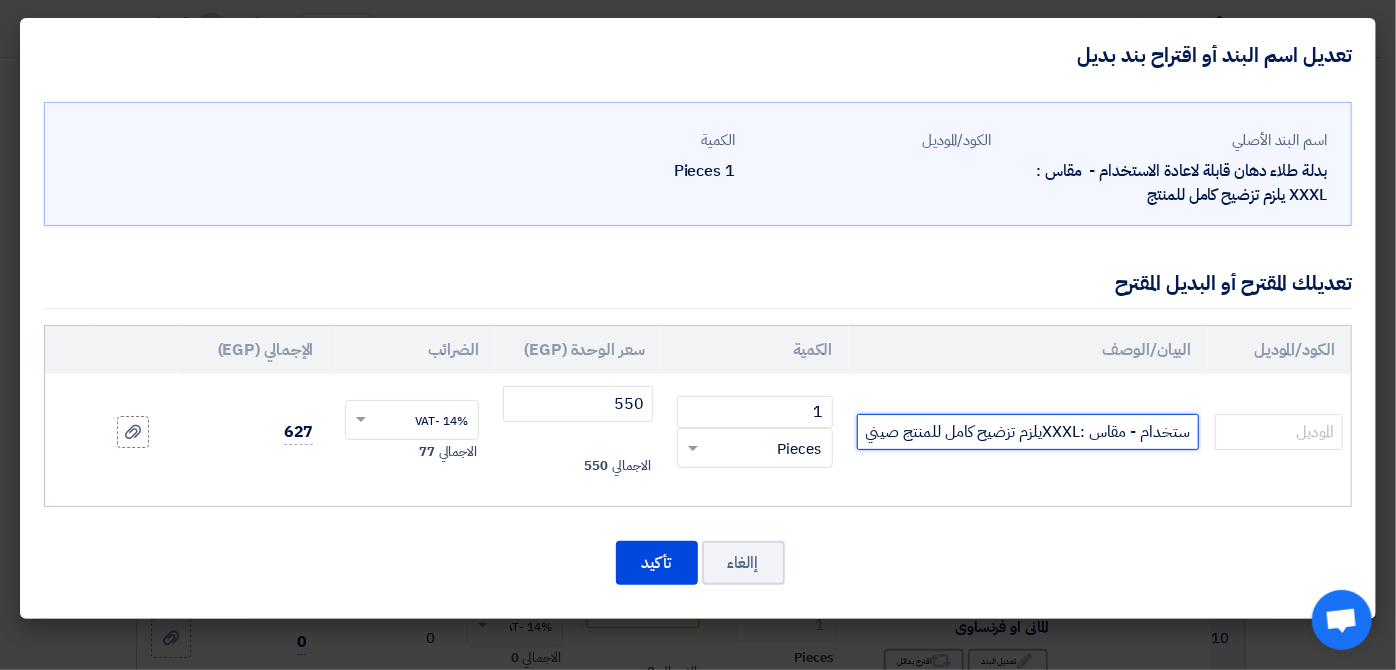 type on "بدلة طلاء دهانقابلة لاعادة الاستخدام - مقاس :XXXLيلزم تزضيح كامل للمنتج صيني" 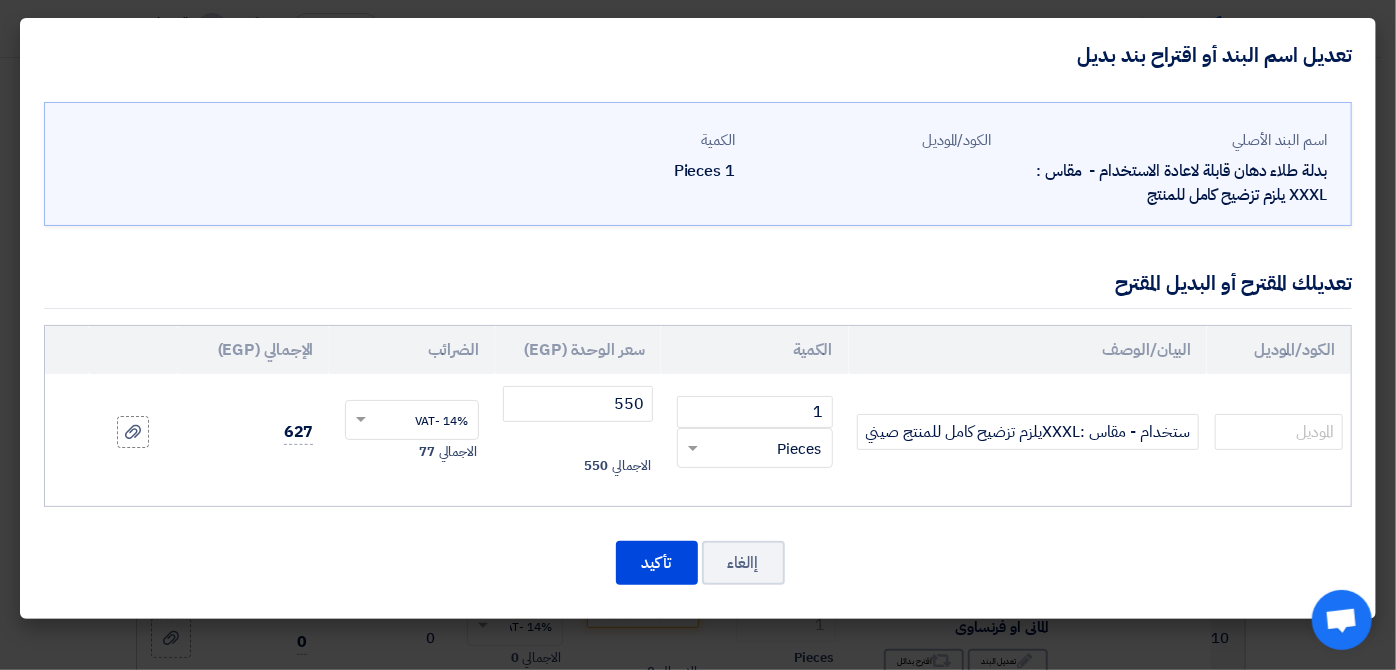 scroll, scrollTop: 0, scrollLeft: 0, axis: both 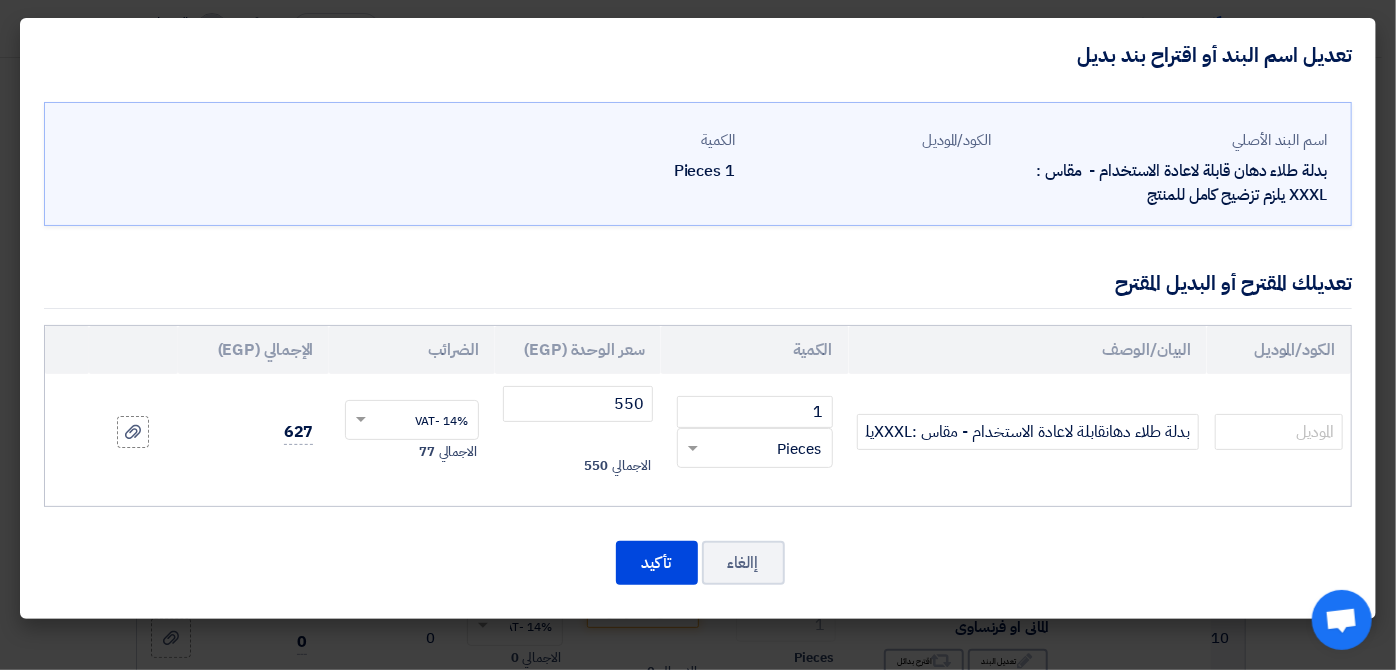 click on "اسم البند الأصلي
بدلة طلاء دهان
قابلة لاعادة الاستخدام -
مقاس :
XXXL
يلزم تزضيح كامل للمنتج
الكود/الموديل
الكمية" 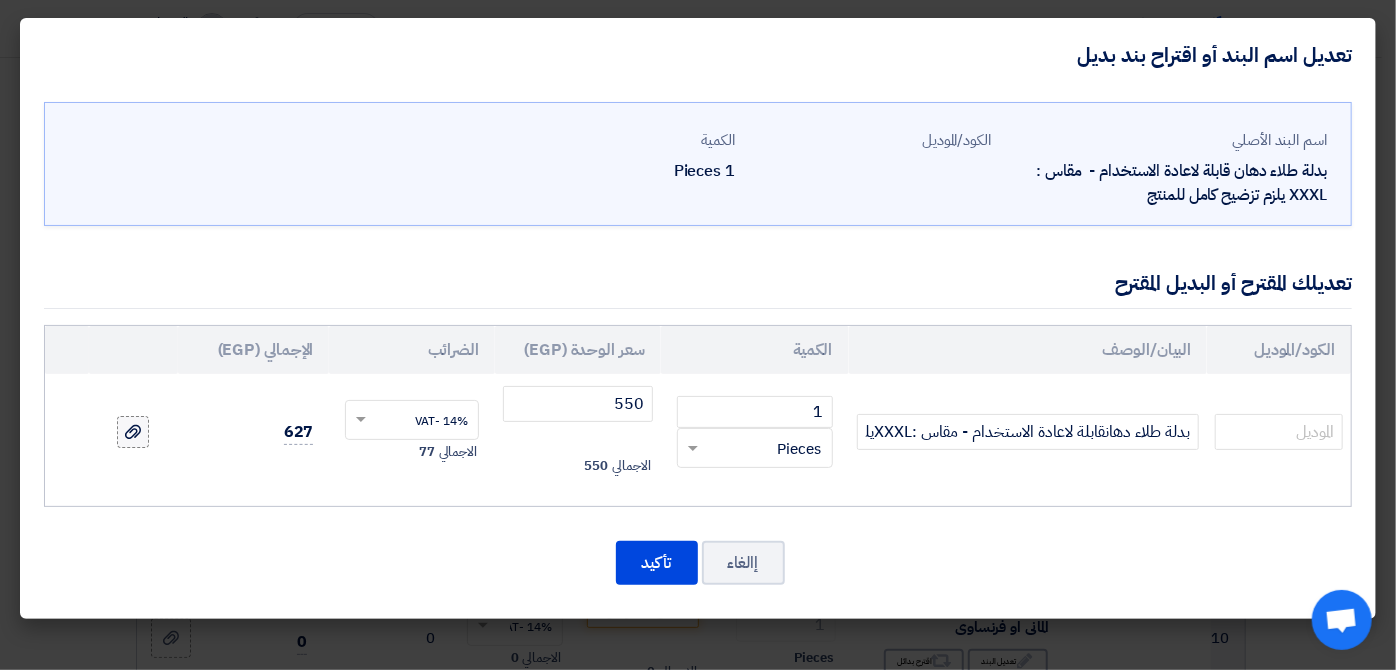 click 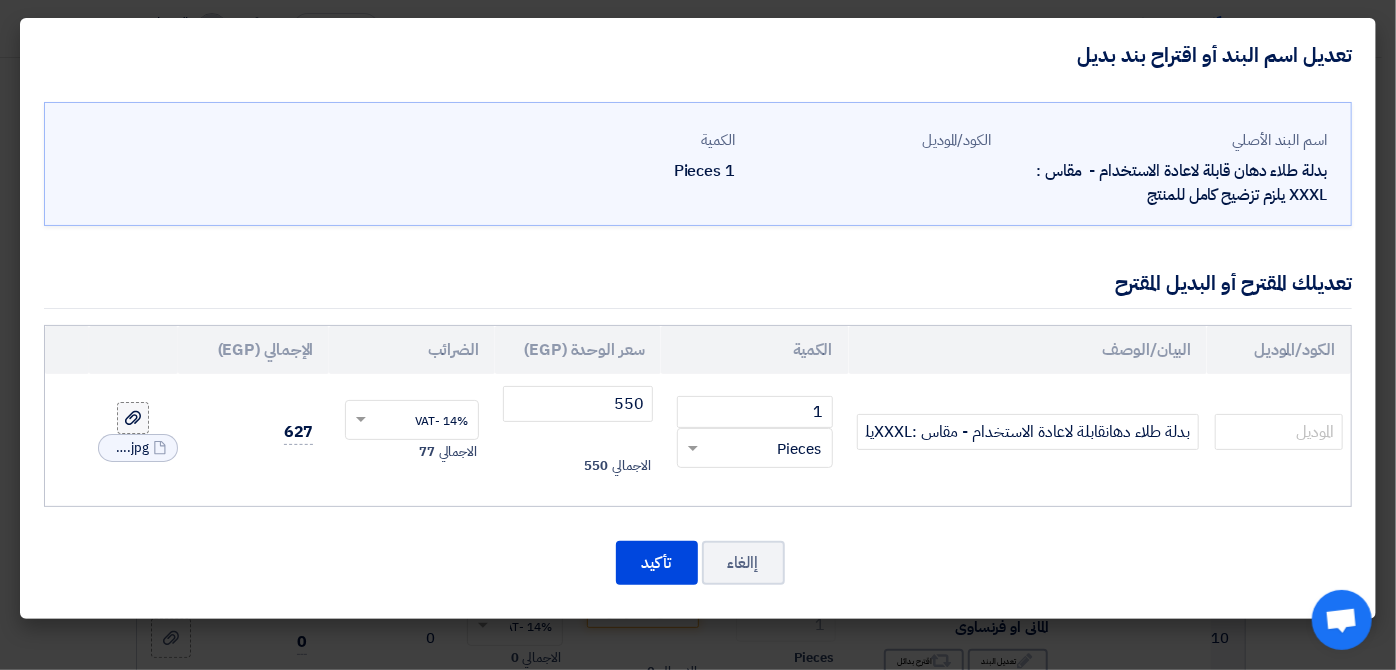 click 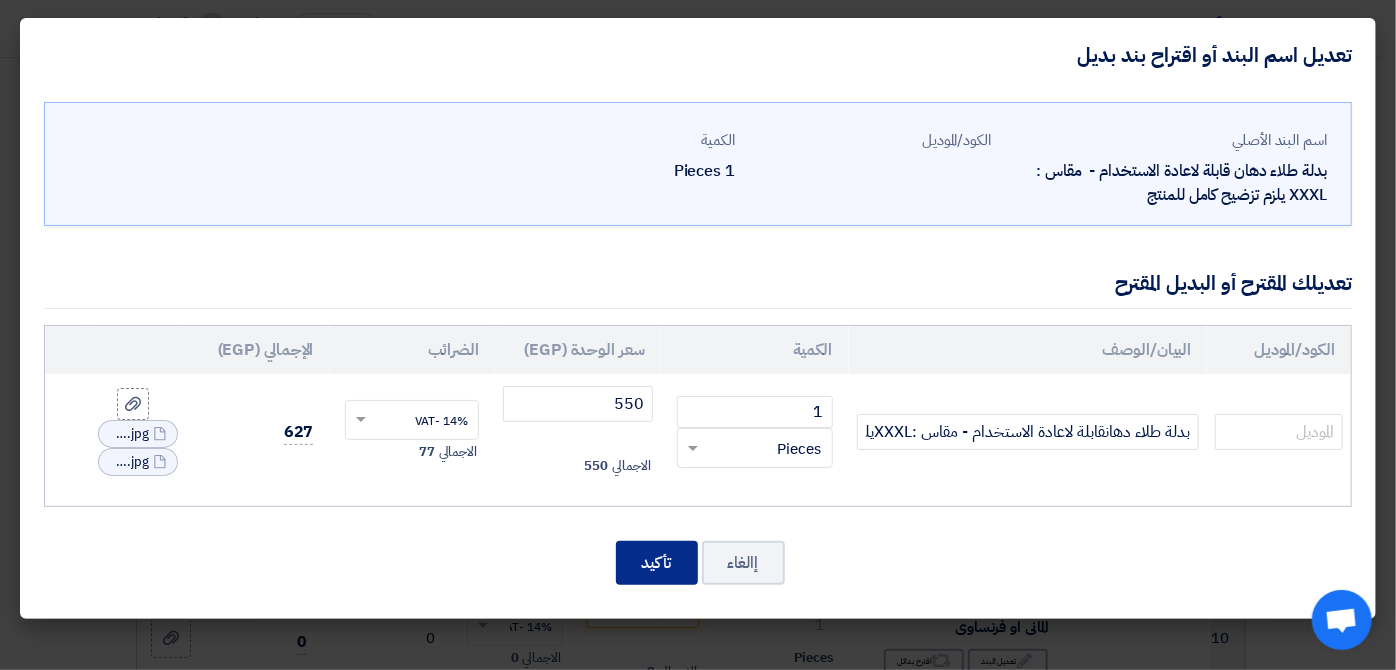 click on "تأكيد" 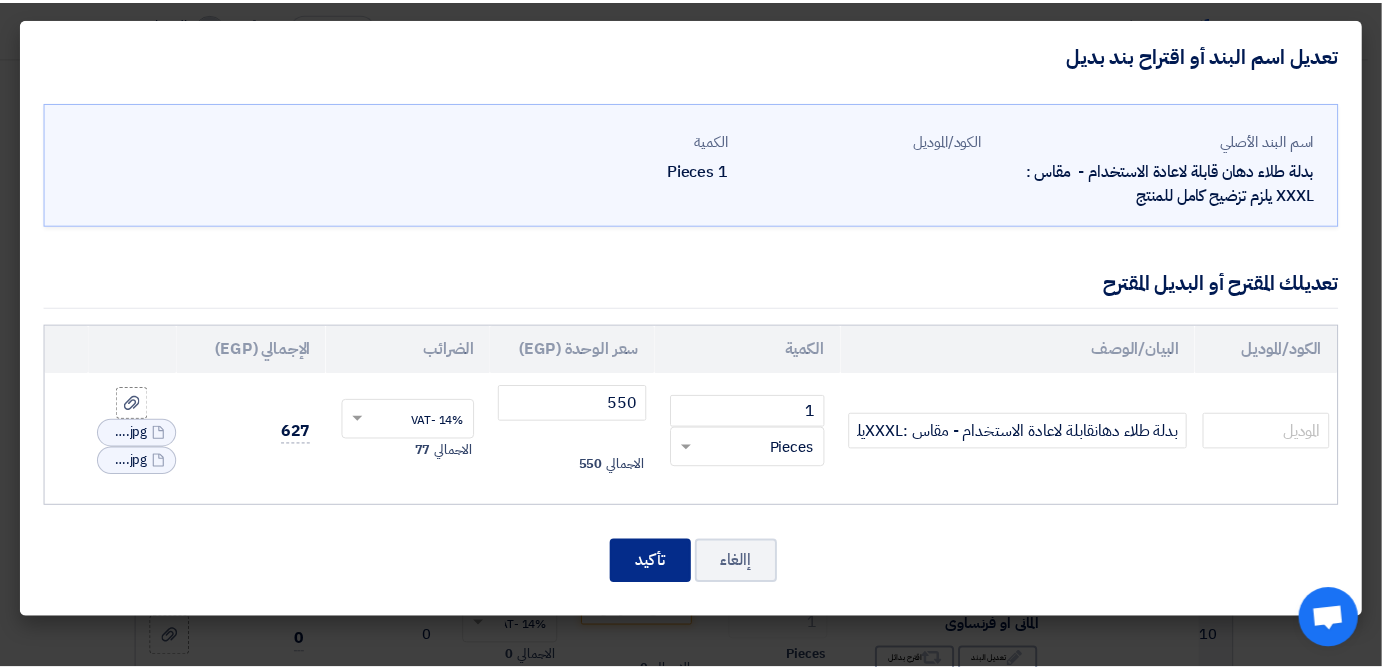 scroll, scrollTop: 1496, scrollLeft: 0, axis: vertical 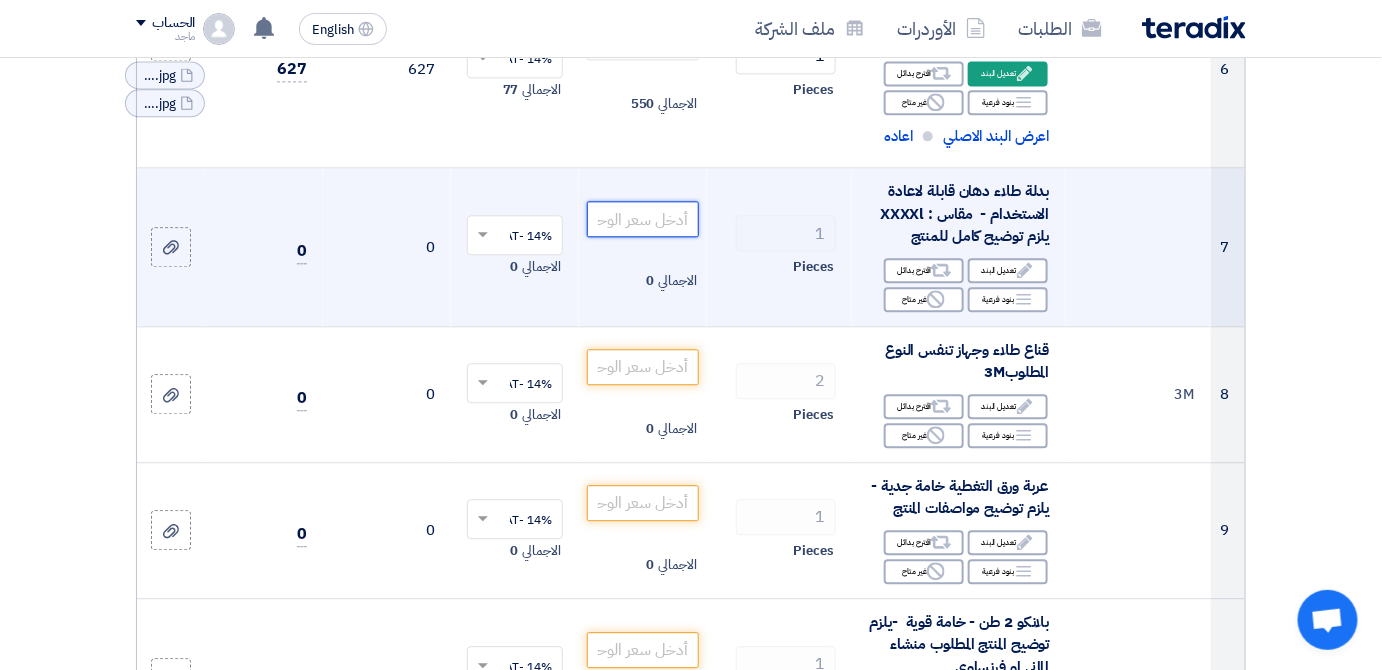 click 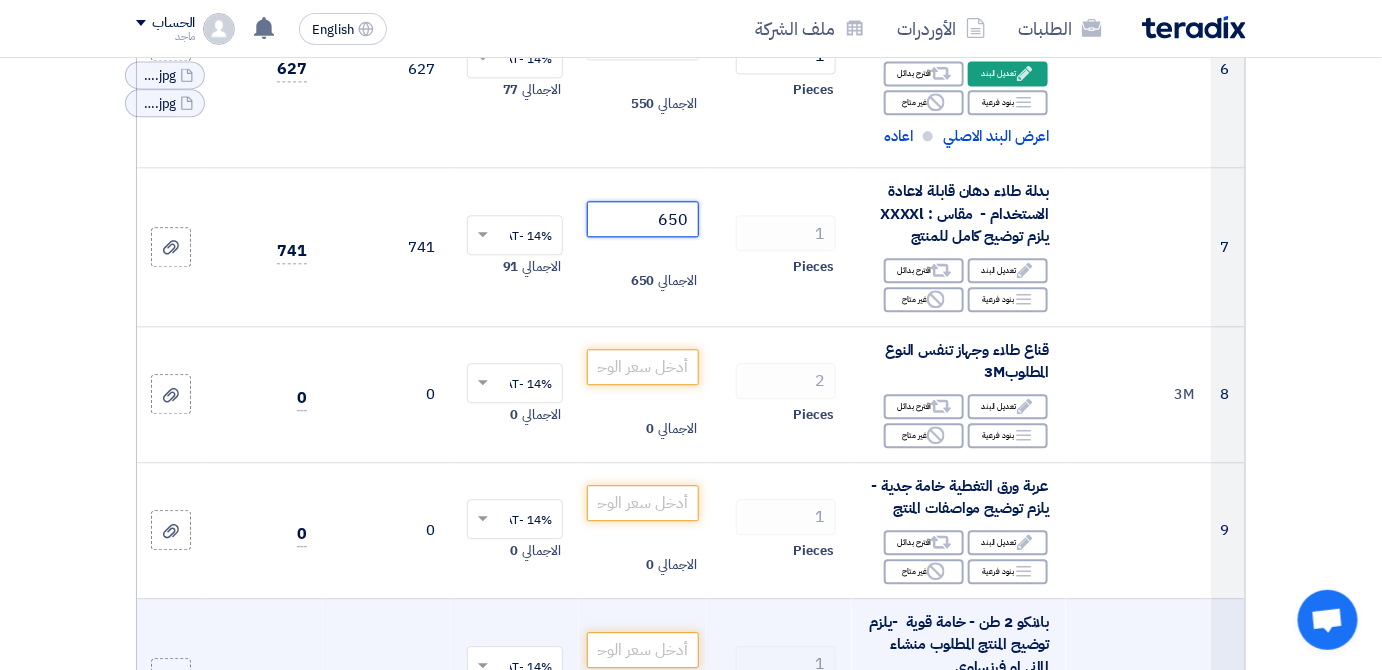 type on "650" 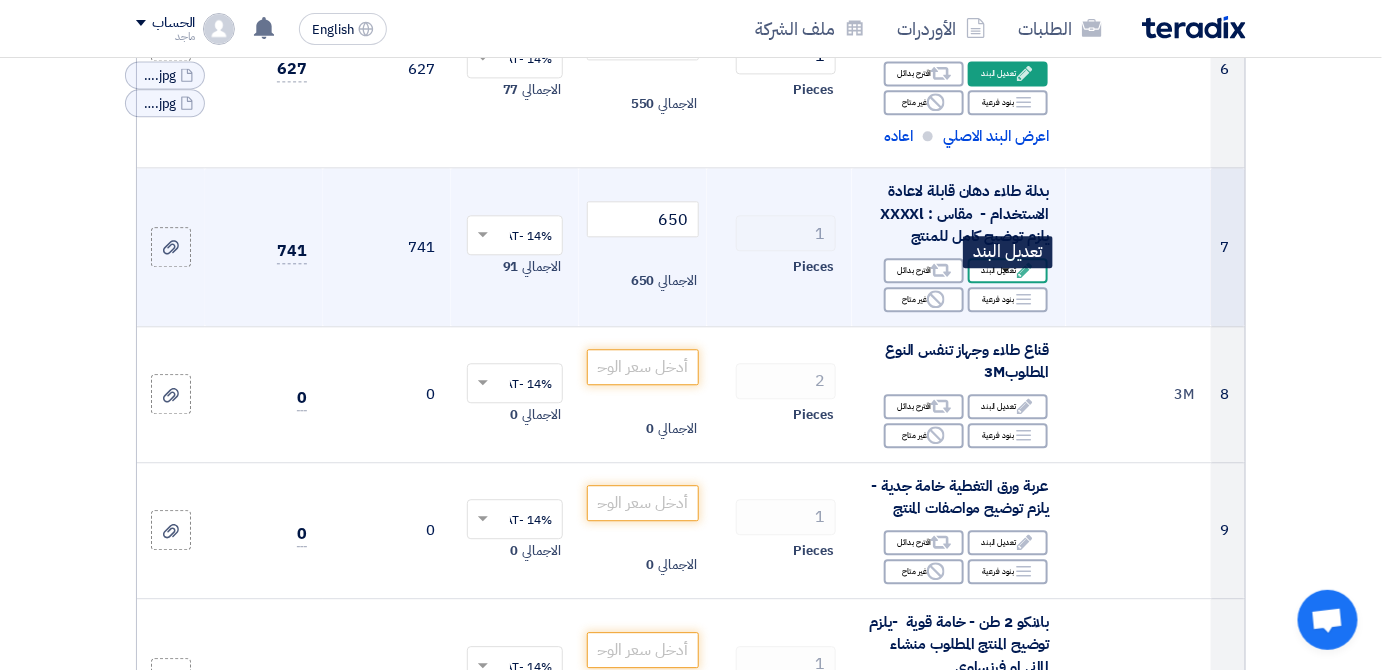 click on "Edit
تعديل البند" 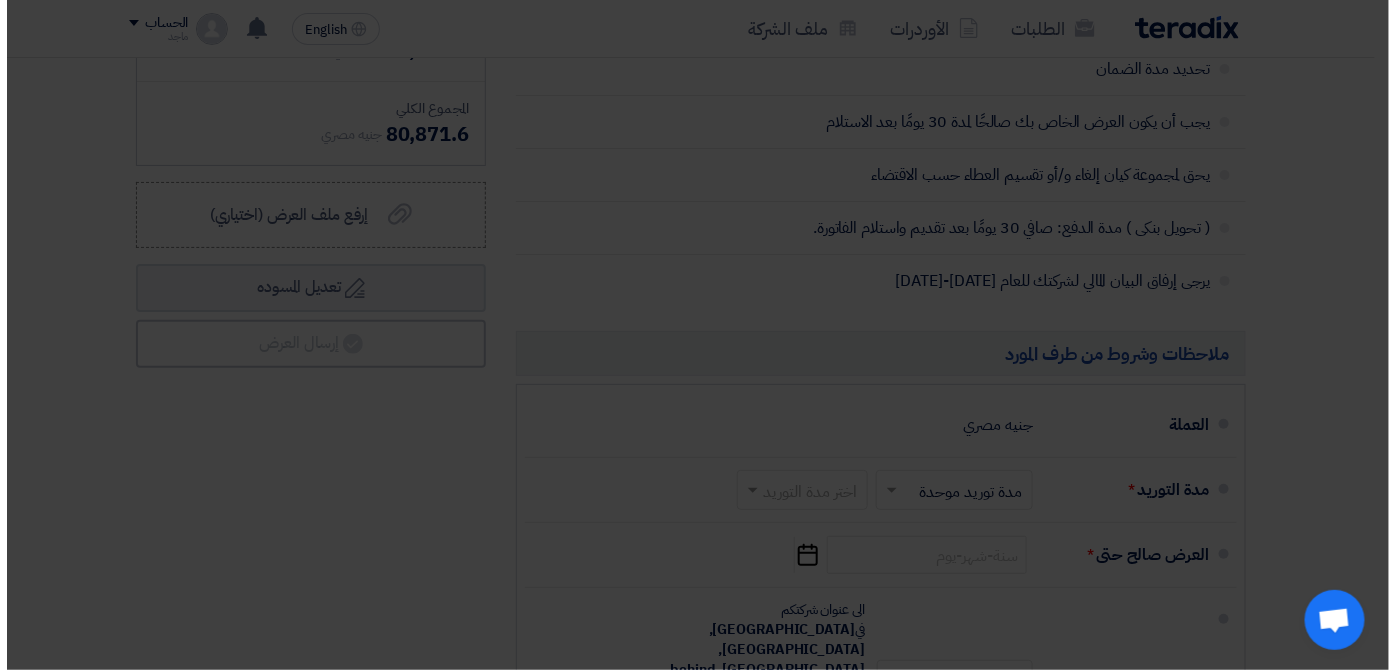 scroll, scrollTop: 664, scrollLeft: 0, axis: vertical 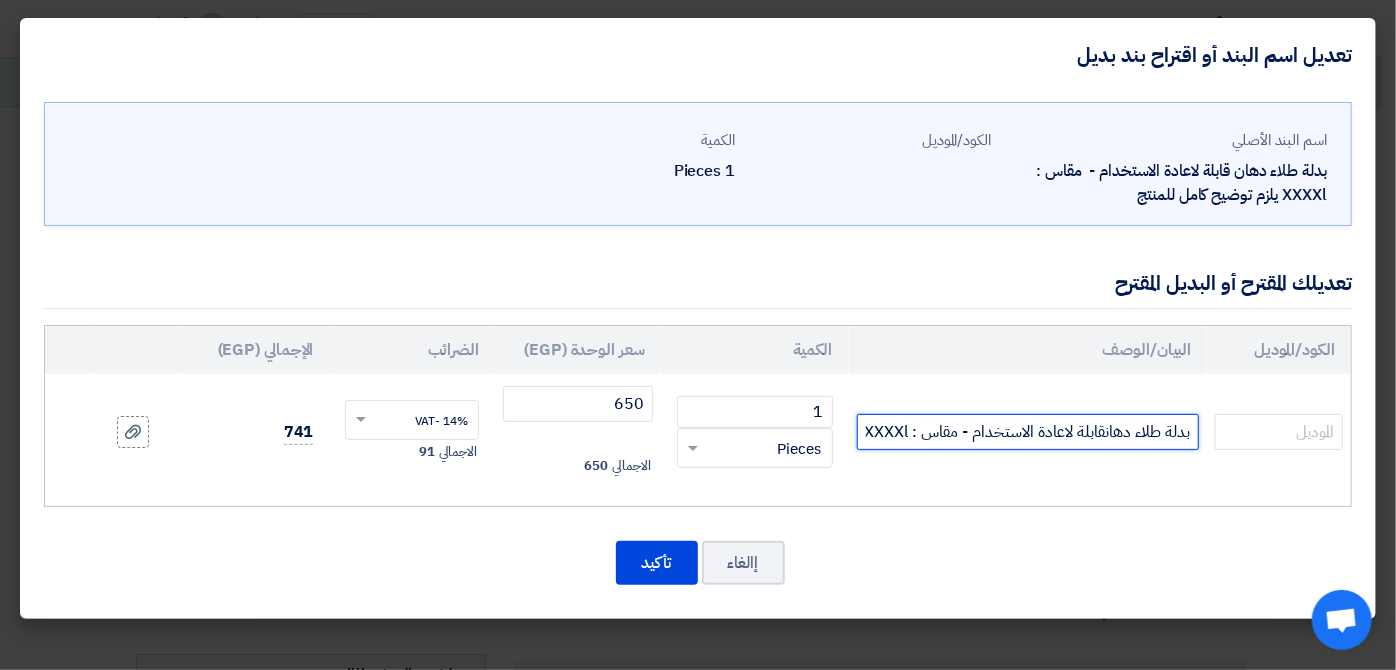 click on "بدلة طلاء دهانقابلة لاعادة الاستخدام - مقاس : XXXXlيلزم توضيح كامل للمنتج" 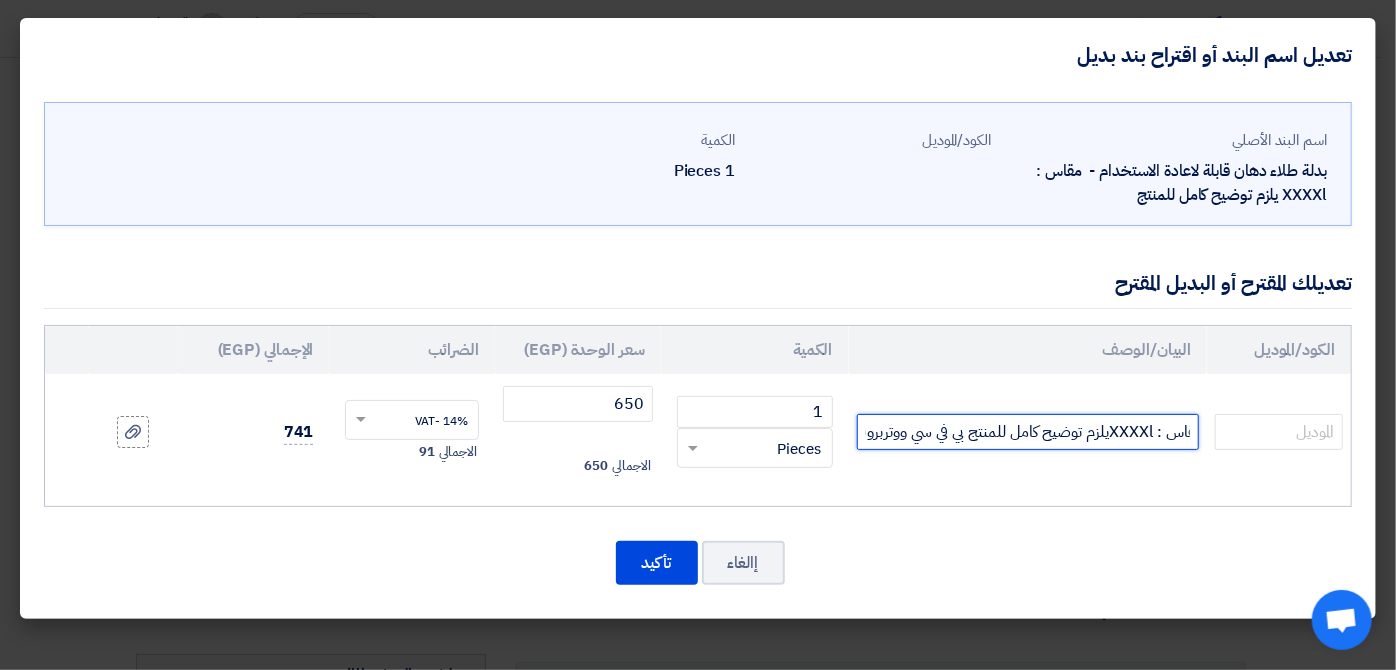scroll, scrollTop: 0, scrollLeft: -258, axis: horizontal 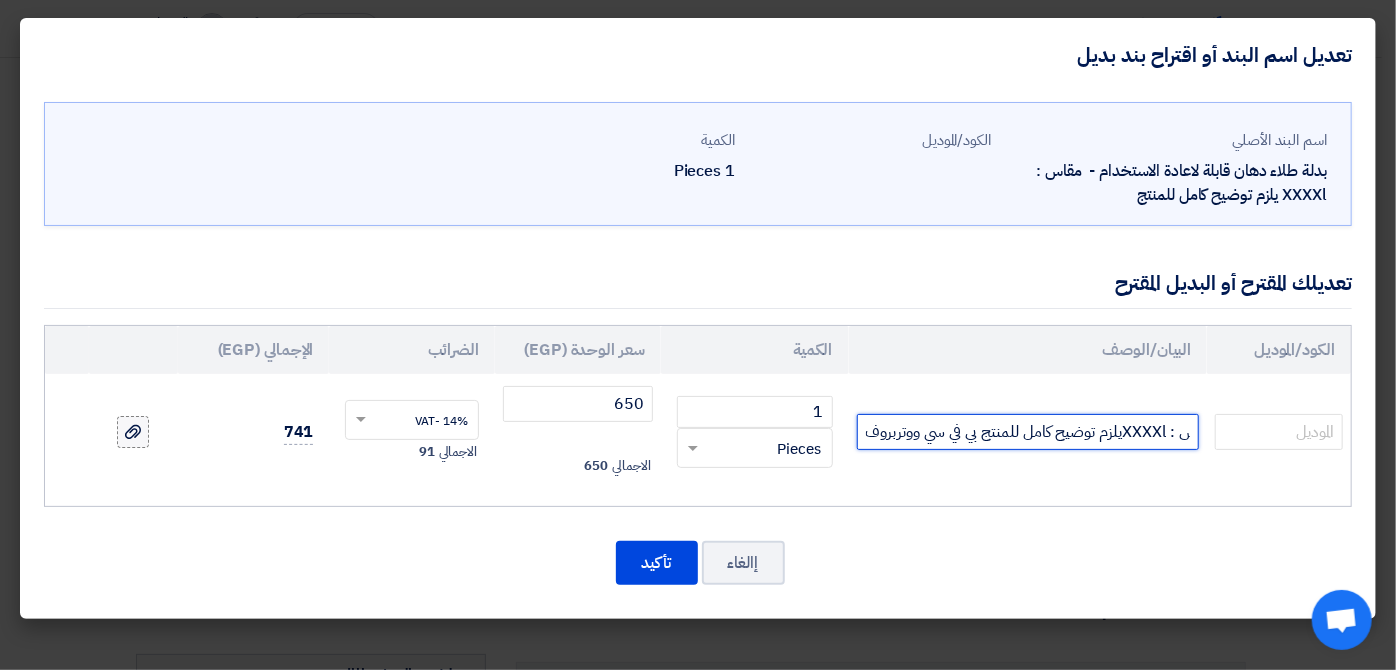 type on "بدلة طلاء دهانقابلة لاعادة الاستخدام - مقاس : XXXXlيلزم توضيح كامل للمنتج بي في سي ووتربروف" 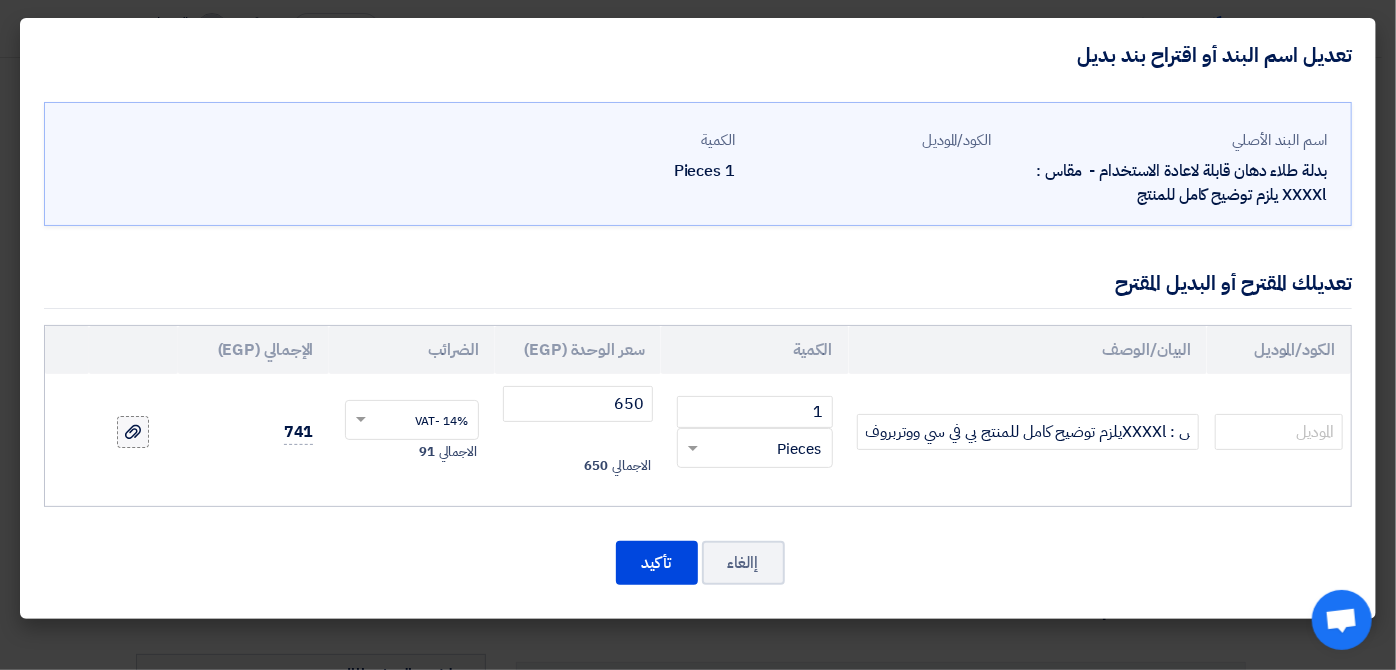scroll, scrollTop: 0, scrollLeft: 0, axis: both 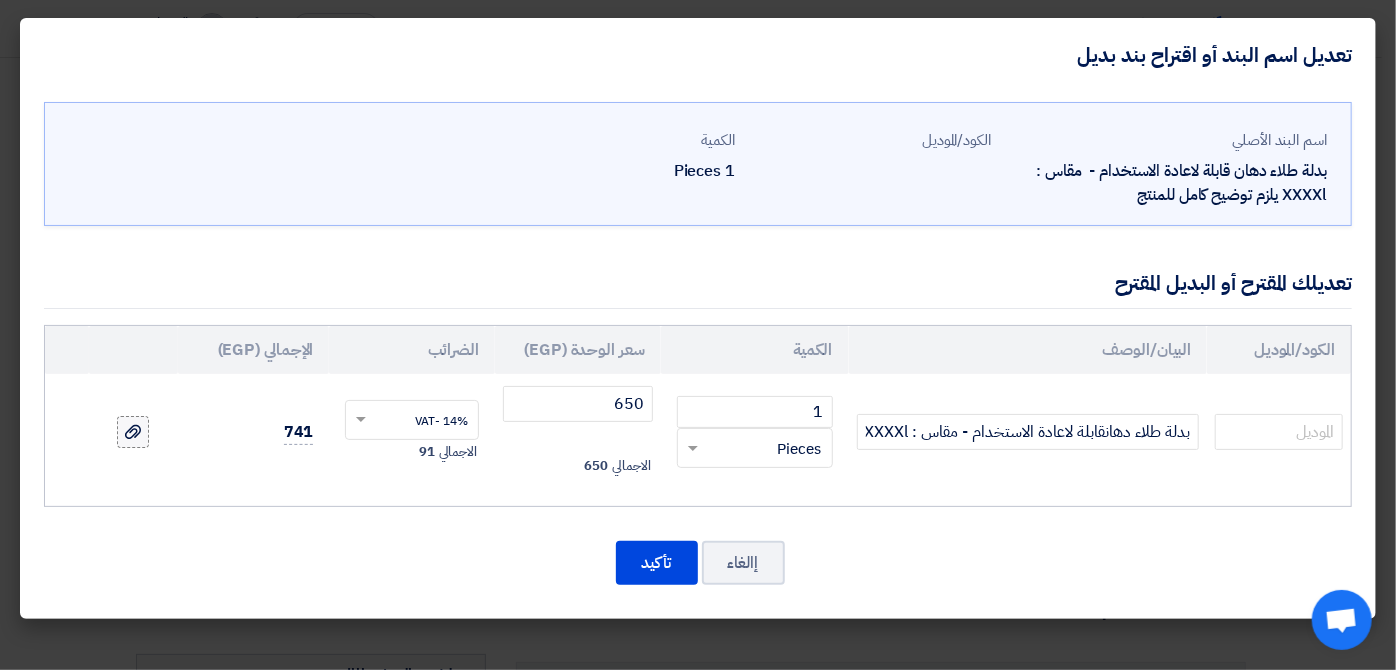 click 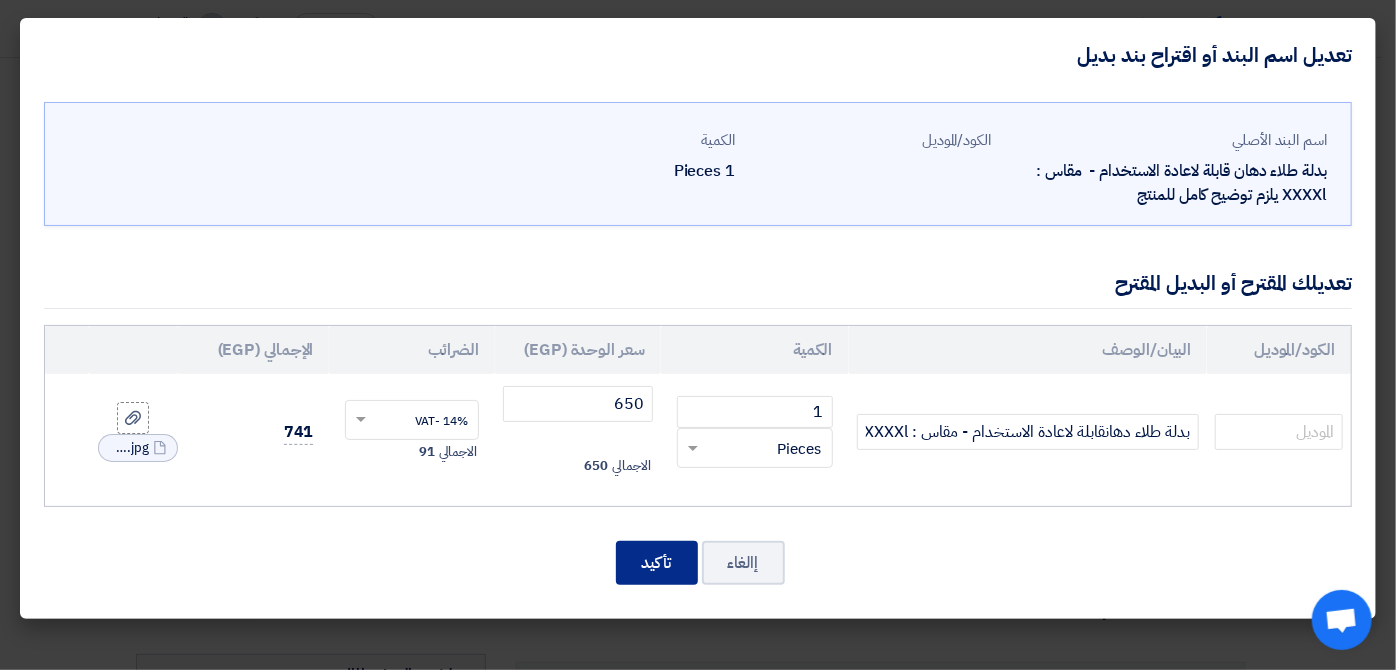 click on "تأكيد" 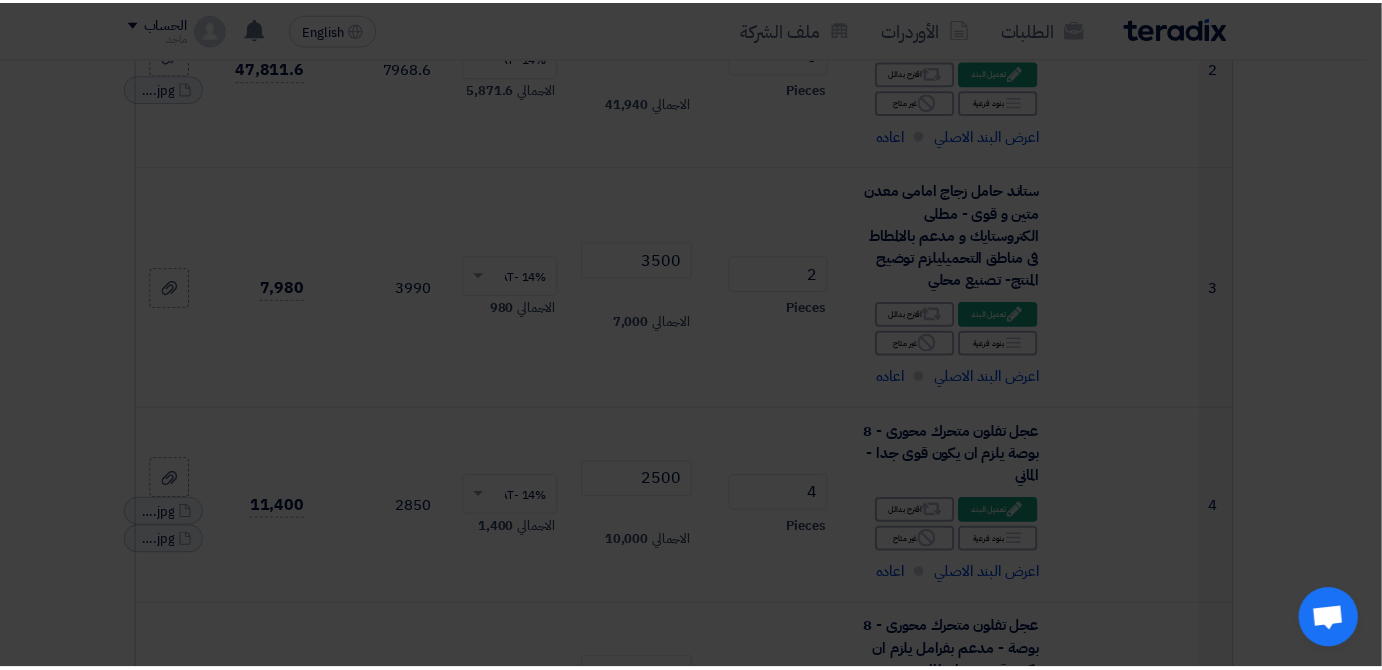 scroll, scrollTop: 1693, scrollLeft: 0, axis: vertical 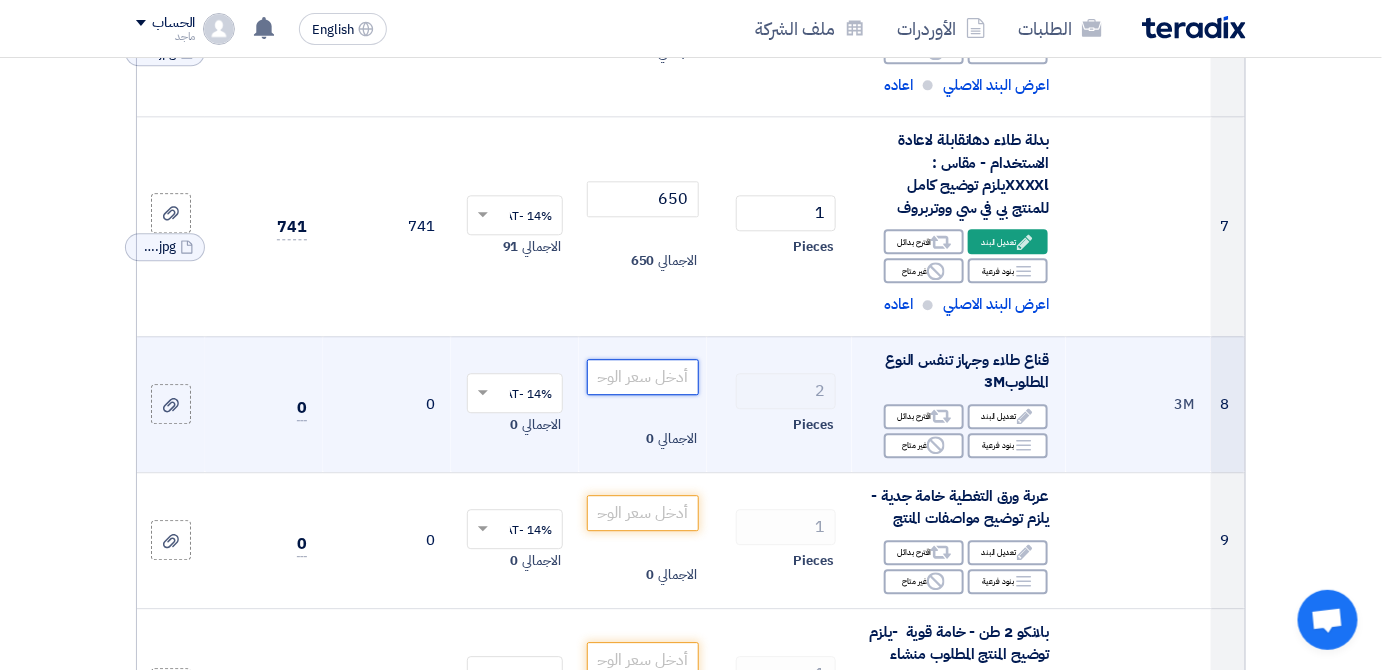 click 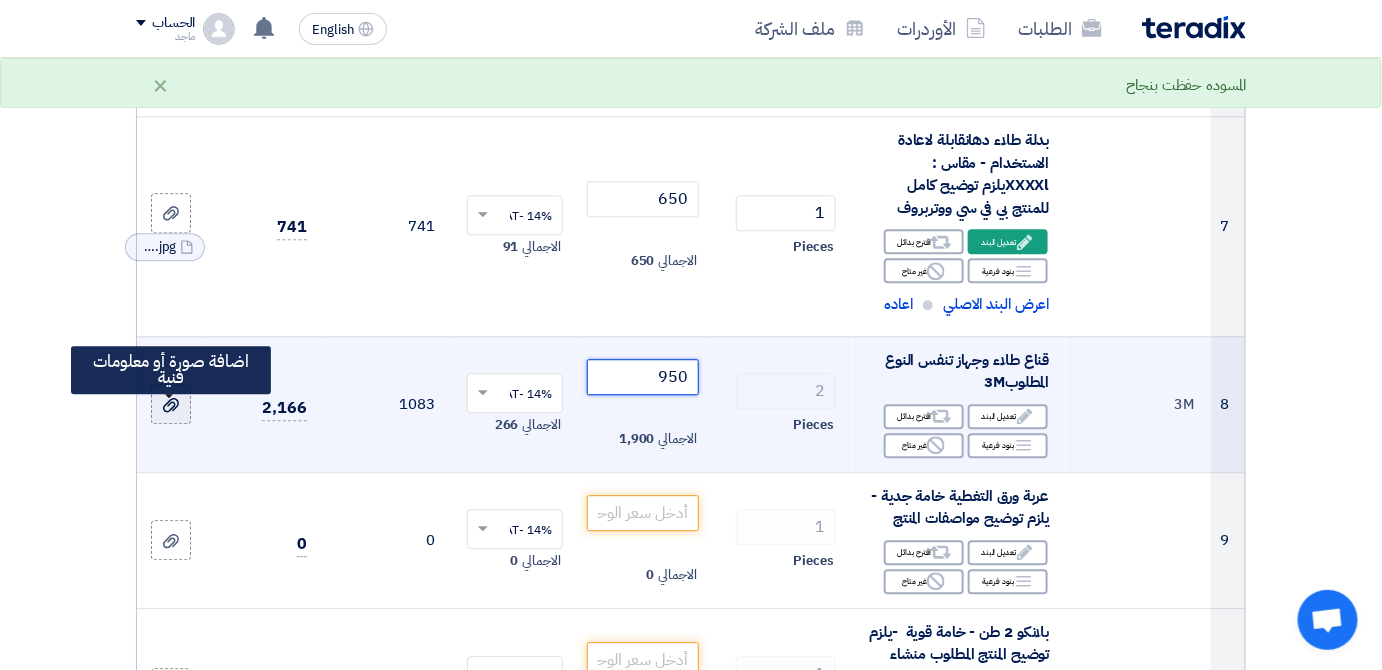 type on "950" 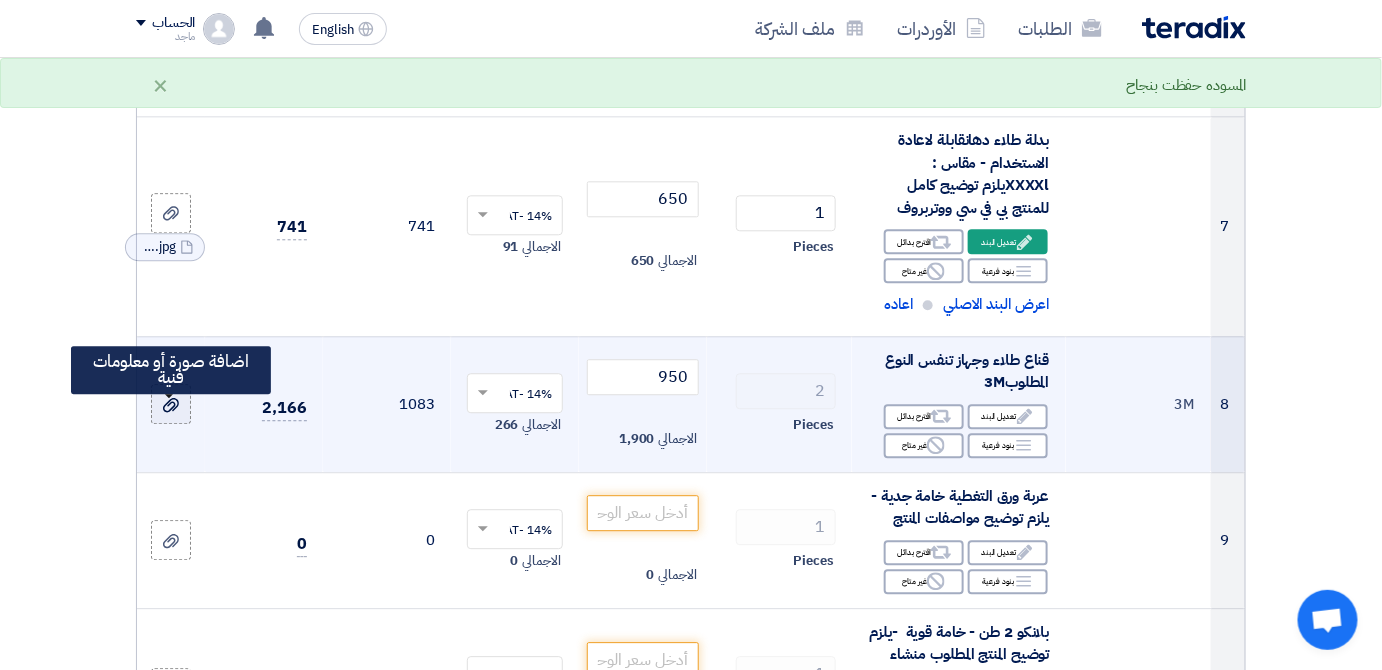 click 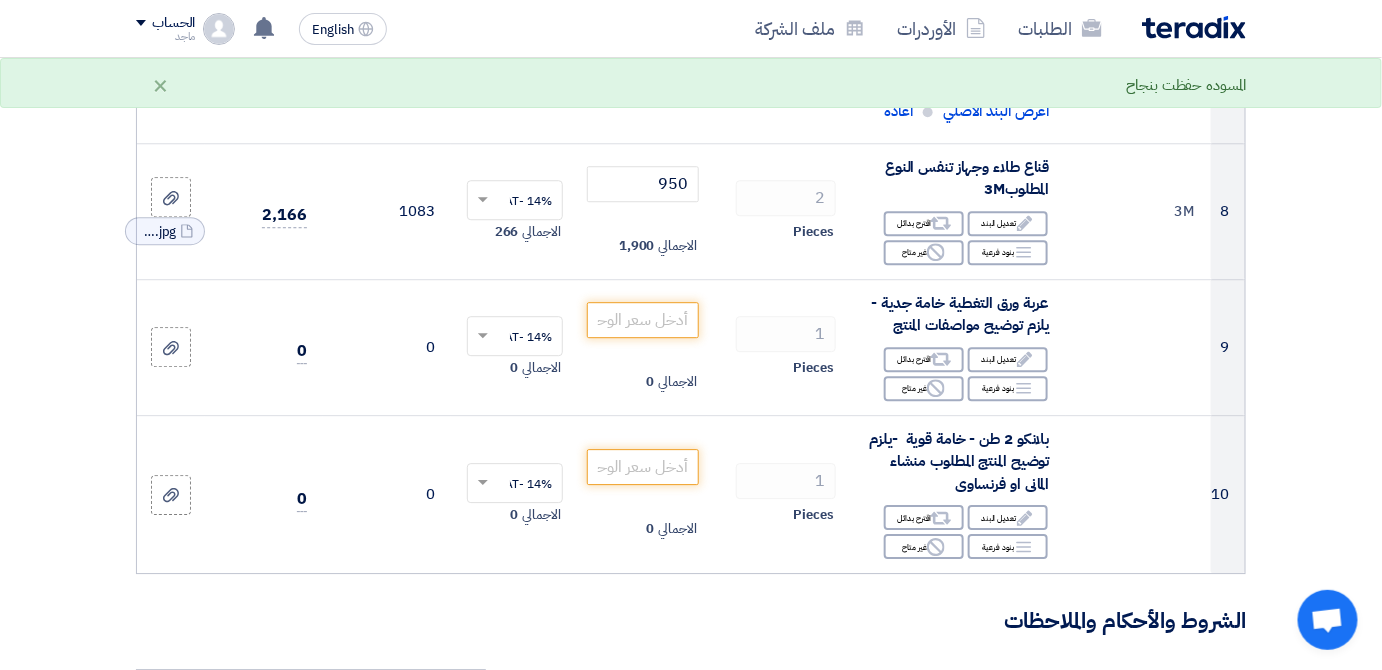 scroll, scrollTop: 1763, scrollLeft: 0, axis: vertical 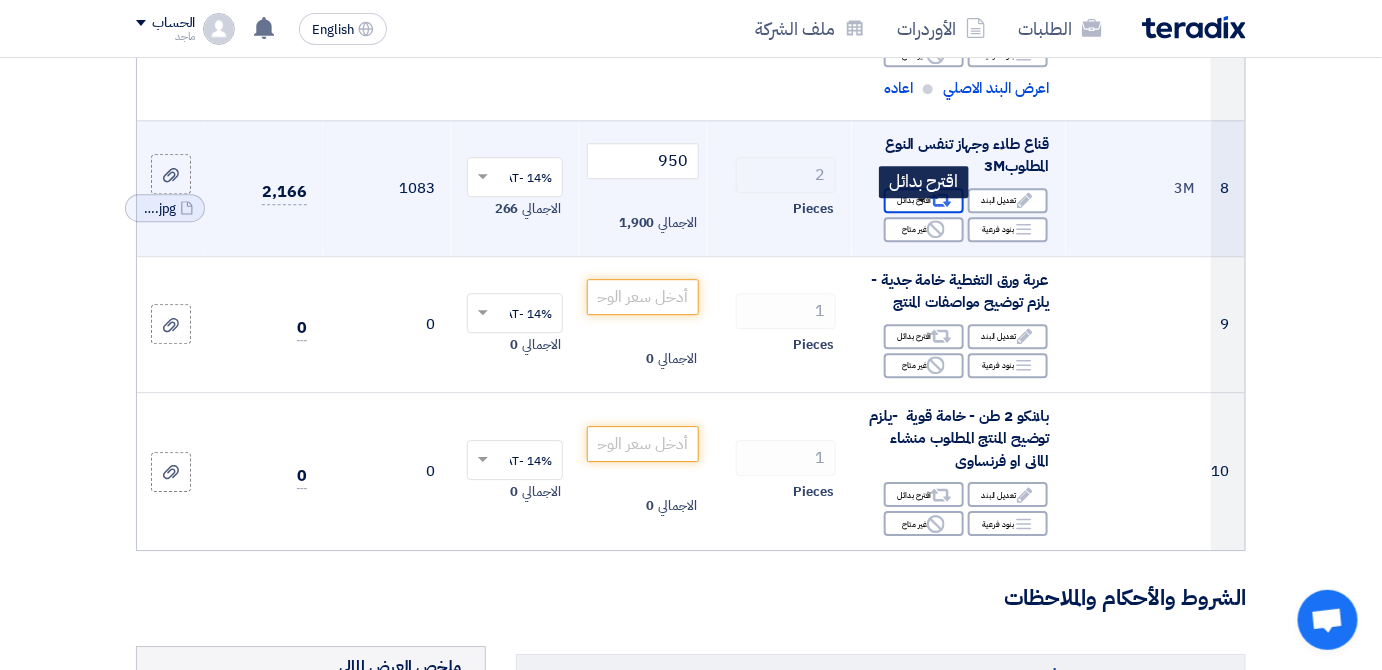 click on "Alternative
اقترح بدائل" 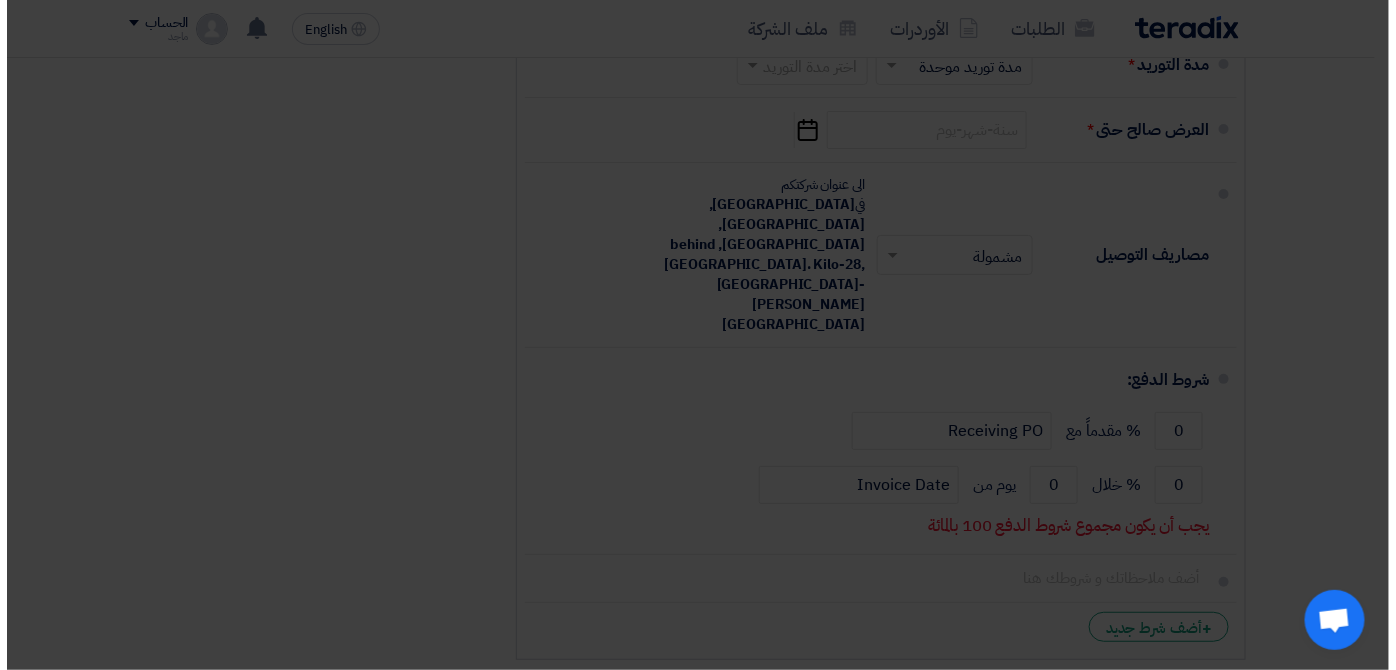 scroll, scrollTop: 734, scrollLeft: 0, axis: vertical 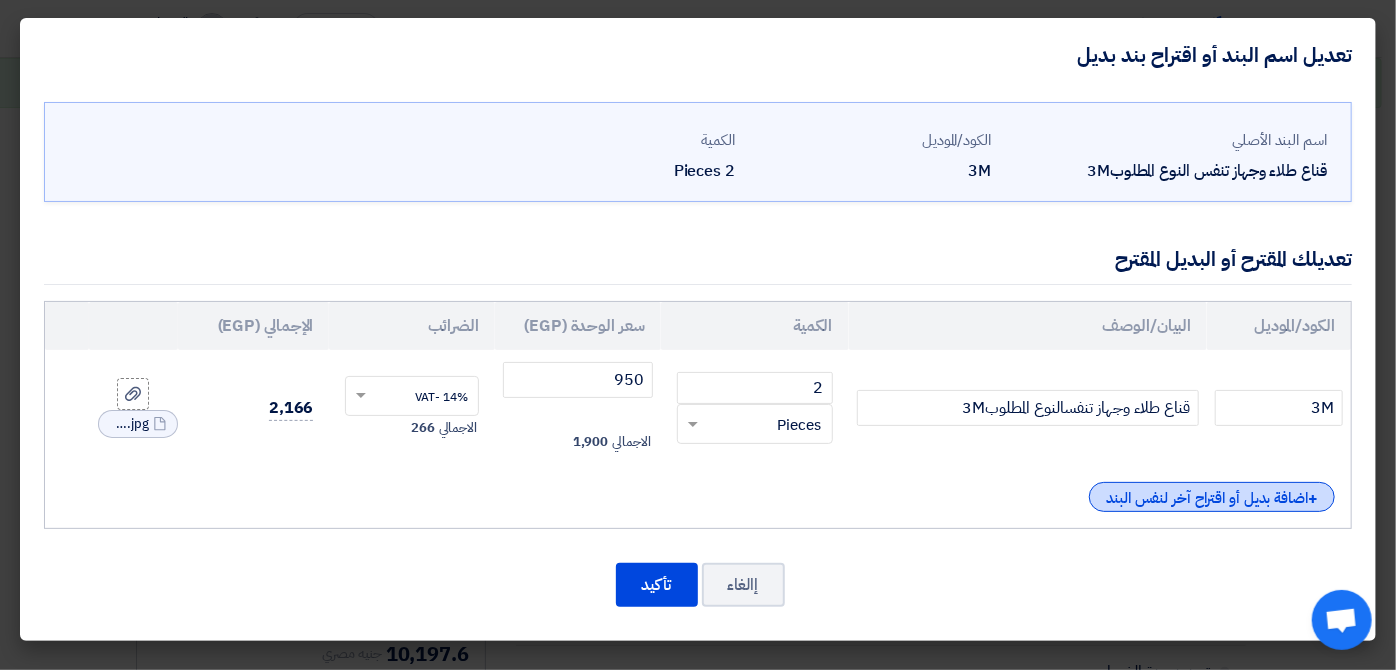 click on "+
اضافة بديل أو اقتراح آخر لنفس البند" 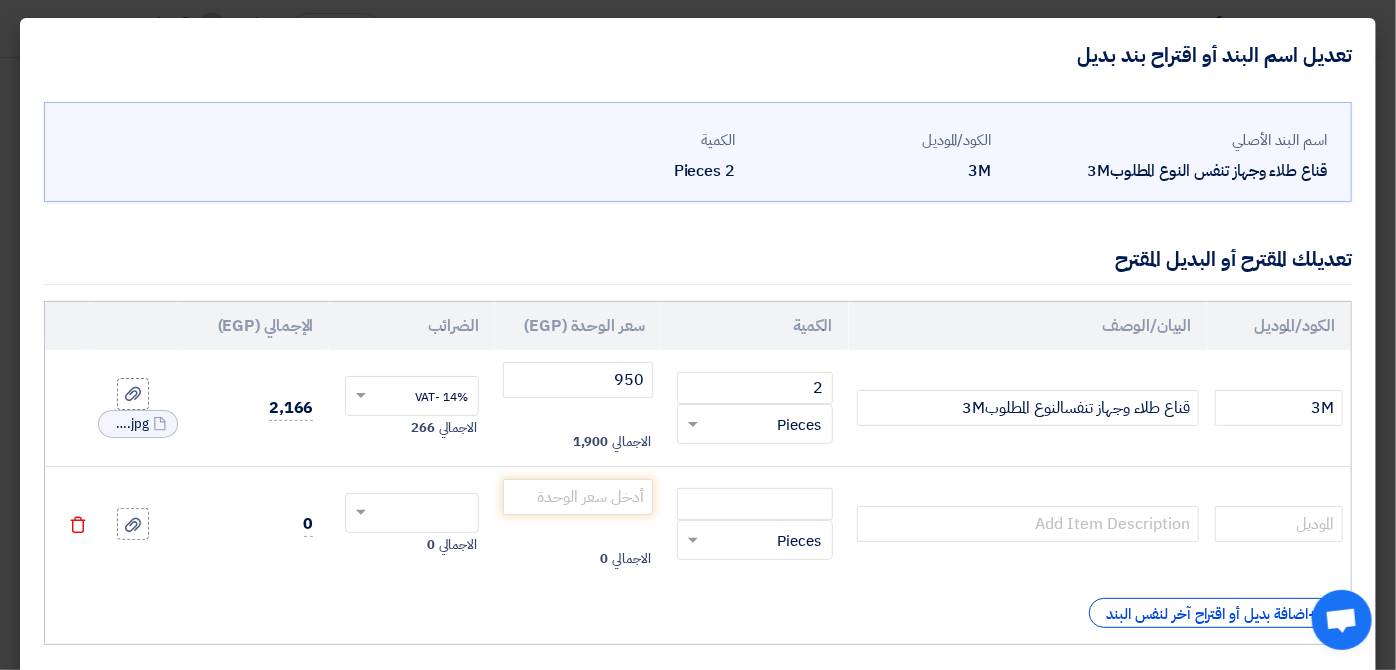 scroll, scrollTop: 0, scrollLeft: 0, axis: both 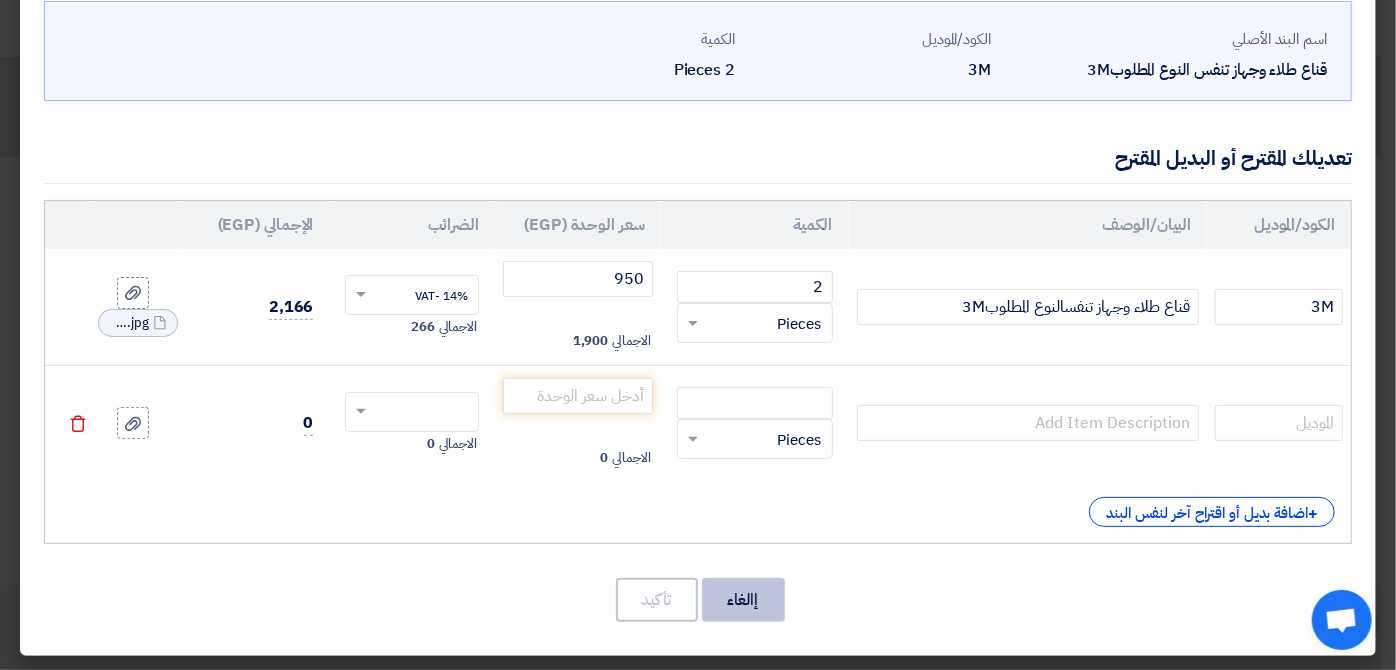 click on "إالغاء" 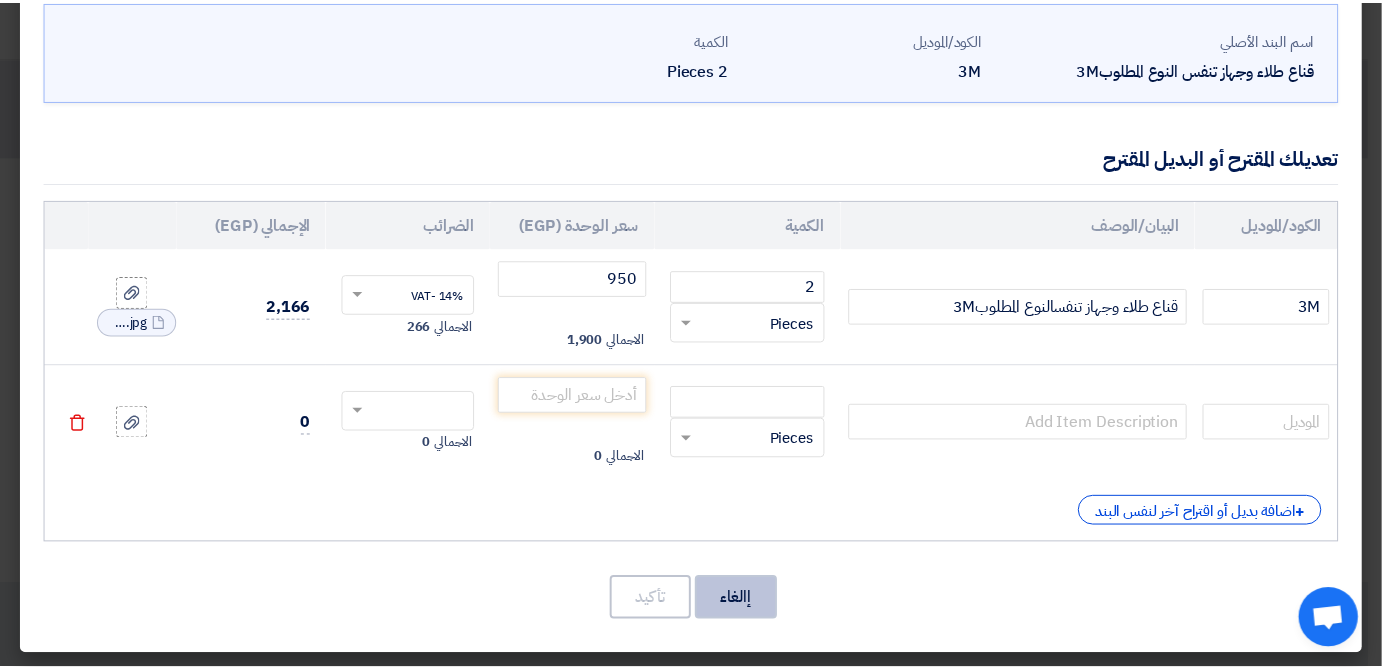 scroll, scrollTop: 0, scrollLeft: 0, axis: both 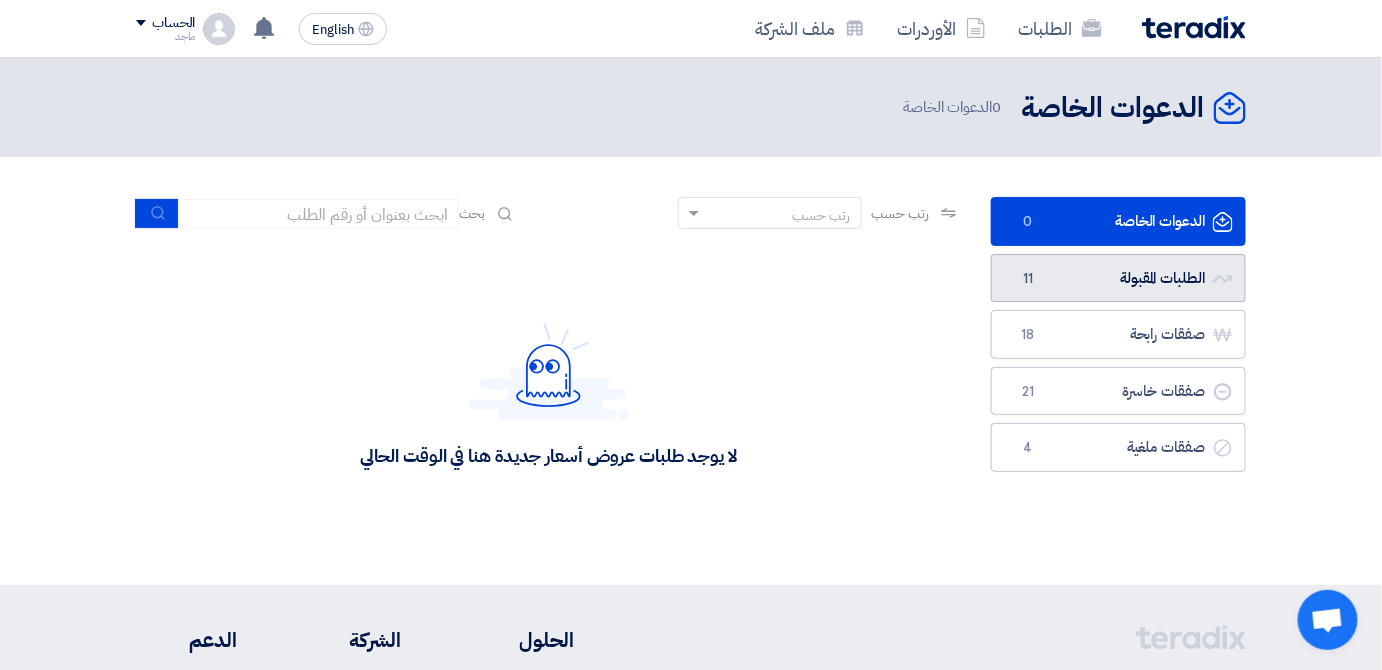 click on "الطلبات المقبولة
الطلبات المقبولة
11" 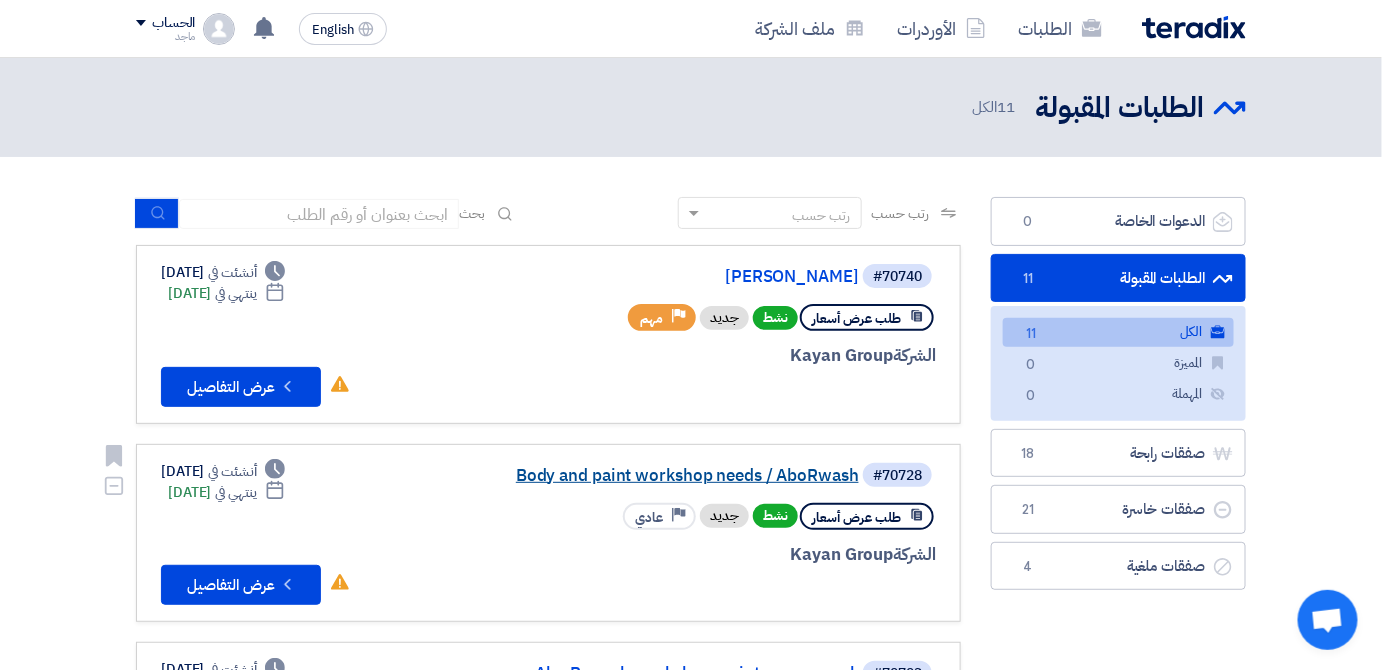 click on "Body and paint workshop needs / AboRwash" 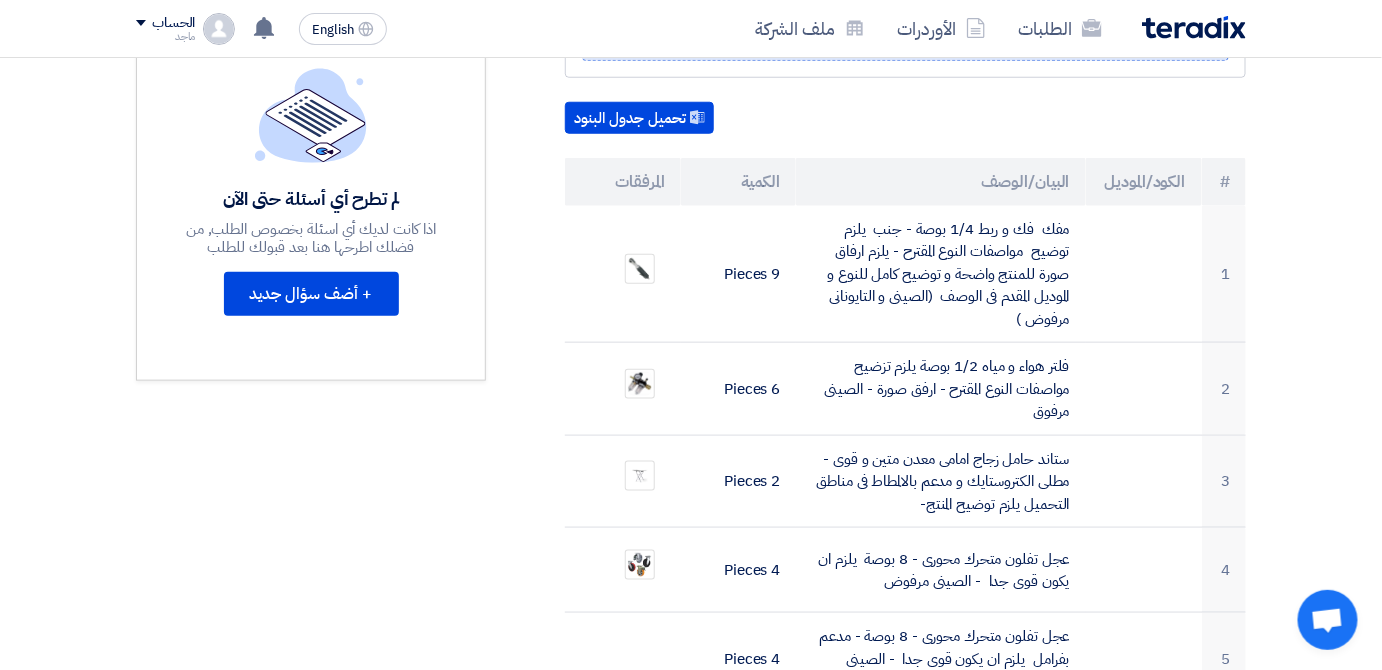 scroll, scrollTop: 0, scrollLeft: 0, axis: both 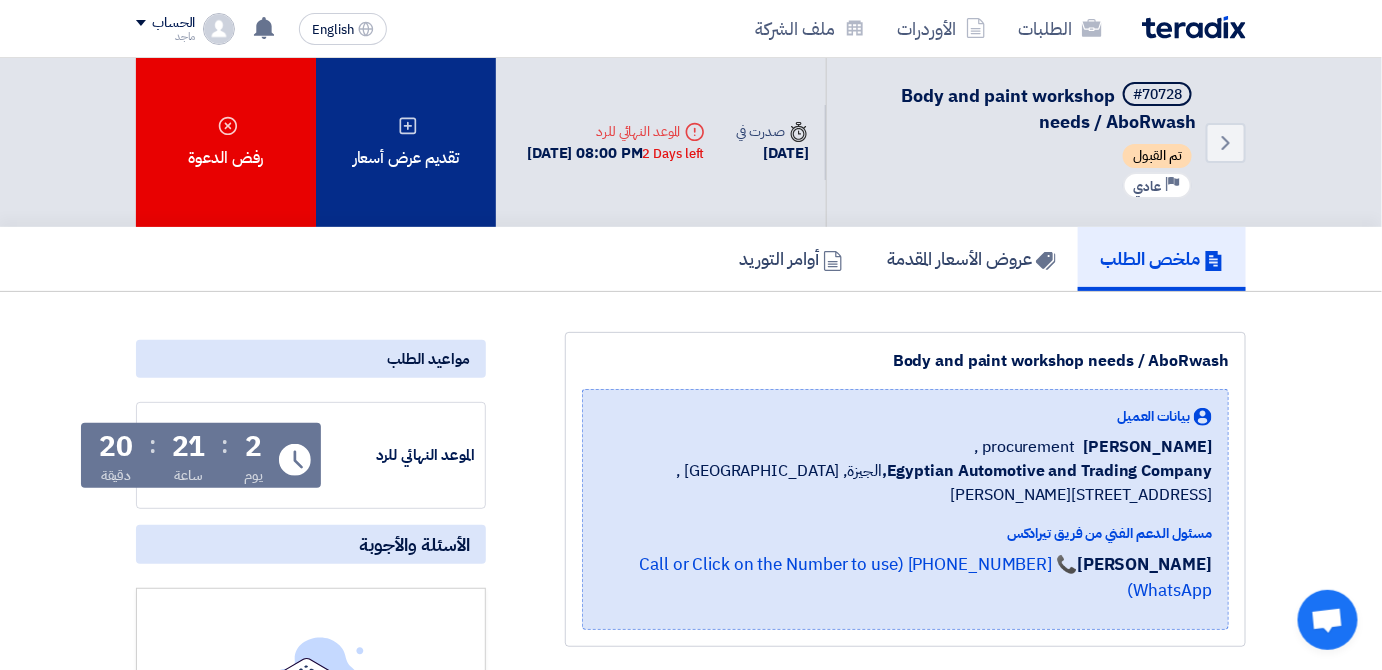 click on "تقديم عرض أسعار" 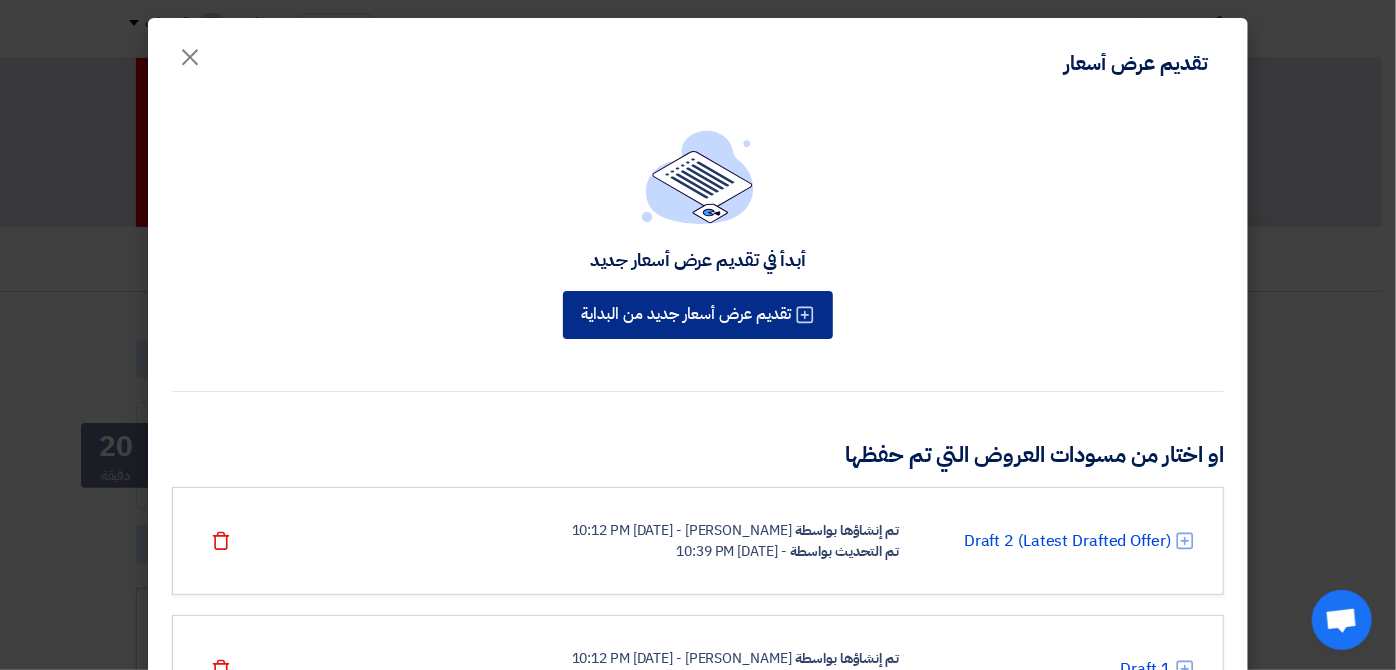 click on "تقديم عرض أسعار جديد من البداية" 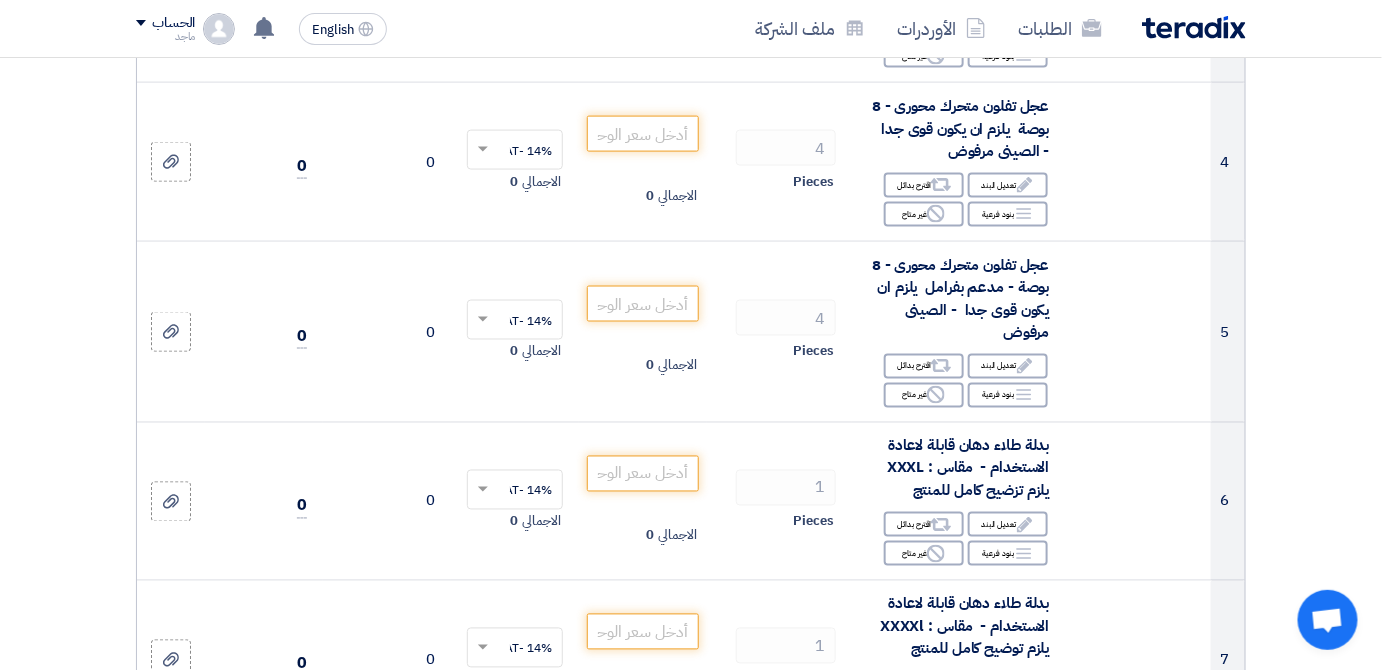 scroll, scrollTop: 0, scrollLeft: 0, axis: both 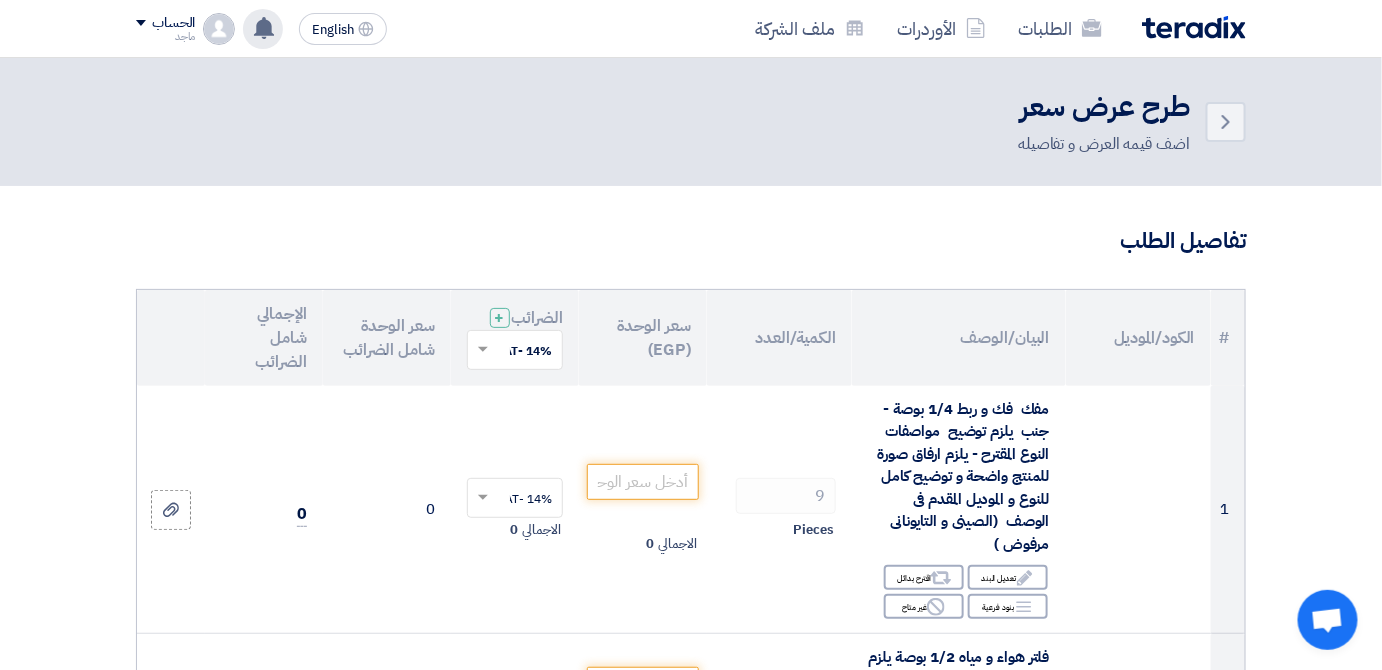 click 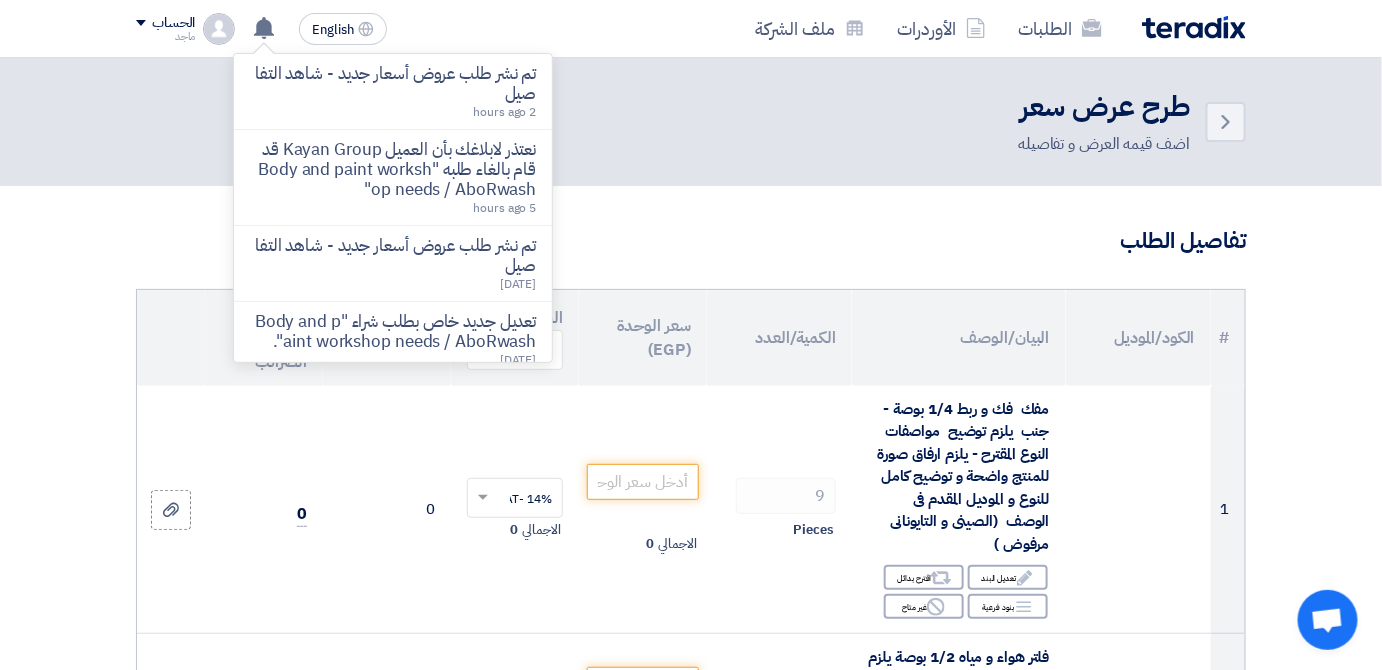 click on "تم نشر طلب عروض أسعار جديد - شاهد التفاصيل" 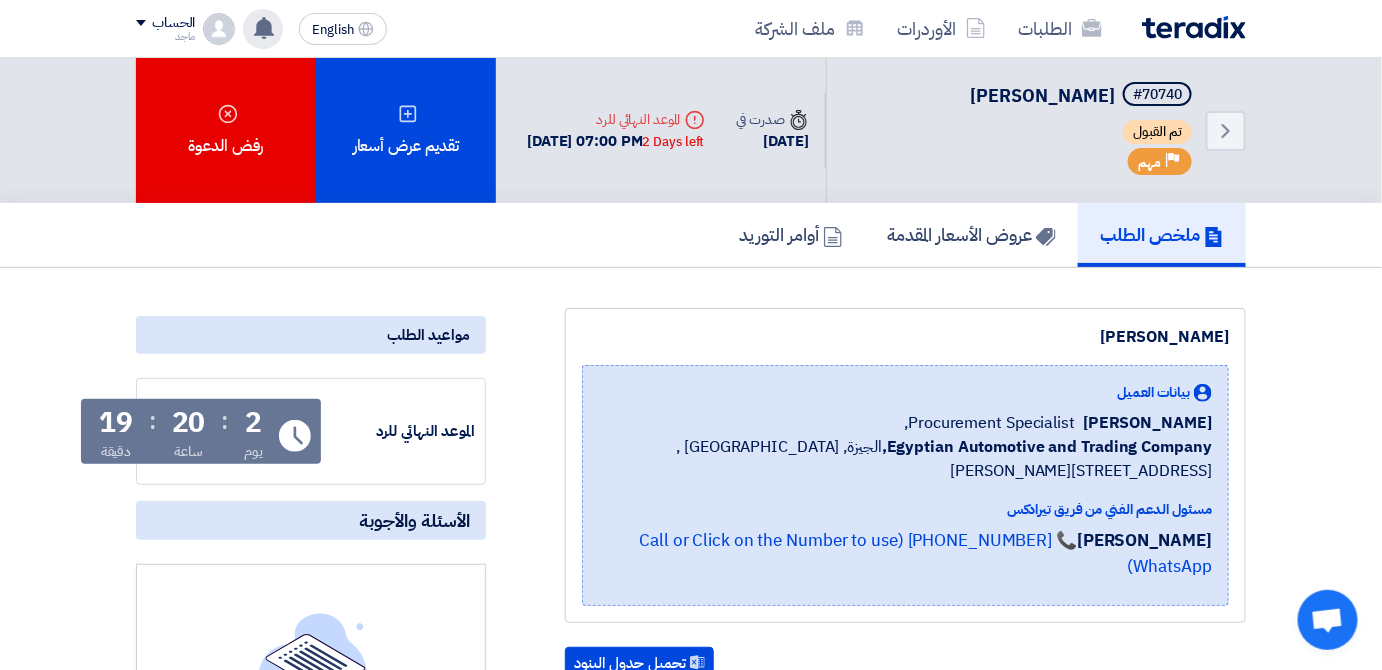click 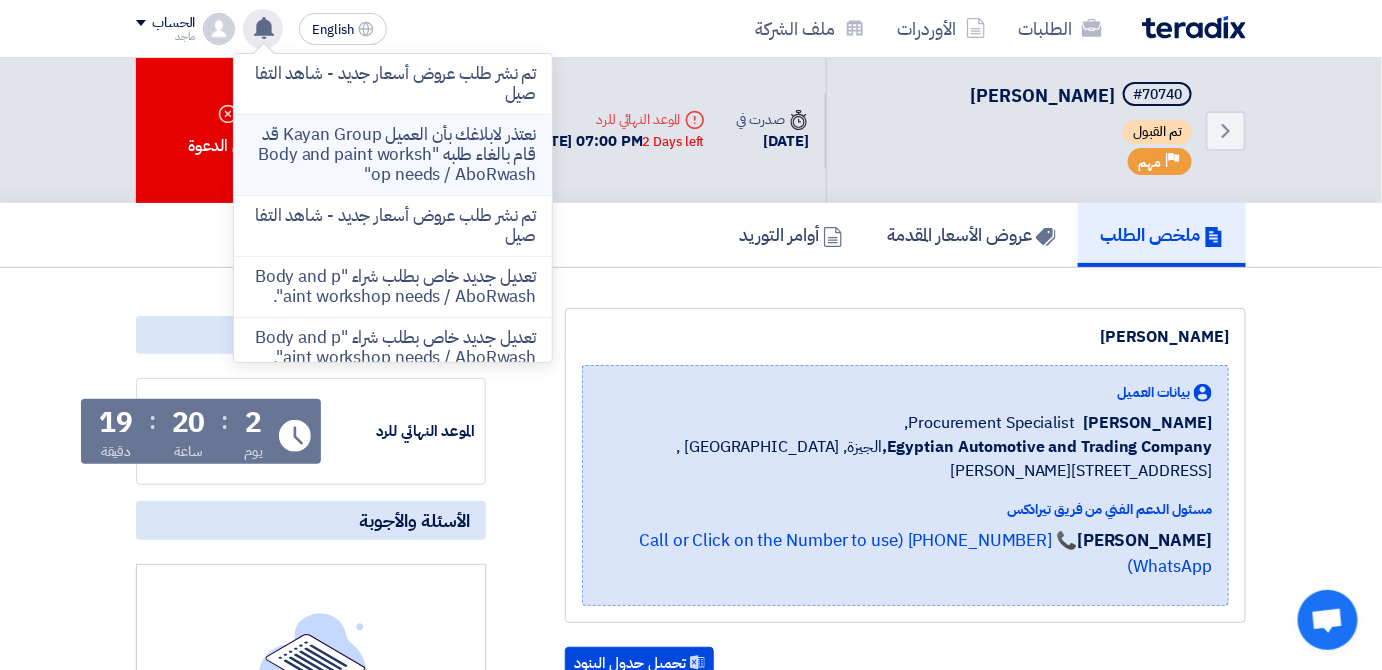 click on "نعتذر لابلاغك بأن العميل  Kayan Group قد قام بالغاء طلبه  "Body and paint workshop needs / AboRwash"" 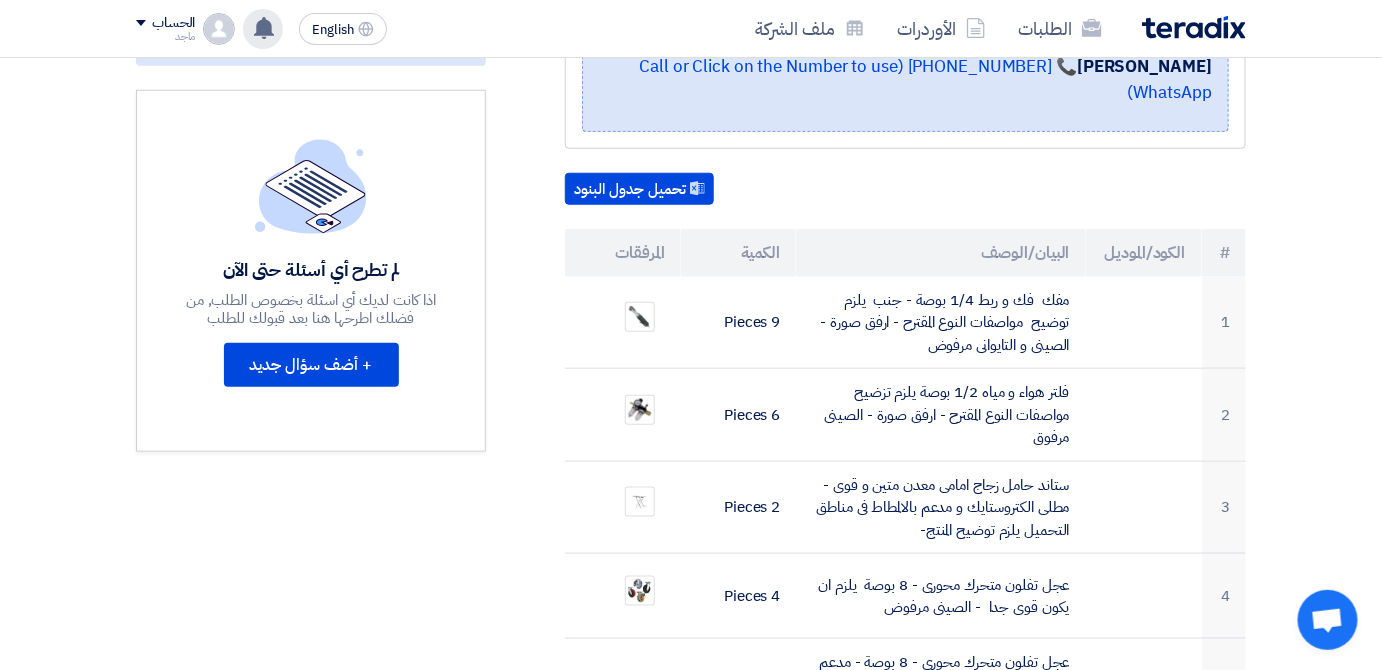 scroll, scrollTop: 547, scrollLeft: 0, axis: vertical 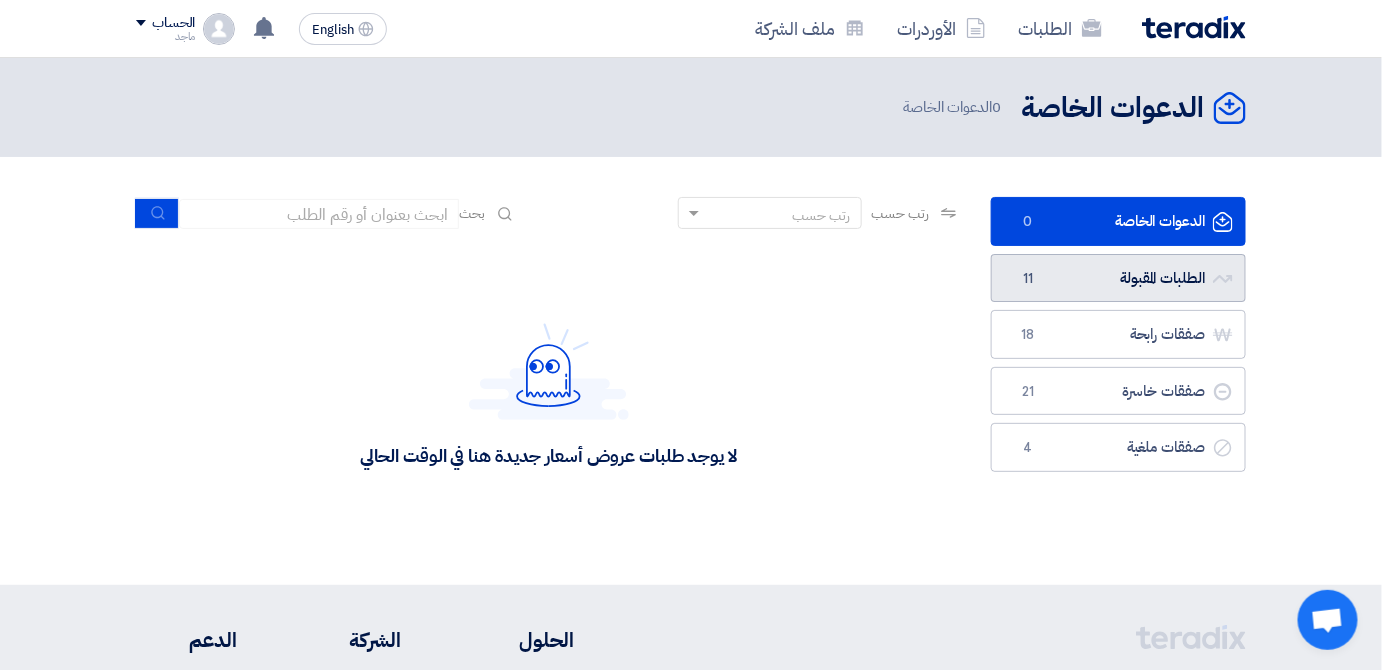 click on "الطلبات المقبولة
الطلبات المقبولة
11" 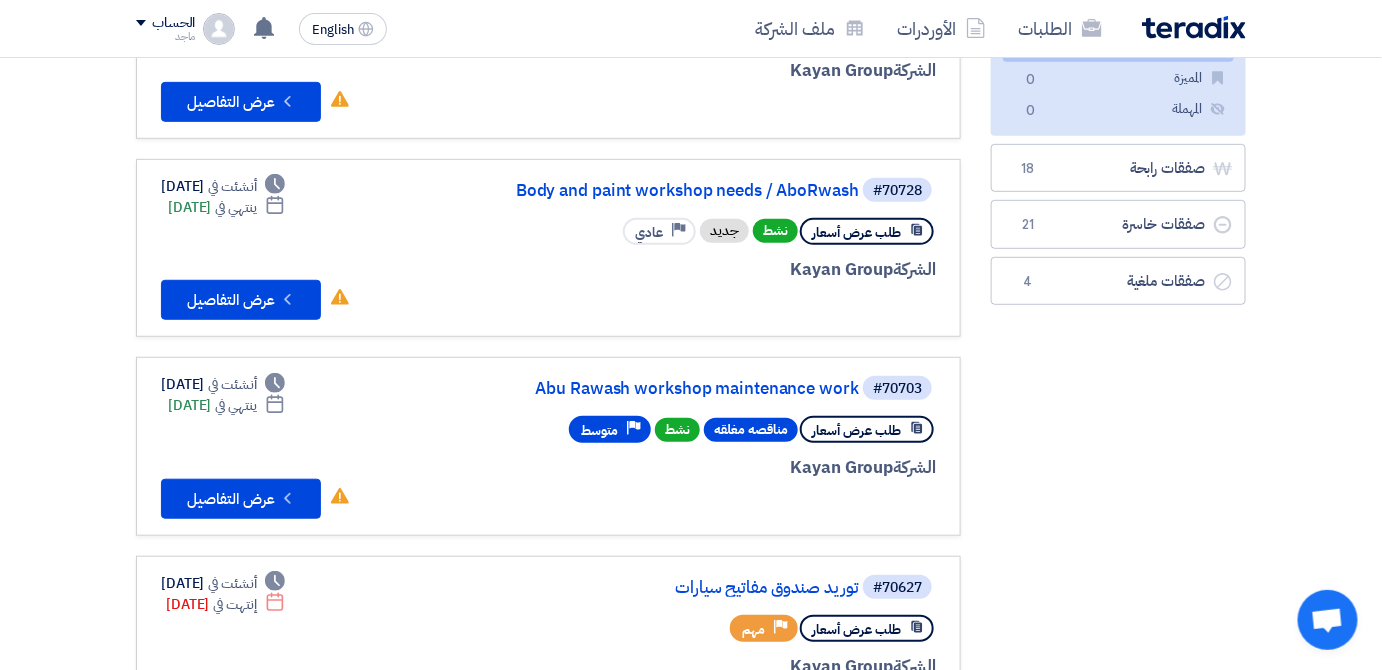 scroll, scrollTop: 301, scrollLeft: 0, axis: vertical 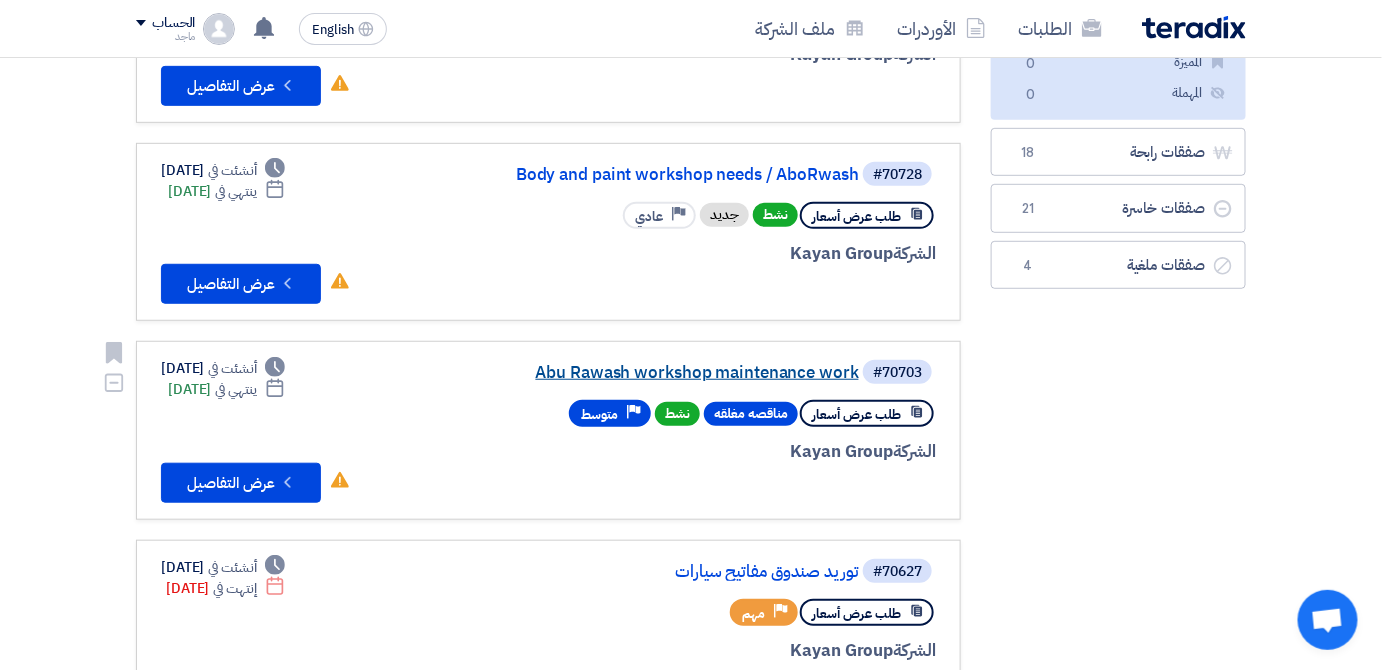 click on "Abu Rawash workshop maintenance work" 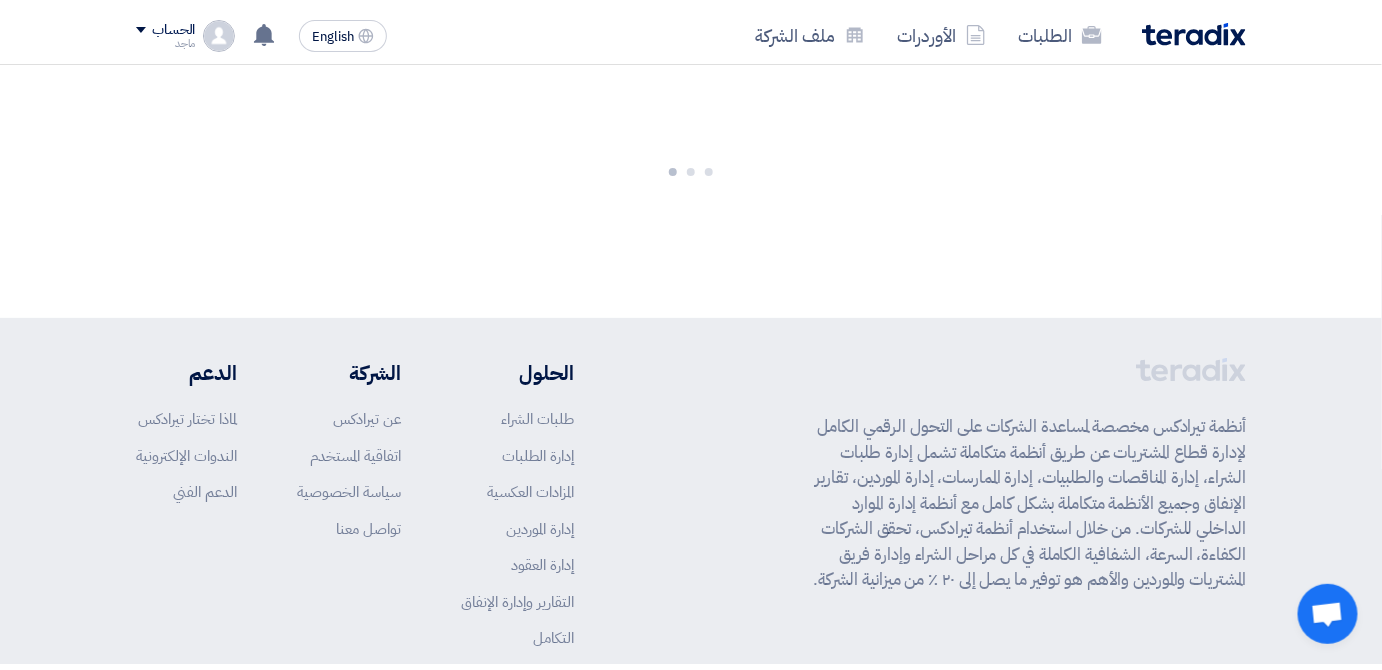 scroll, scrollTop: 0, scrollLeft: 0, axis: both 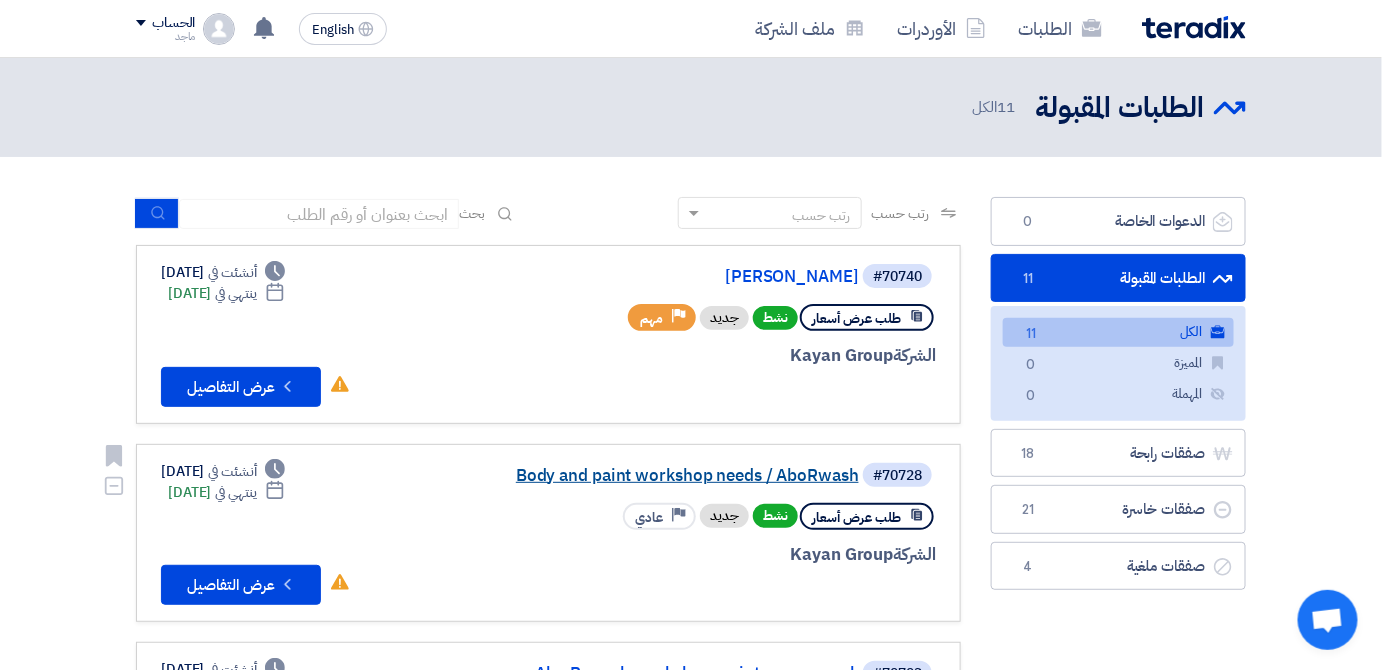 click on "Body and paint workshop needs / AboRwash" 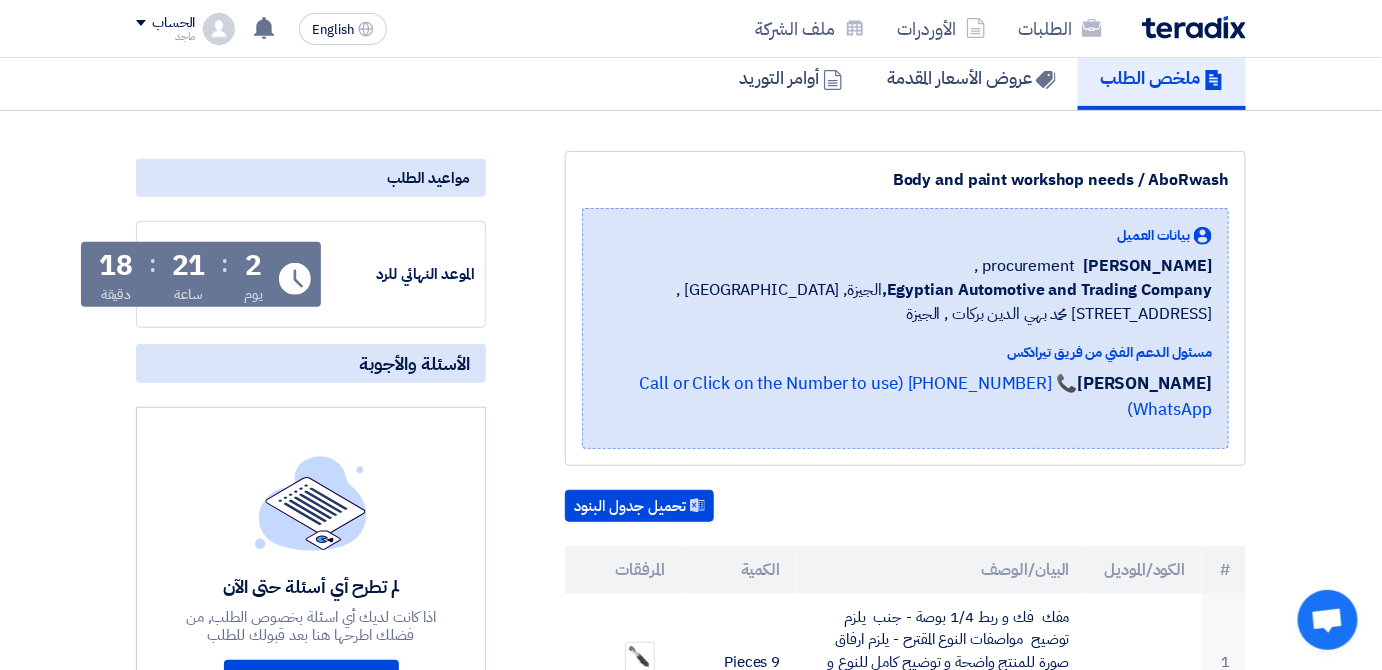 scroll, scrollTop: 0, scrollLeft: 0, axis: both 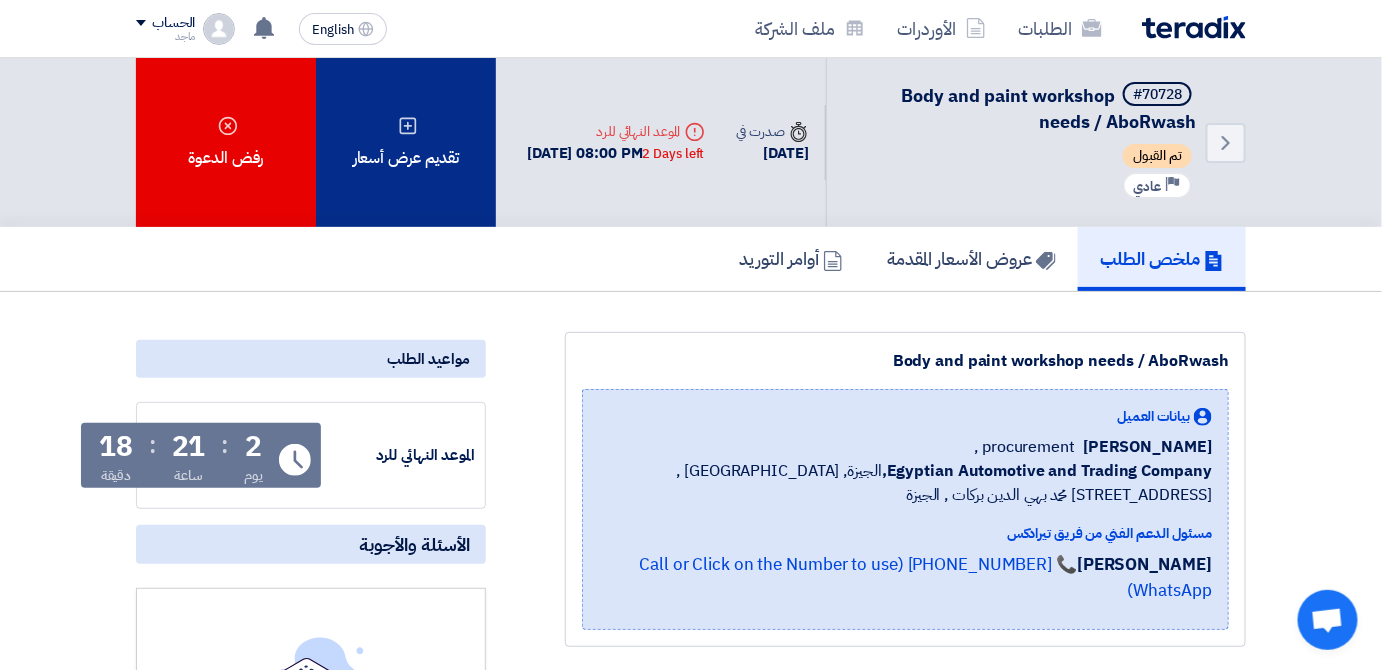 click on "تقديم عرض أسعار" 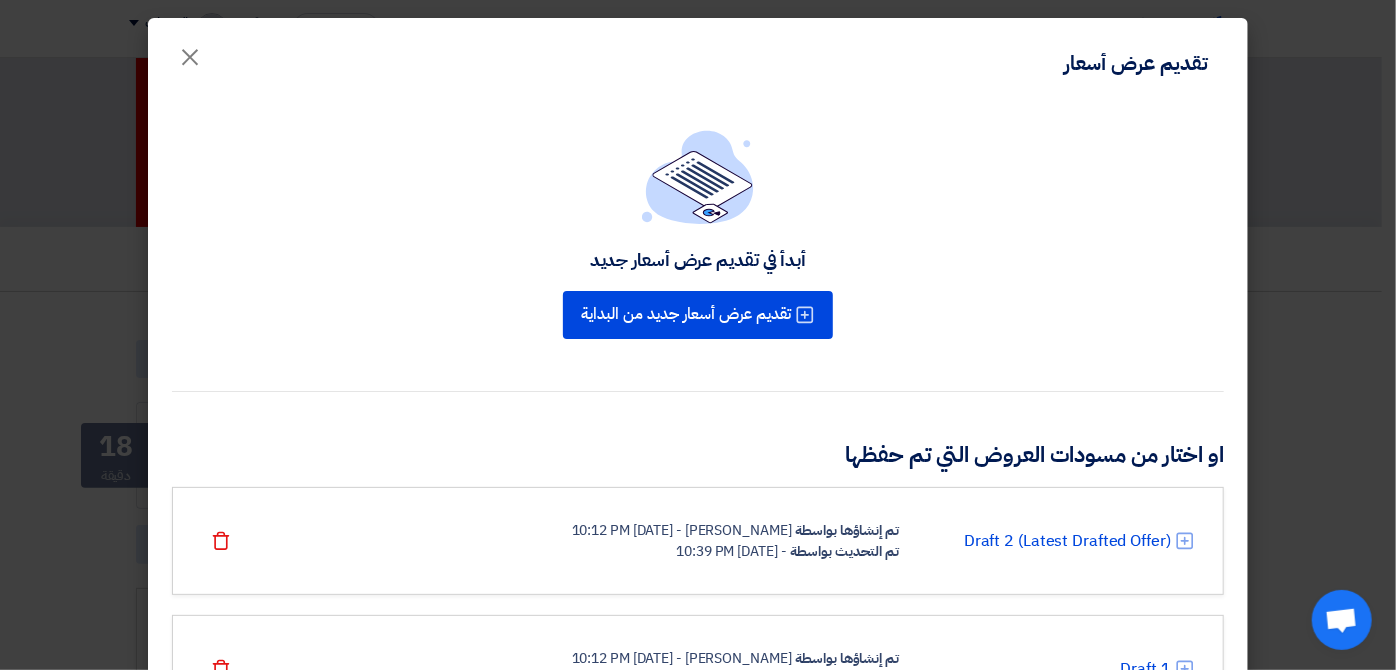 click on "أبدأ في تقديم عرض أسعار جديد" 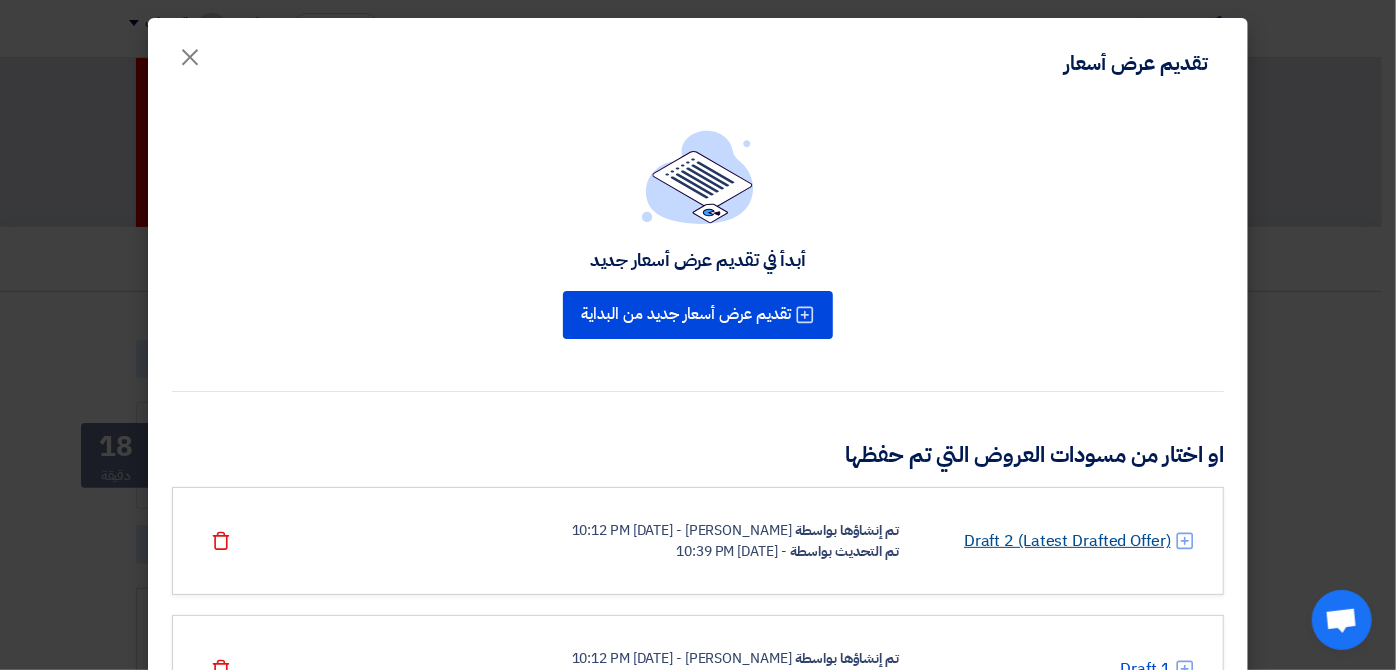 click on "Draft 2 (Latest Drafted Offer)" 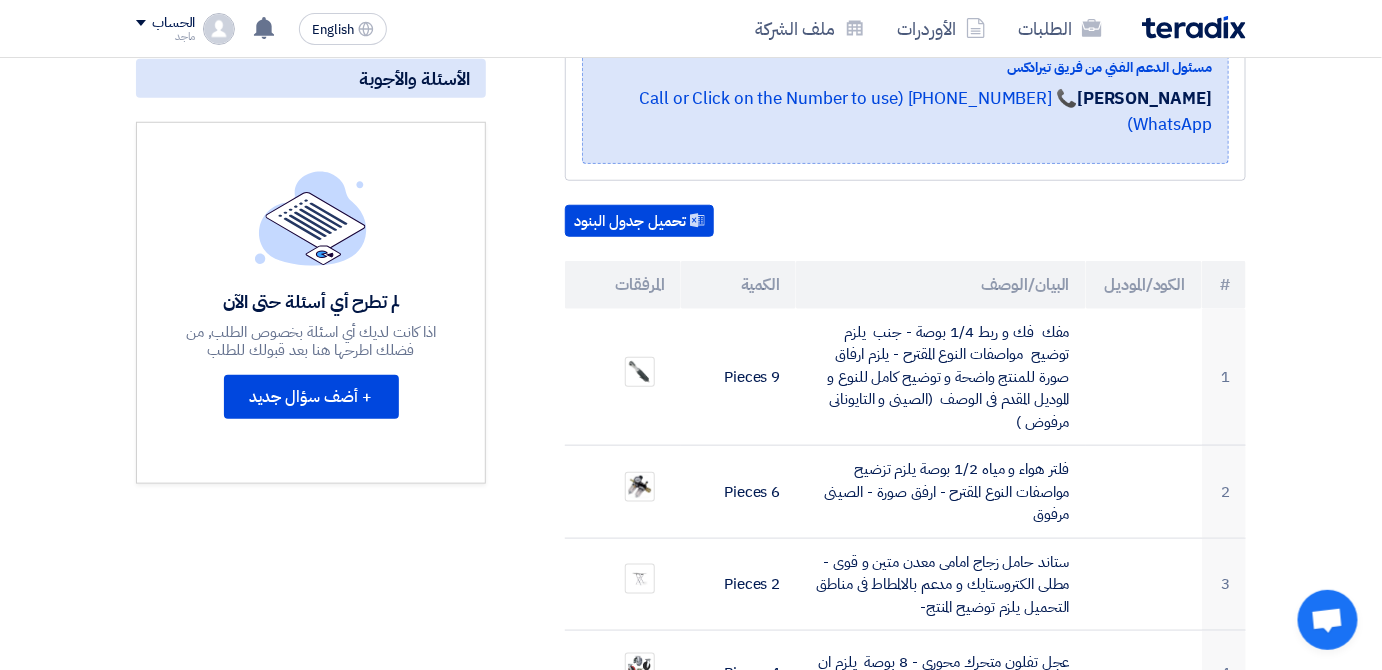 scroll, scrollTop: 519, scrollLeft: 0, axis: vertical 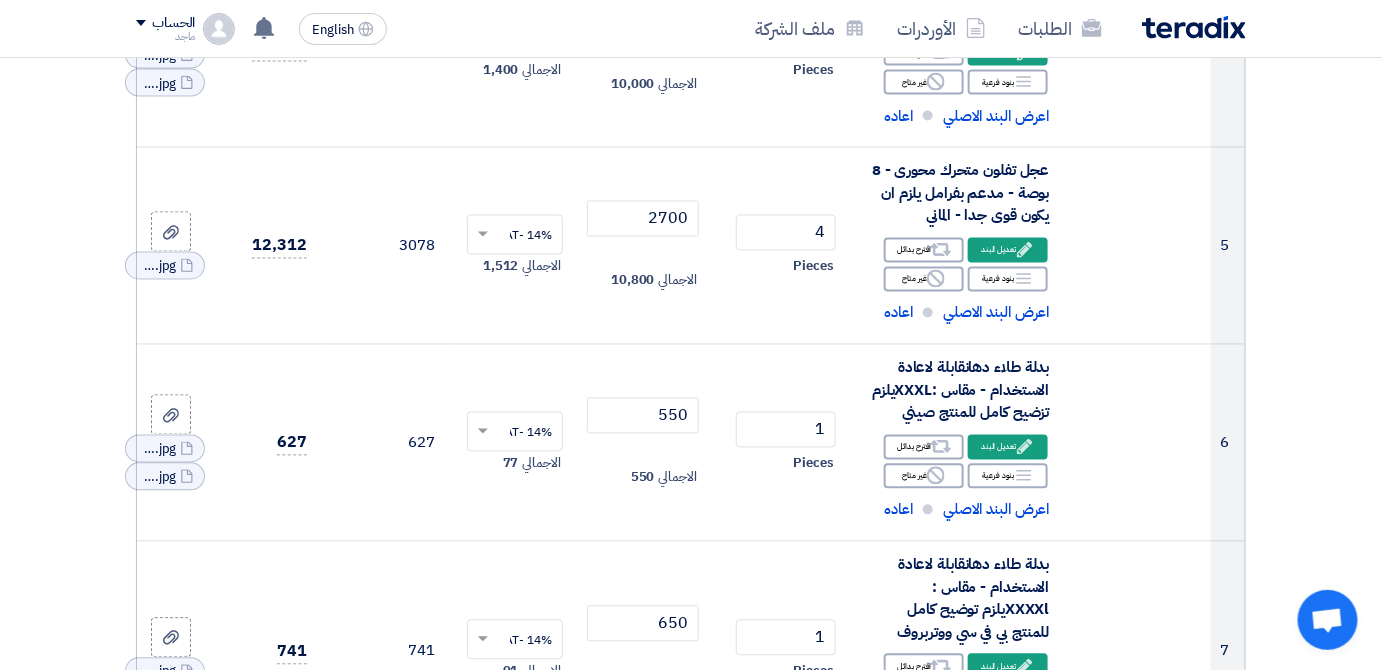 drag, startPoint x: 1394, startPoint y: 102, endPoint x: 1391, endPoint y: 311, distance: 209.02153 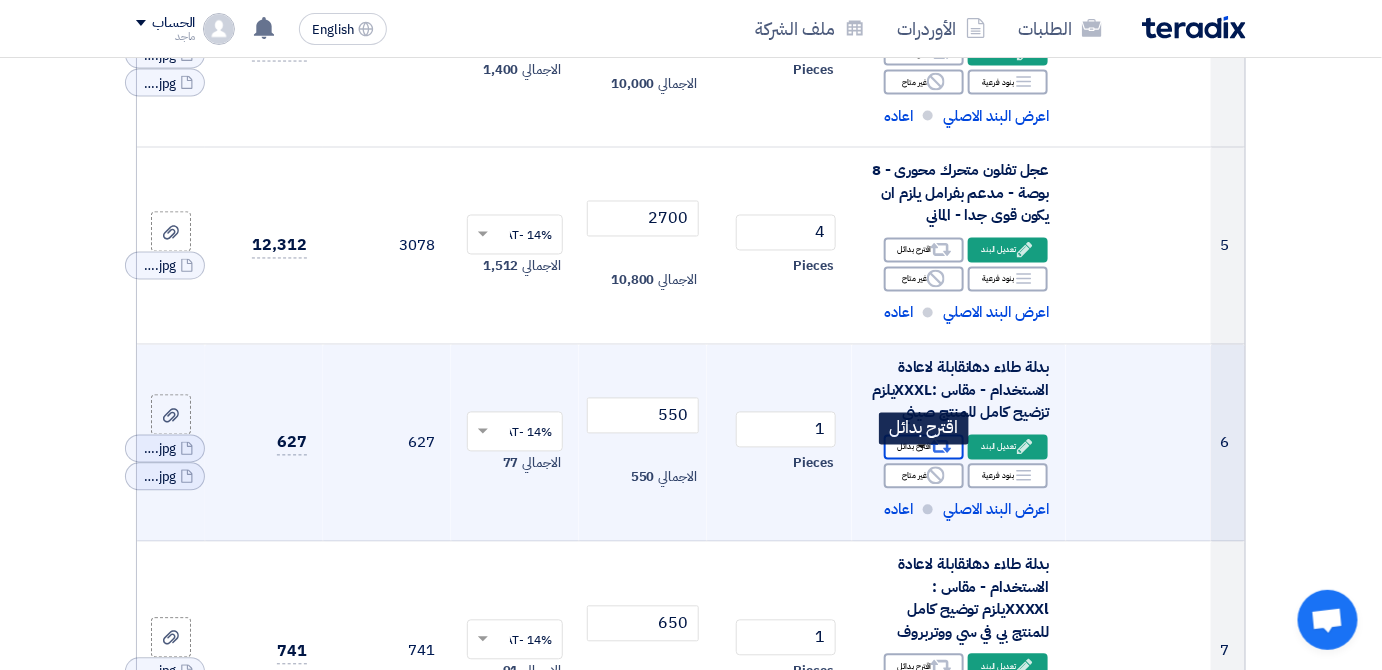 click on "Alternative
اقترح بدائل" 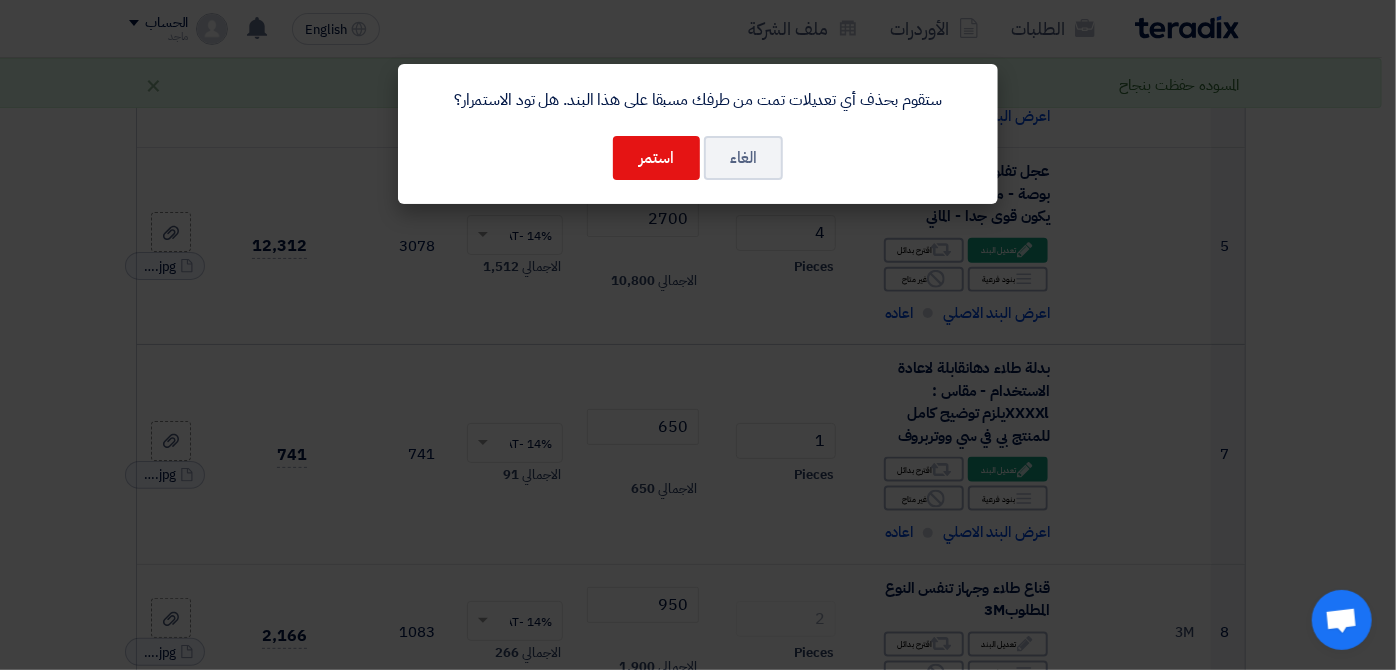 drag, startPoint x: 863, startPoint y: 387, endPoint x: 805, endPoint y: 288, distance: 114.73883 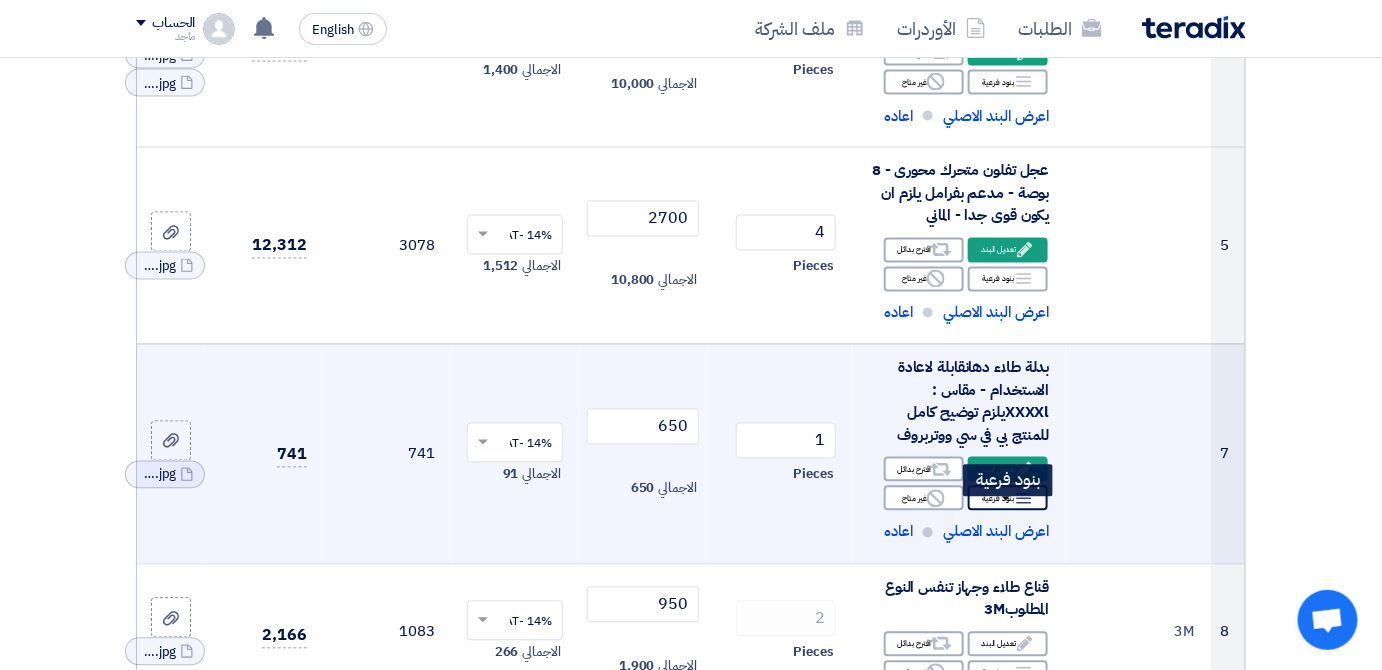 click on "Breakdown" 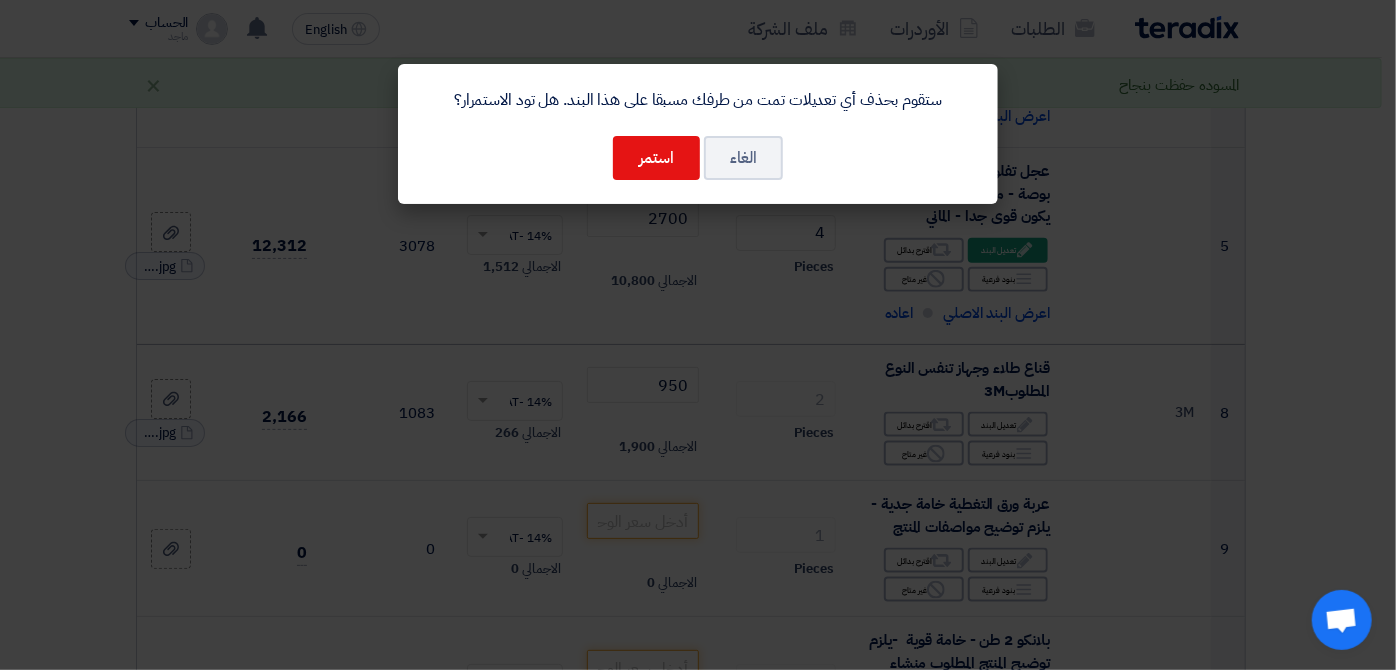 click on "ستقوم بحذف أي تعديلات تمت من طرفك مسبقا على هذا البند. هل تود الاستمرار؟
الغاء
استمر" 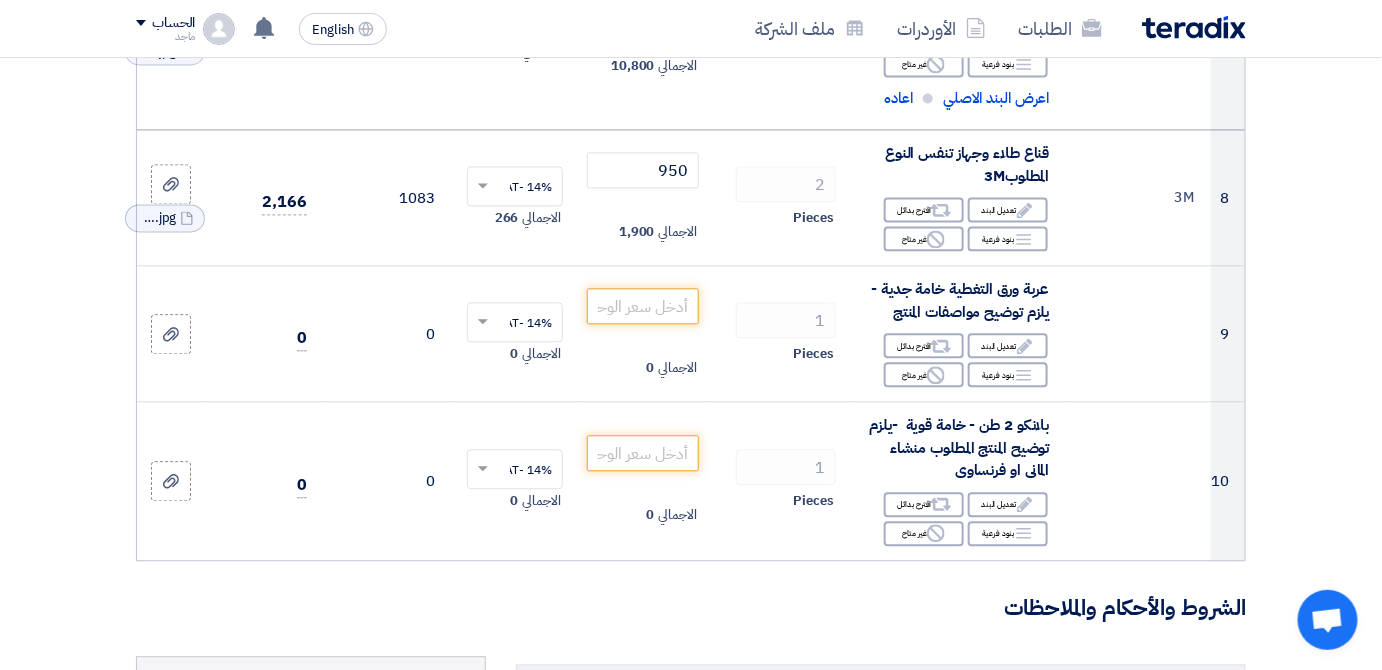 scroll, scrollTop: 1341, scrollLeft: 0, axis: vertical 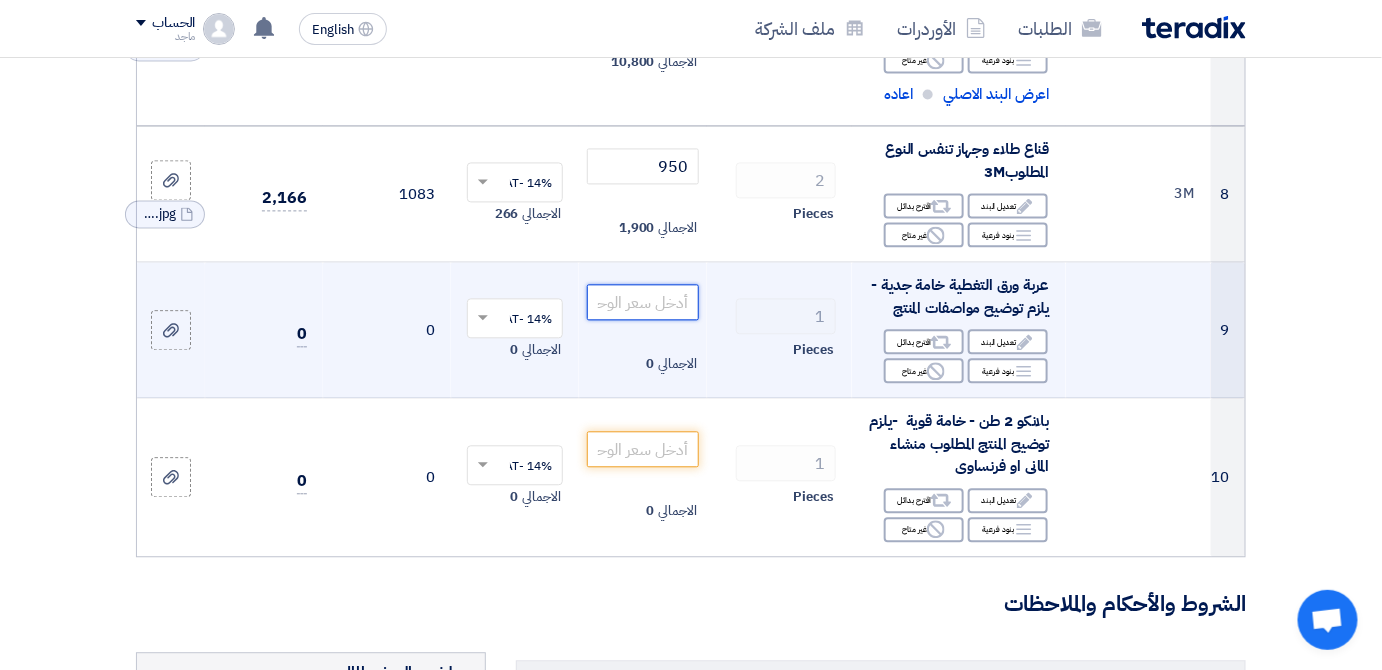 click 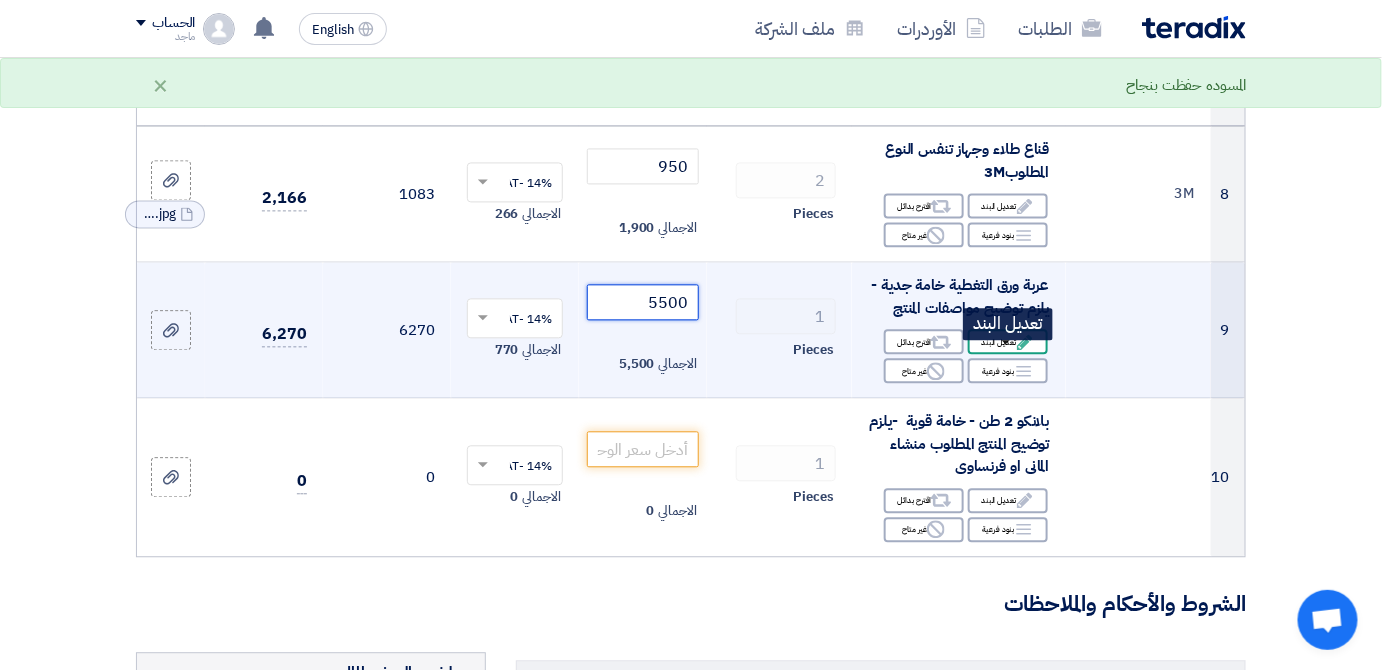 type on "5500" 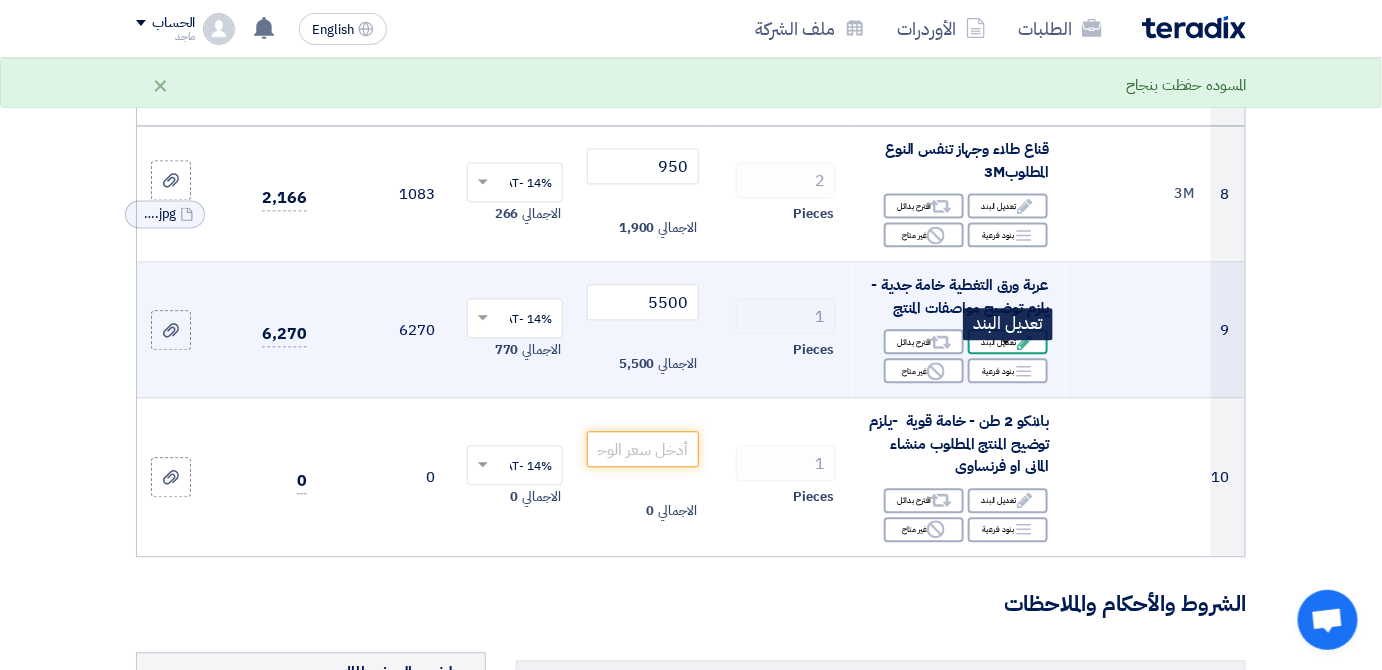 click on "Edit
تعديل البند" 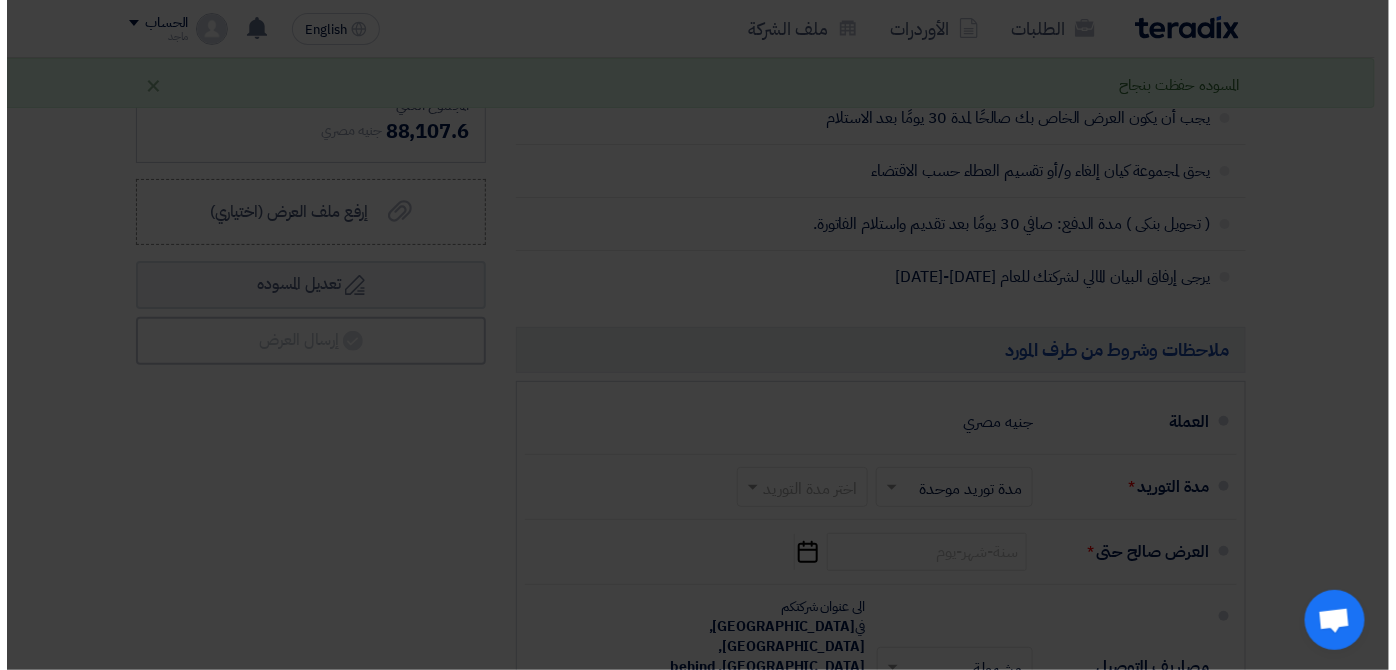 scroll, scrollTop: 706, scrollLeft: 0, axis: vertical 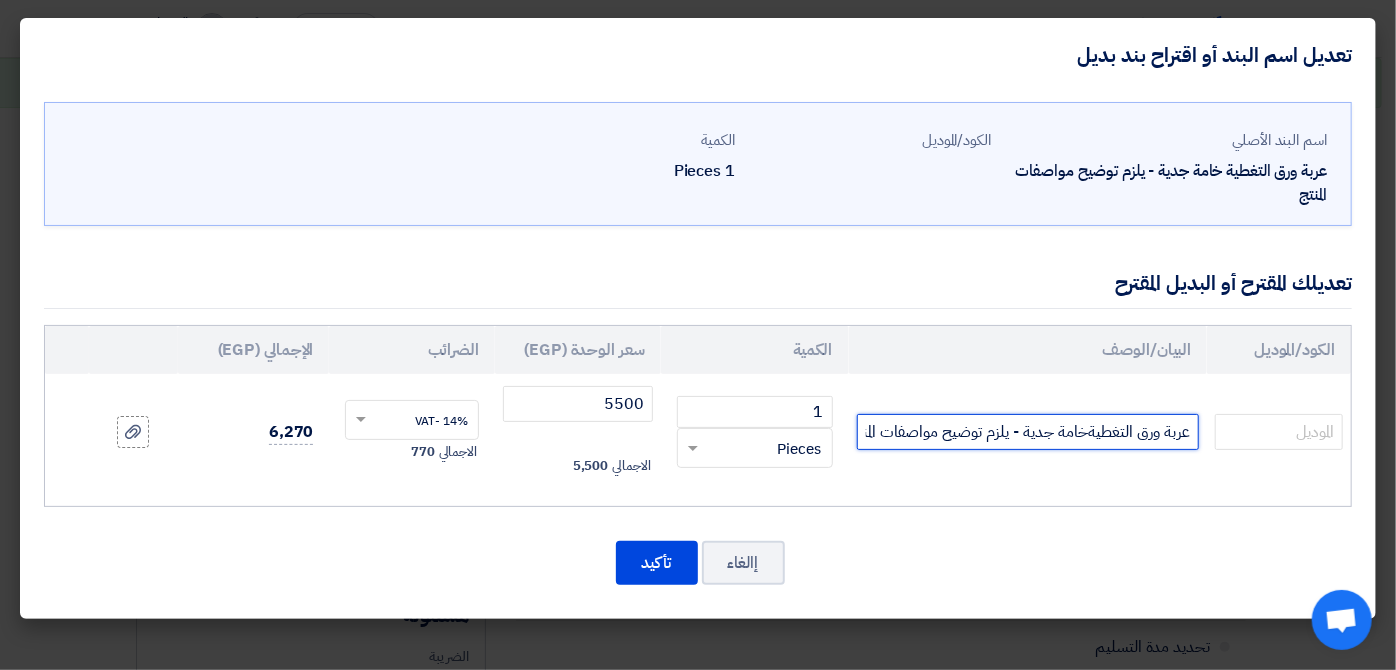 click on "عربة ورق التغطيةخامة جدية - يلزم توضيح مواصفات المنتج" 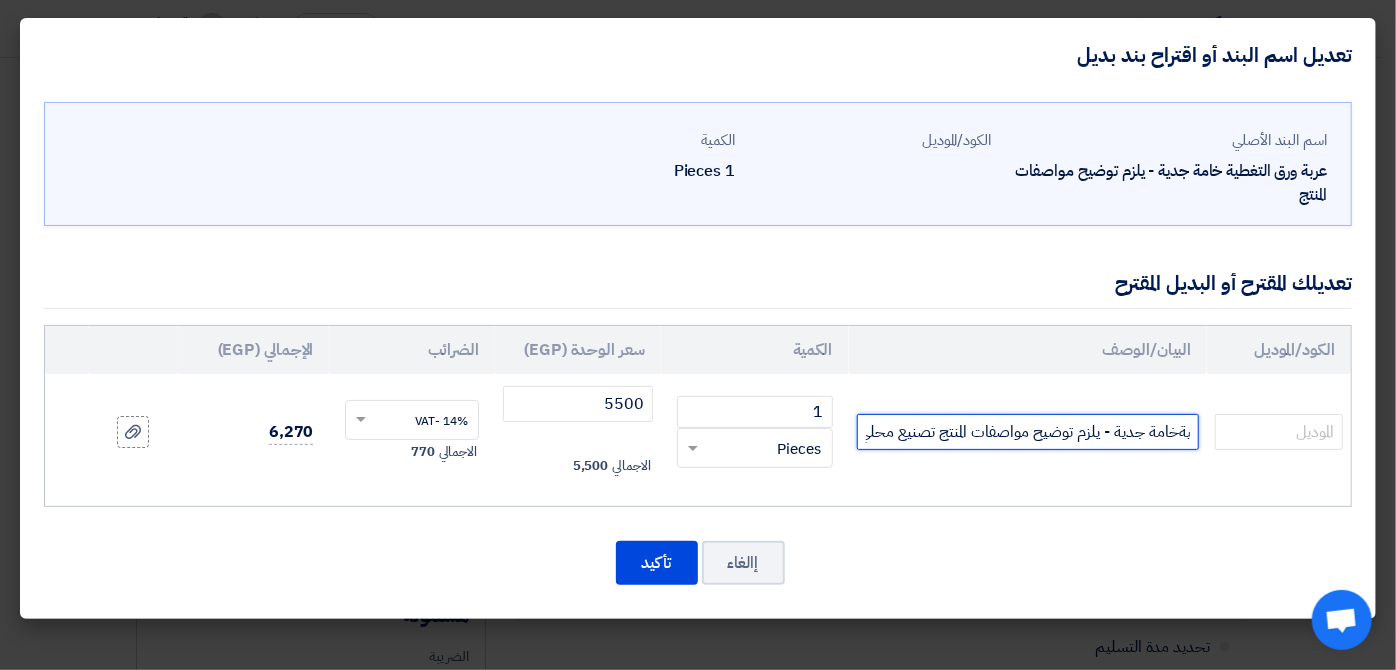 scroll, scrollTop: 0, scrollLeft: -95, axis: horizontal 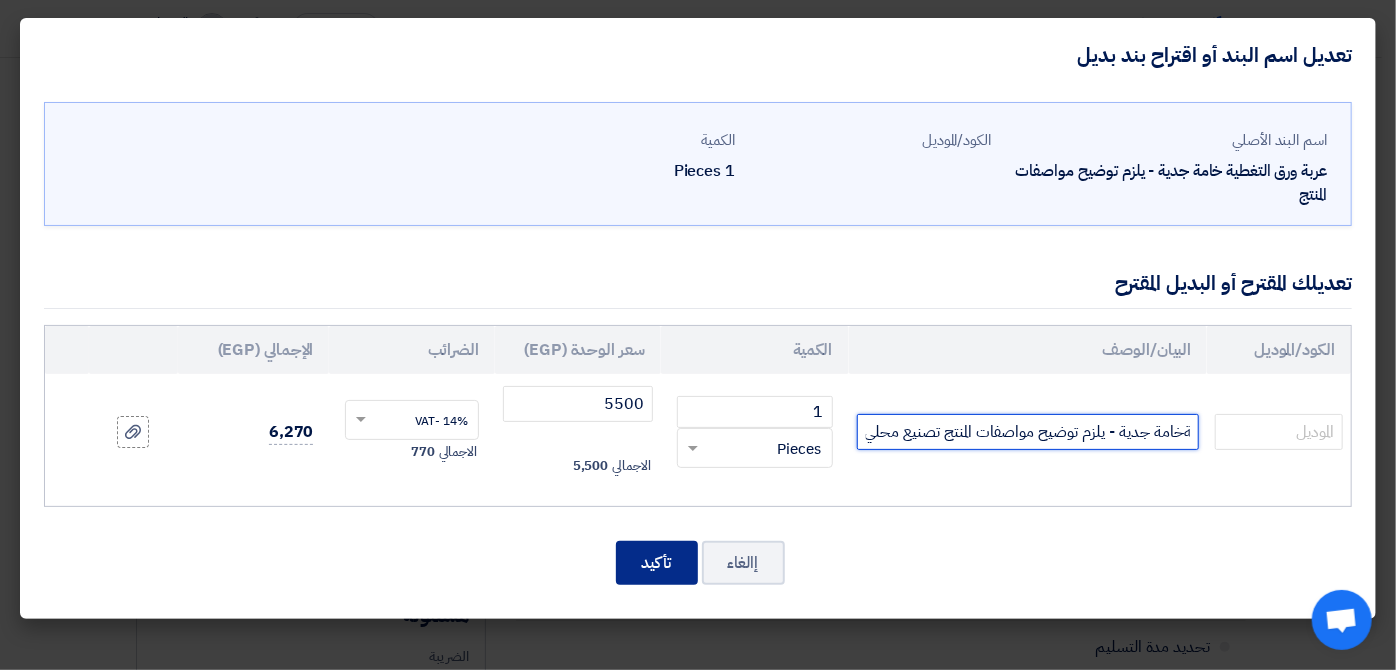 type on "عربة ورق التغطيةخامة جدية - يلزم توضيح مواصفات المنتج تصنيع محلي" 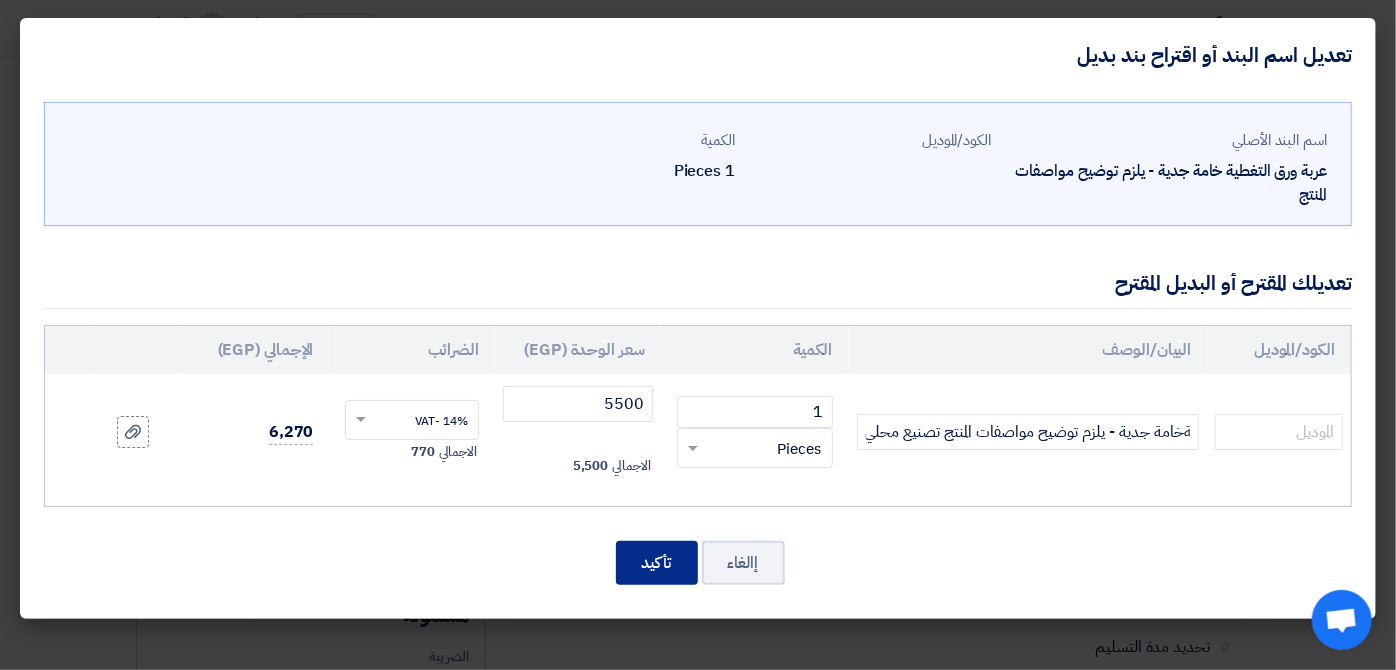 scroll, scrollTop: 0, scrollLeft: 0, axis: both 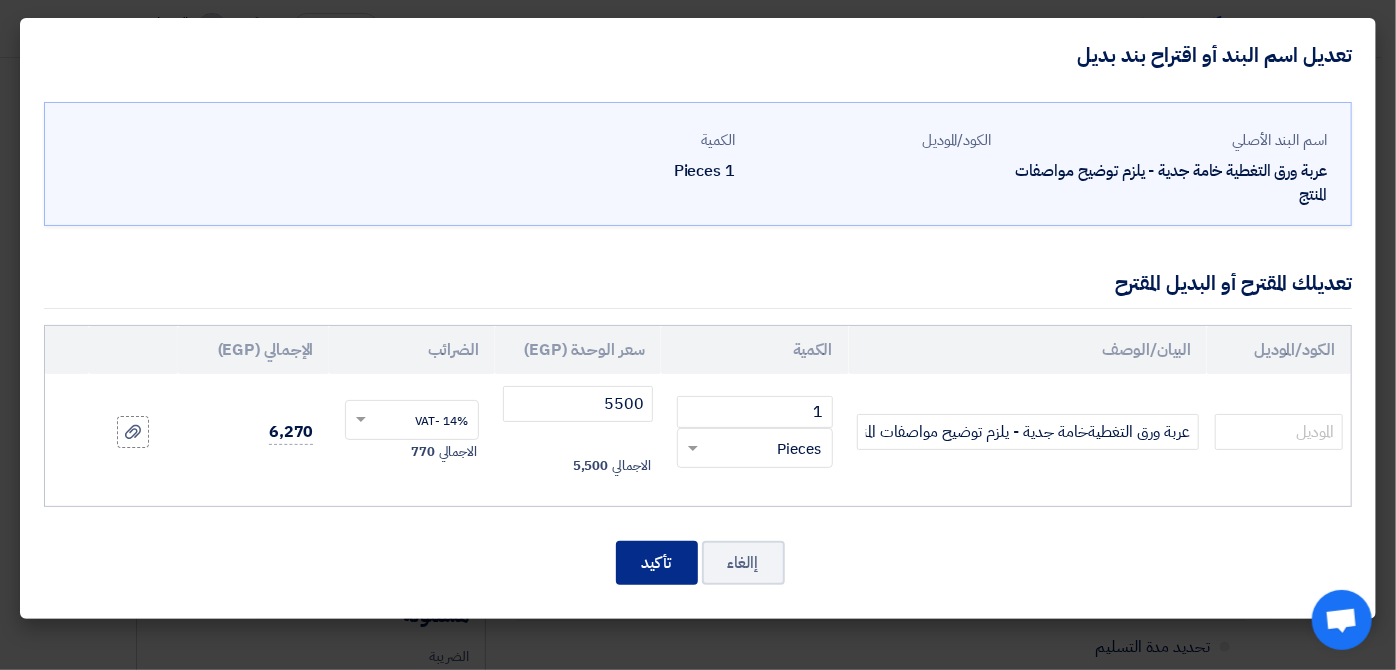 click on "تأكيد" 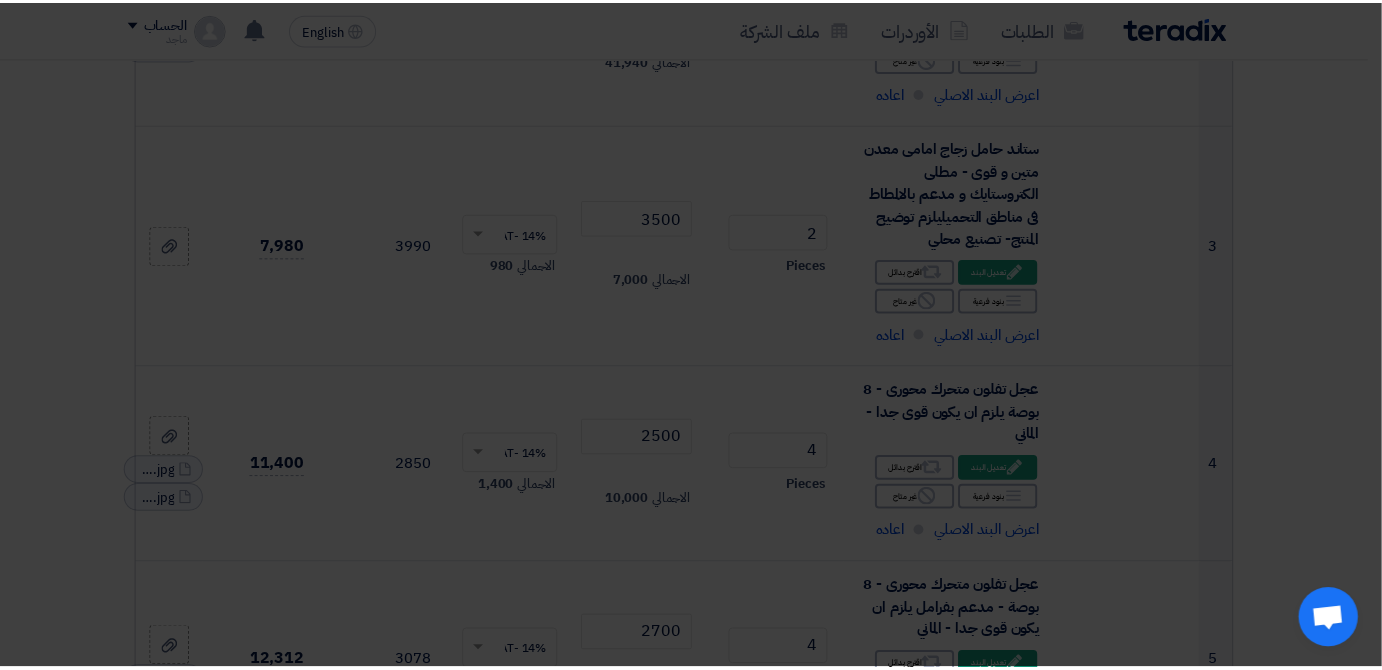scroll, scrollTop: 1538, scrollLeft: 0, axis: vertical 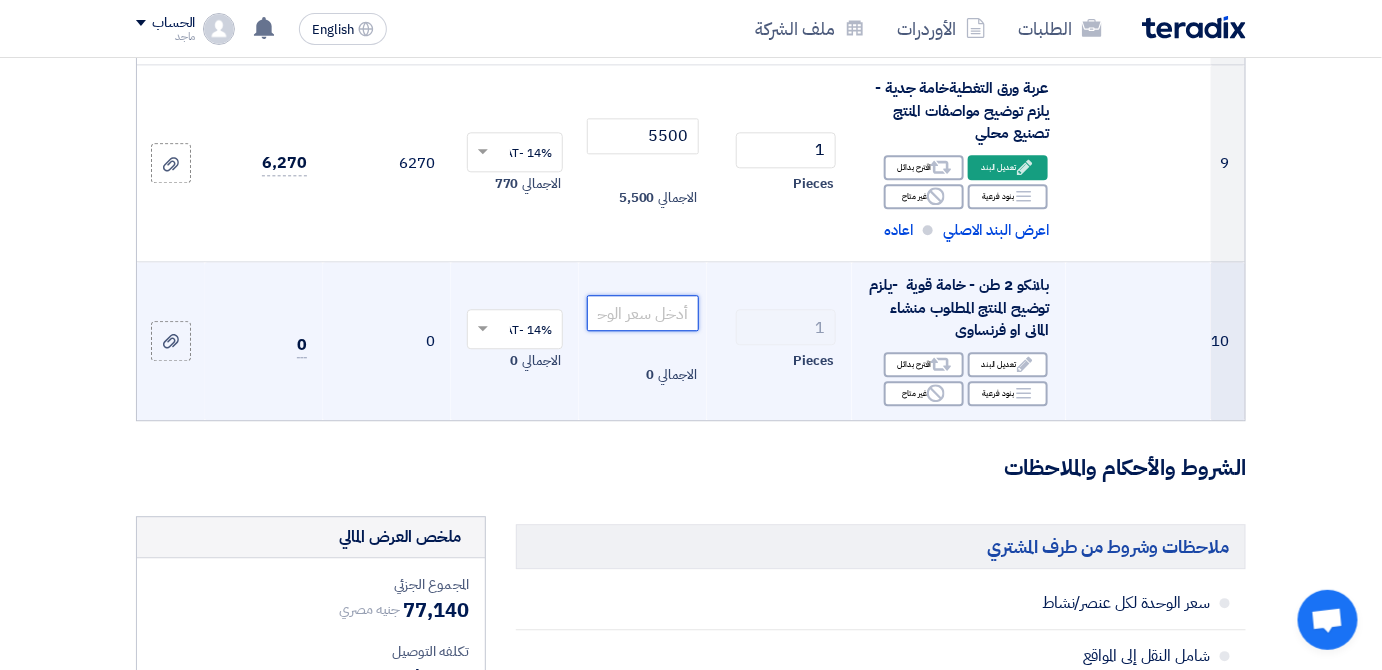 click 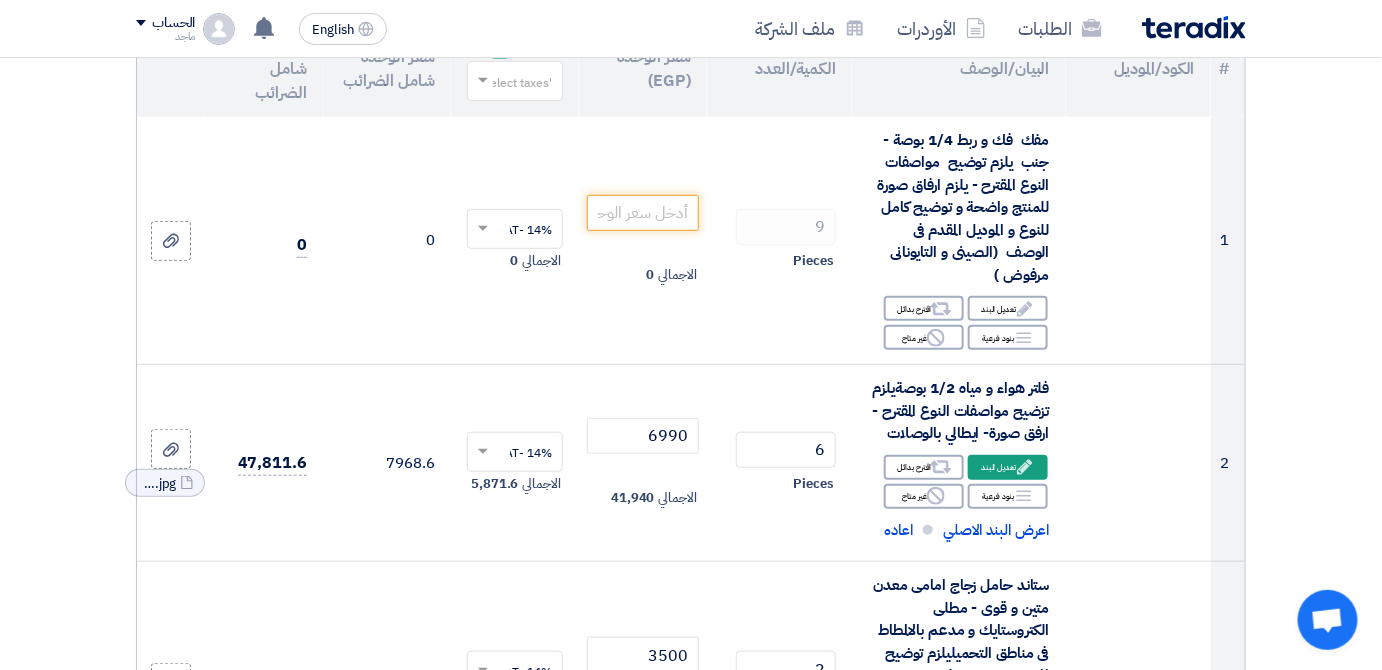 scroll, scrollTop: 0, scrollLeft: 0, axis: both 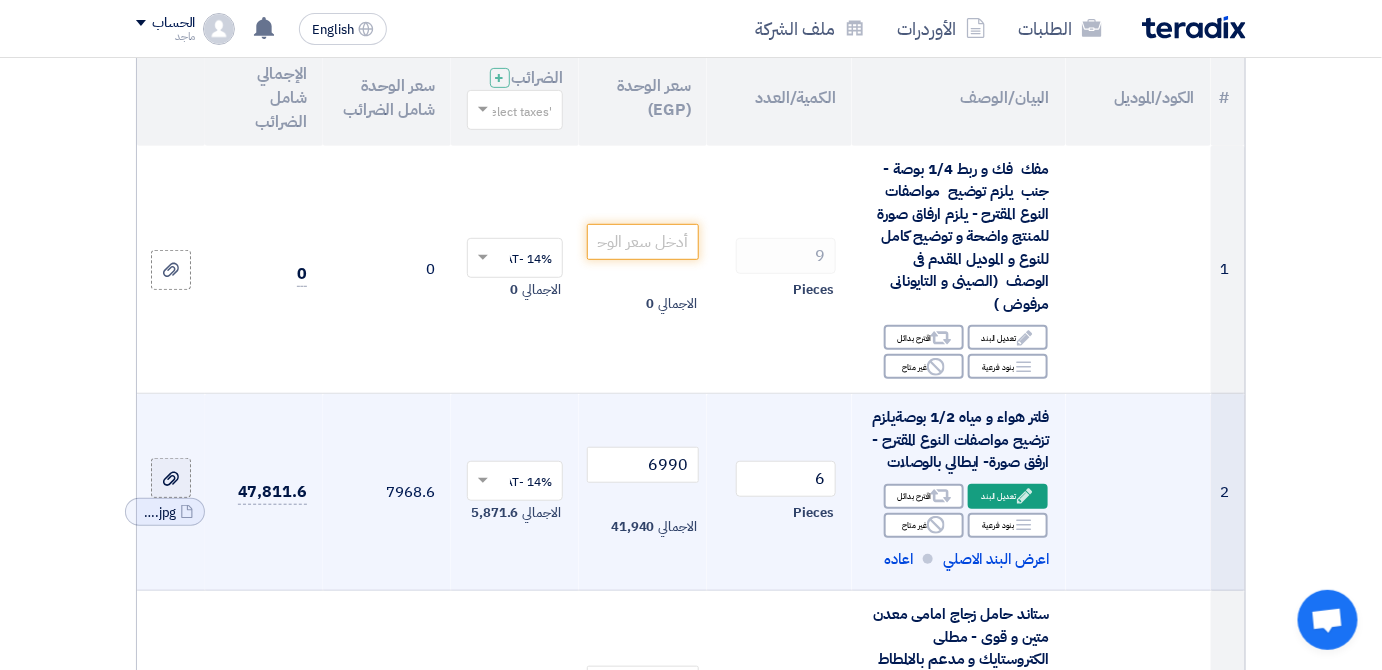 click 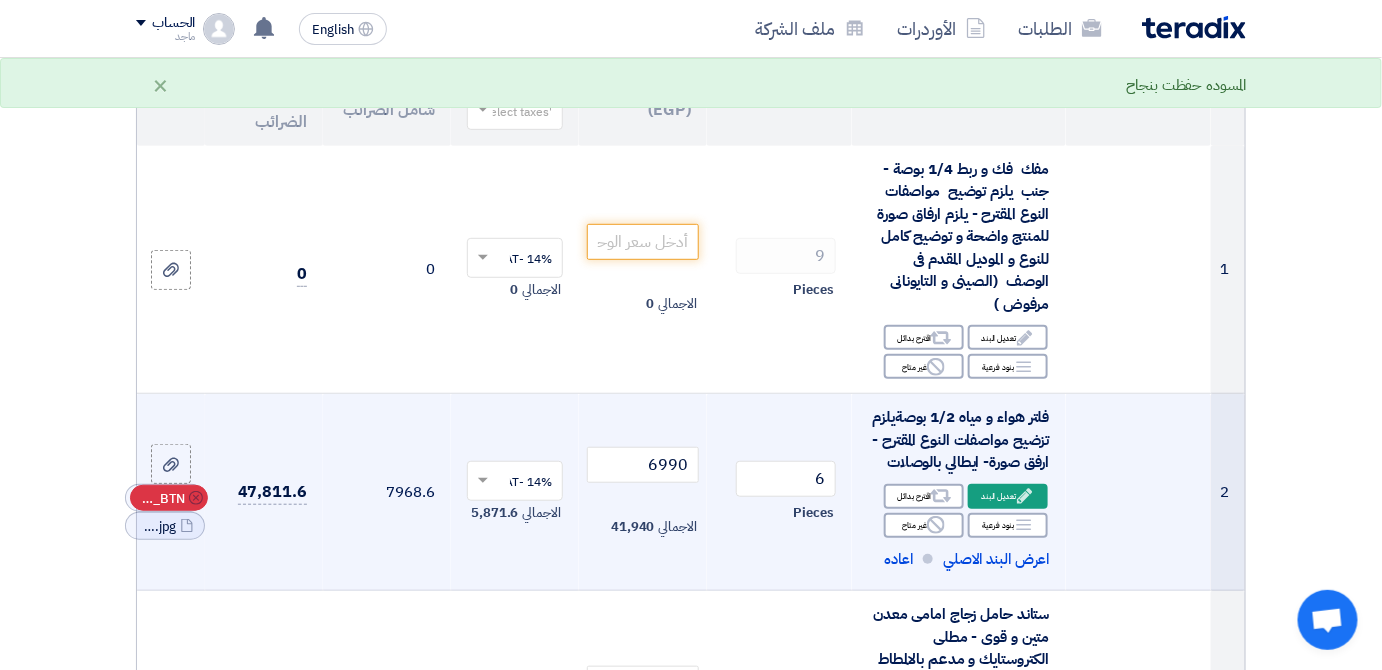 click on "Cancel
RFQ_STEP1.ITEMS_DELETE_BTN" 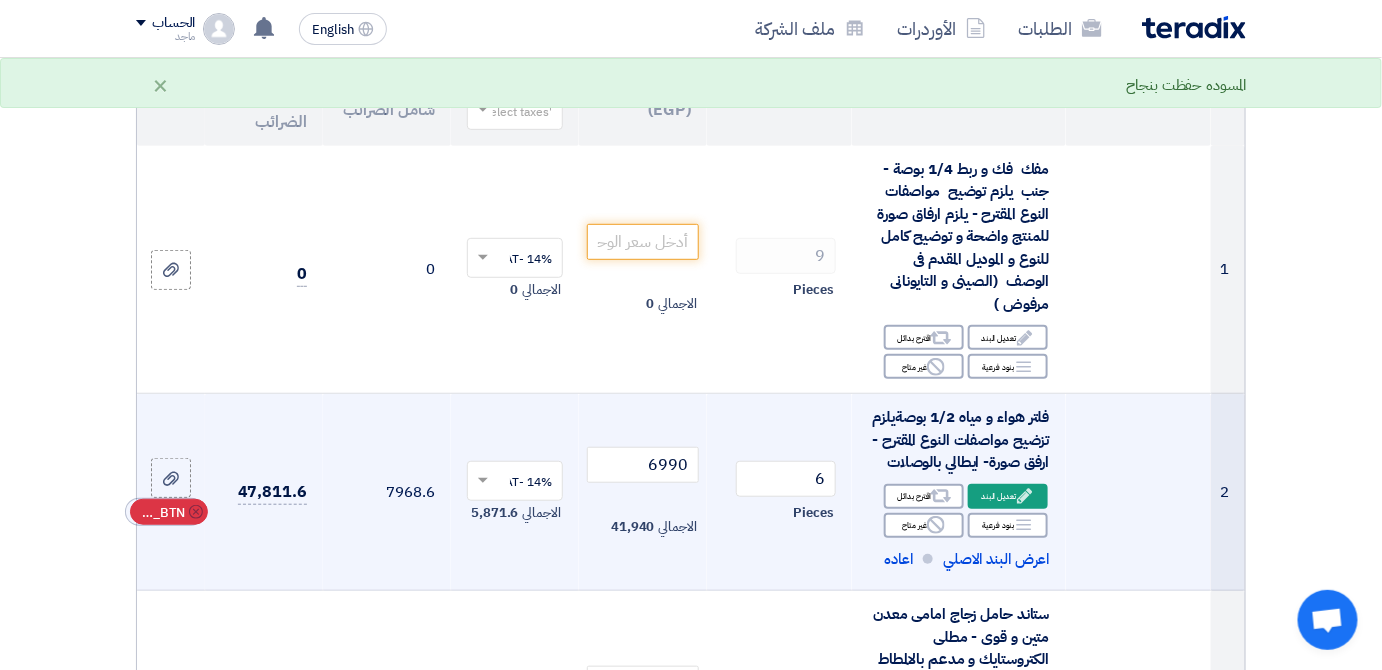 click on "RFQ_STEP1.ITEMS_DELETE_BTN" 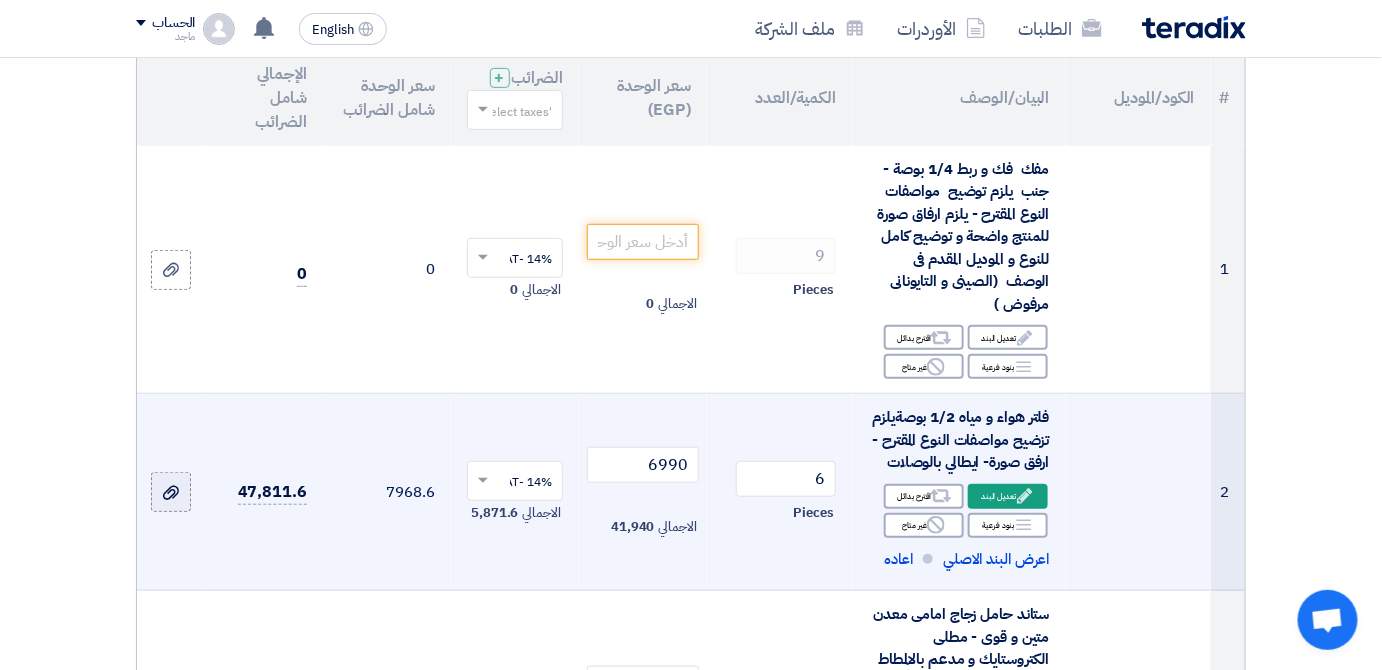 click 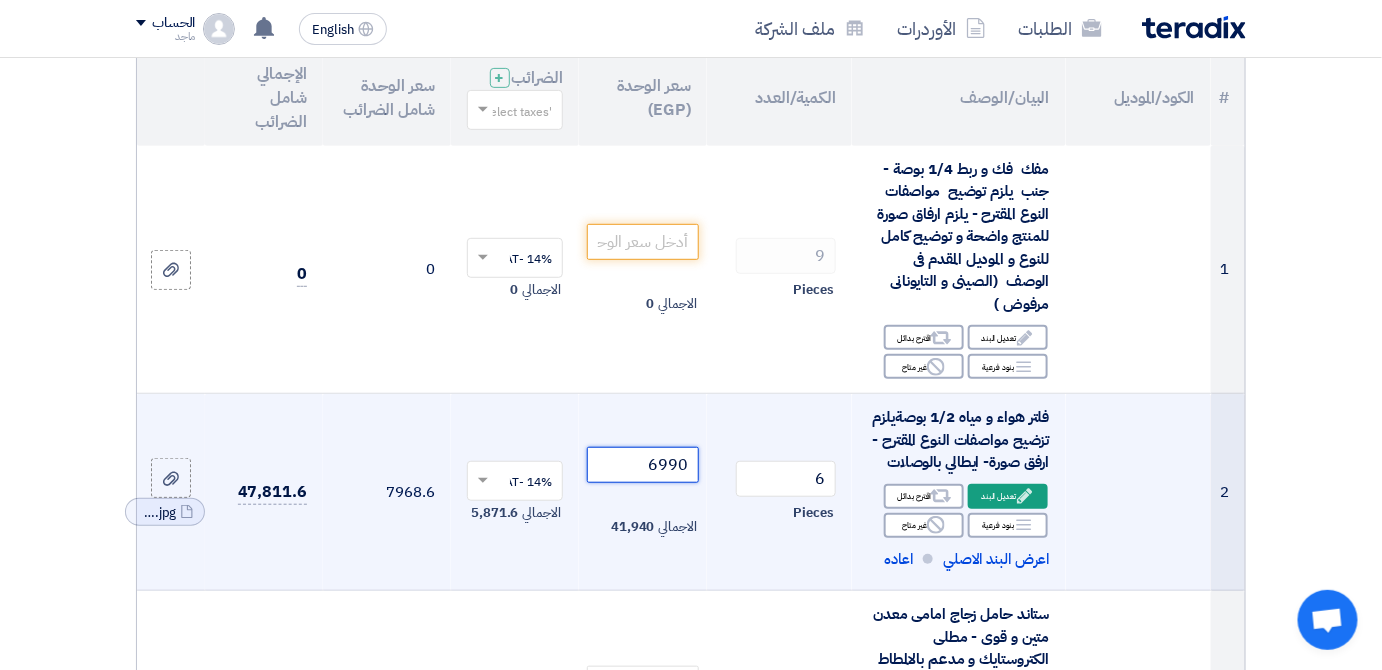 click on "6990" 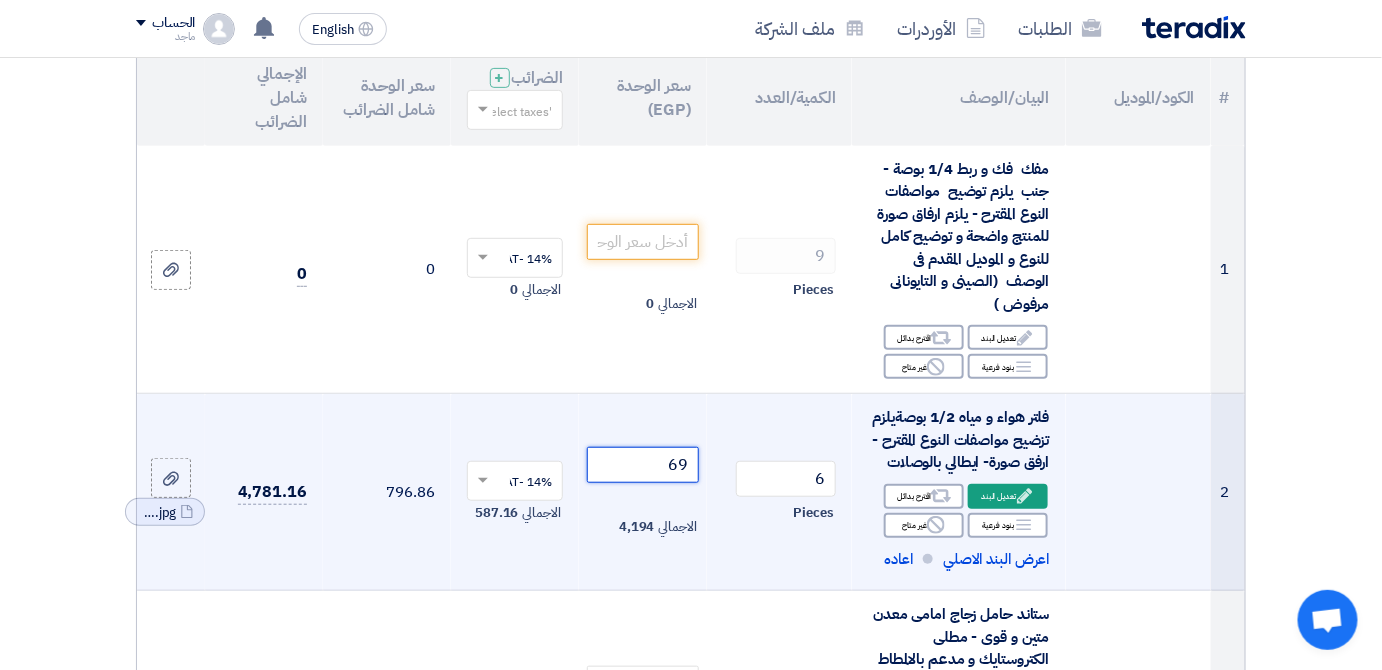 type on "6" 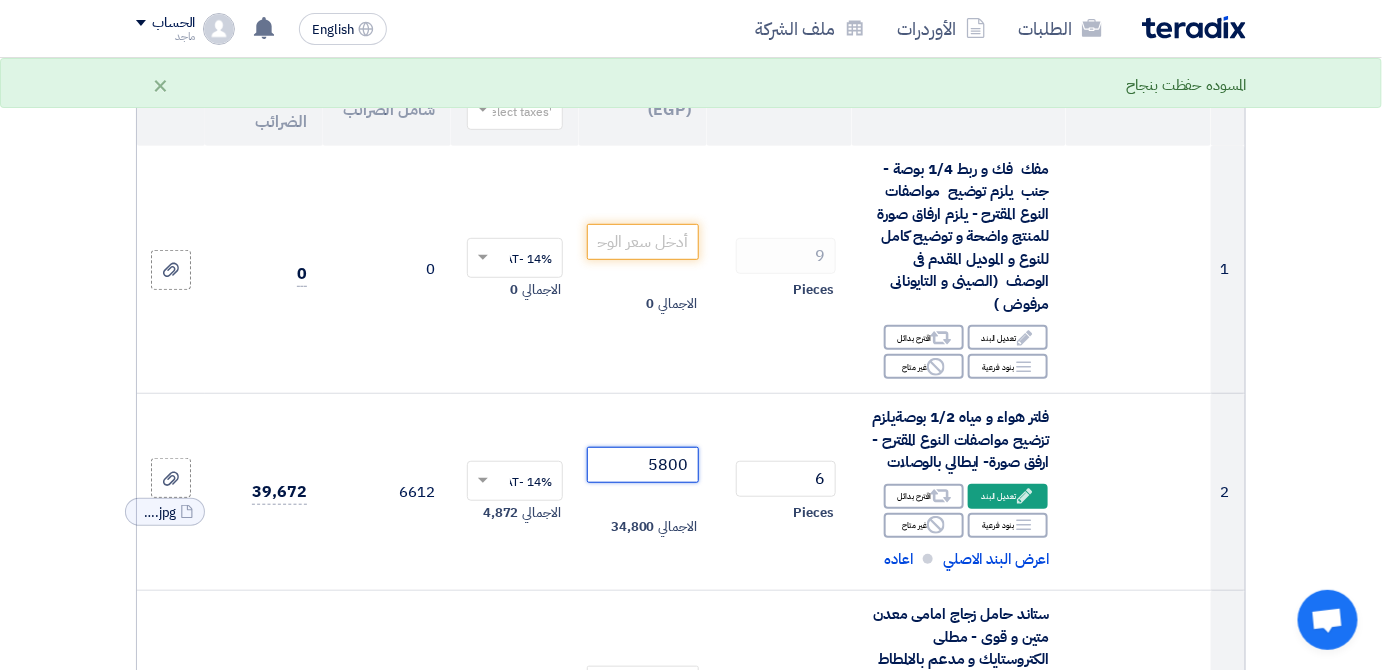type on "5800" 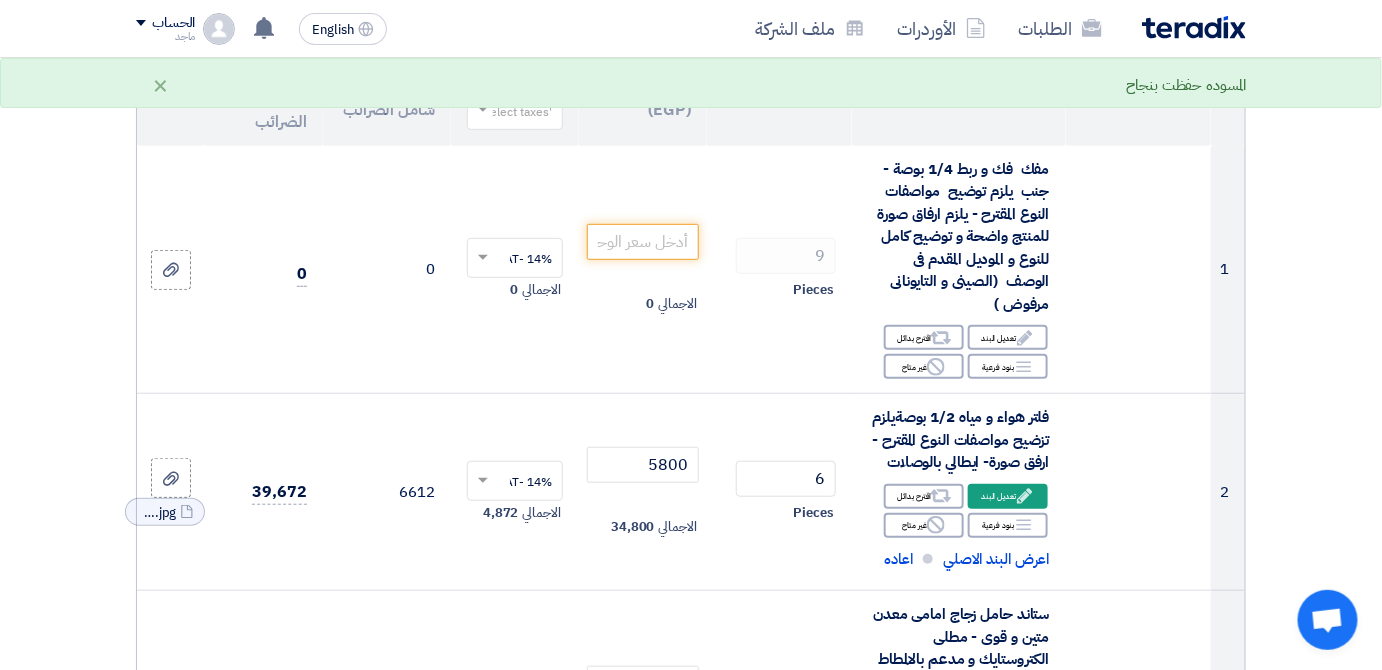 click on "تفاصيل الطلب
#
الكود/الموديل
البيان/الوصف
الكمية/العدد
سعر الوحدة (EGP)
الضرائب
+
'Select taxes...
1 Edit Reject" 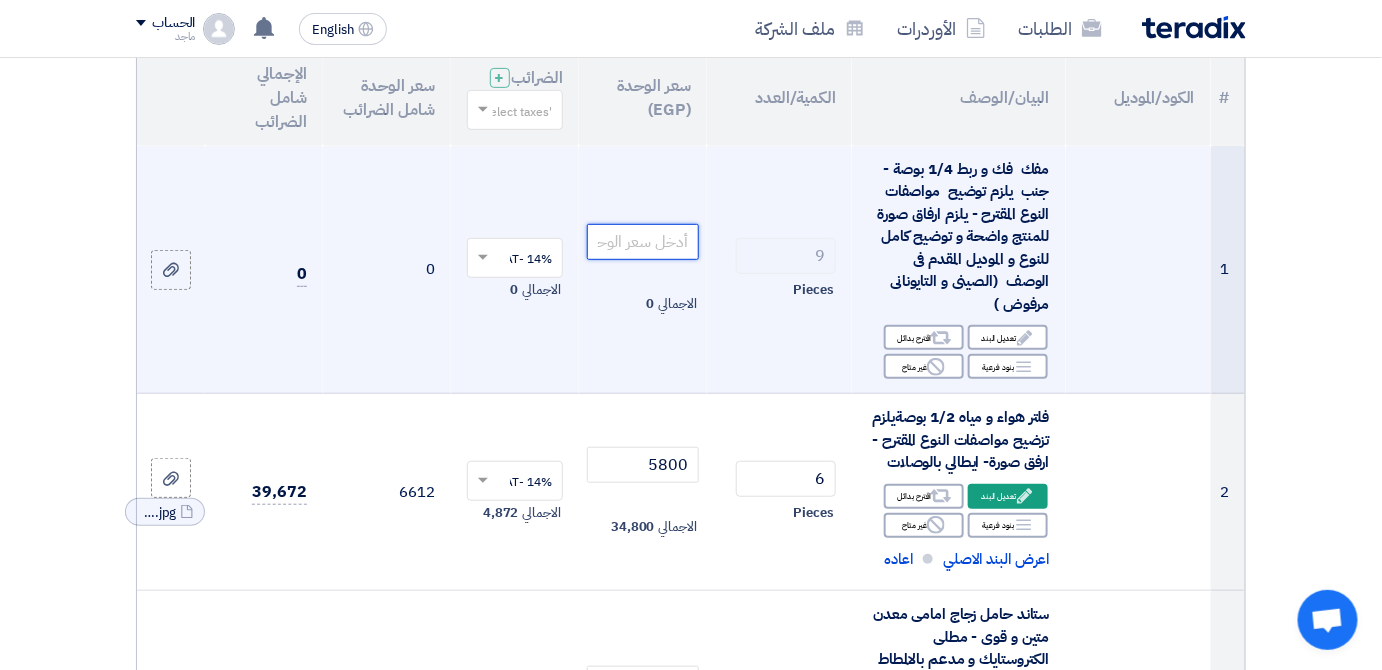click 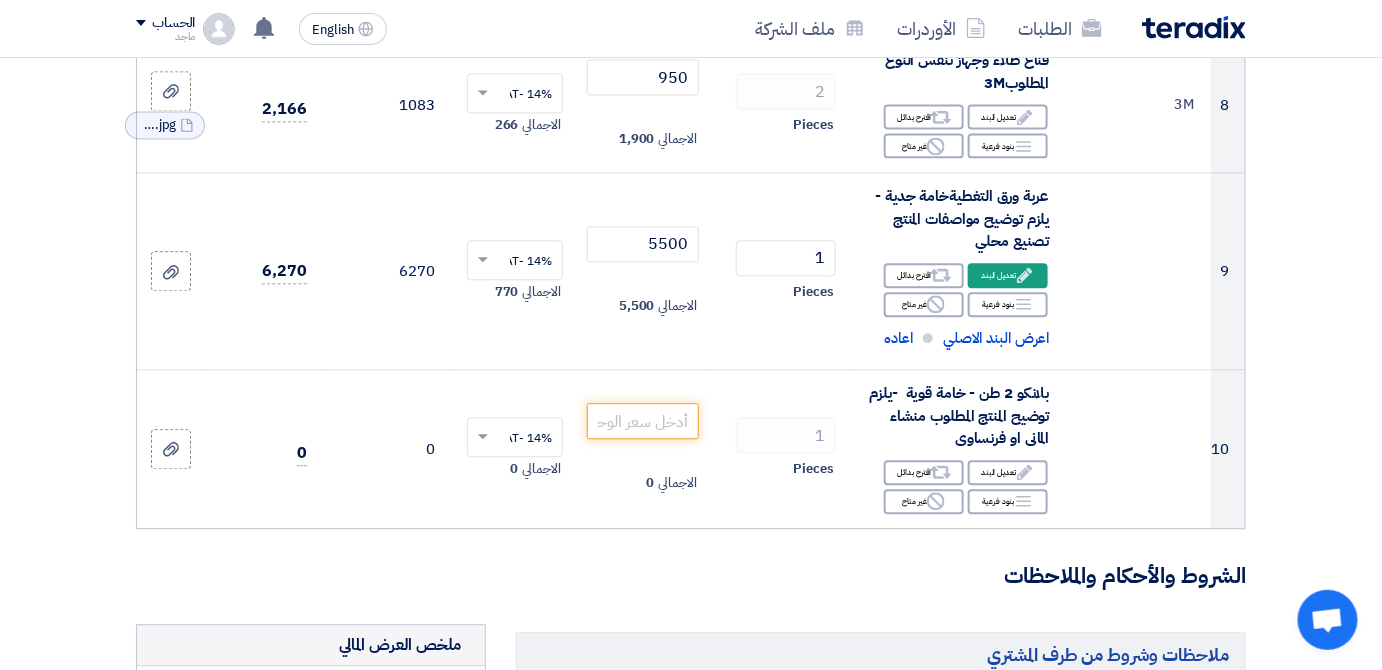 scroll, scrollTop: 1434, scrollLeft: 0, axis: vertical 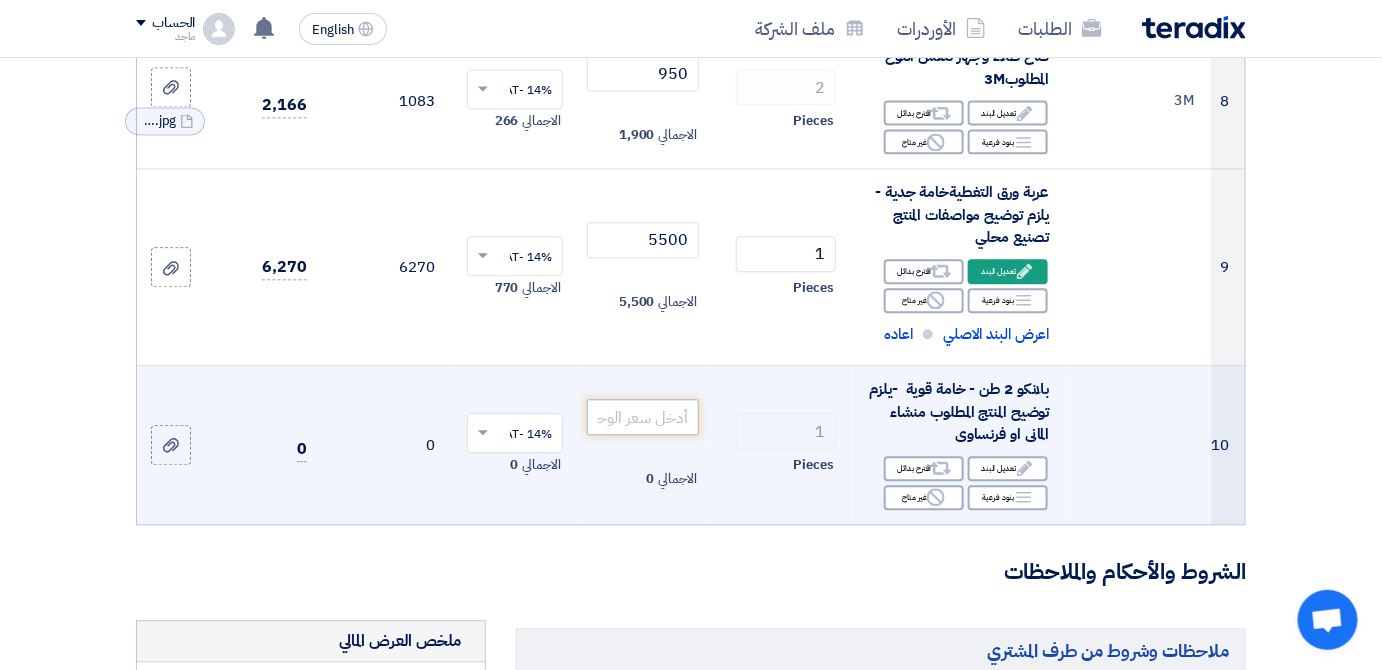 type on "4100" 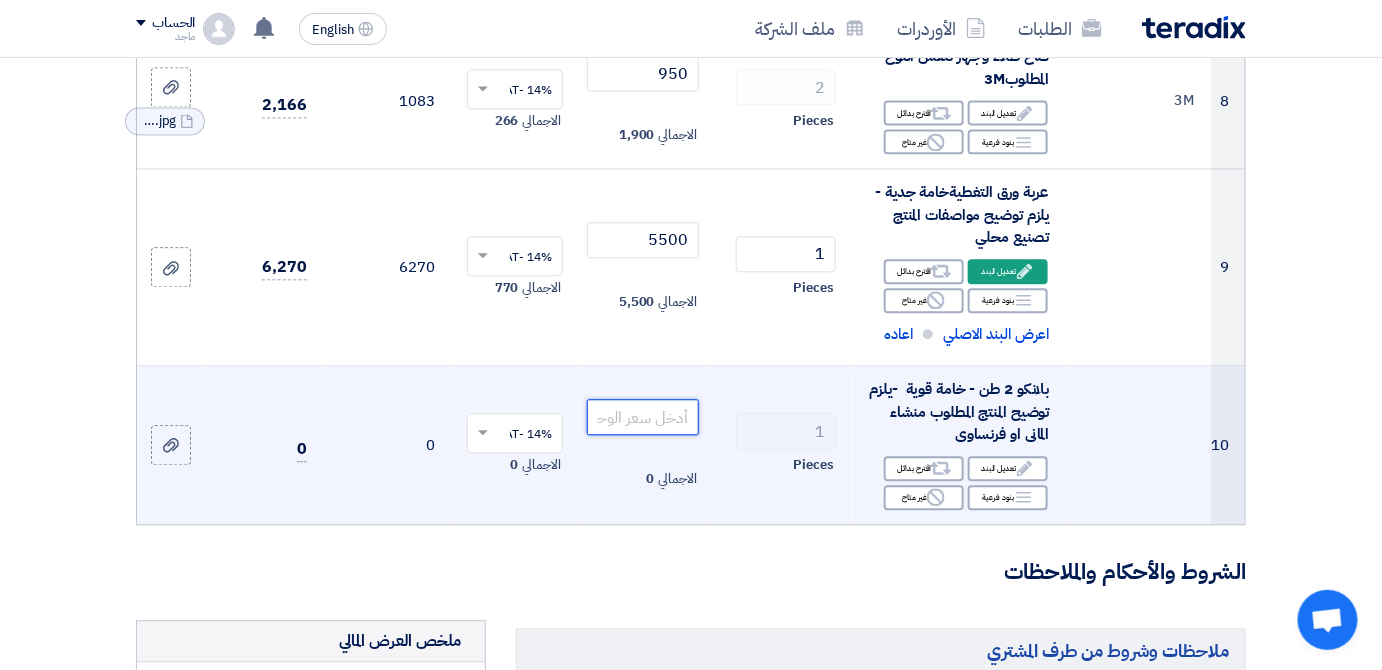 click 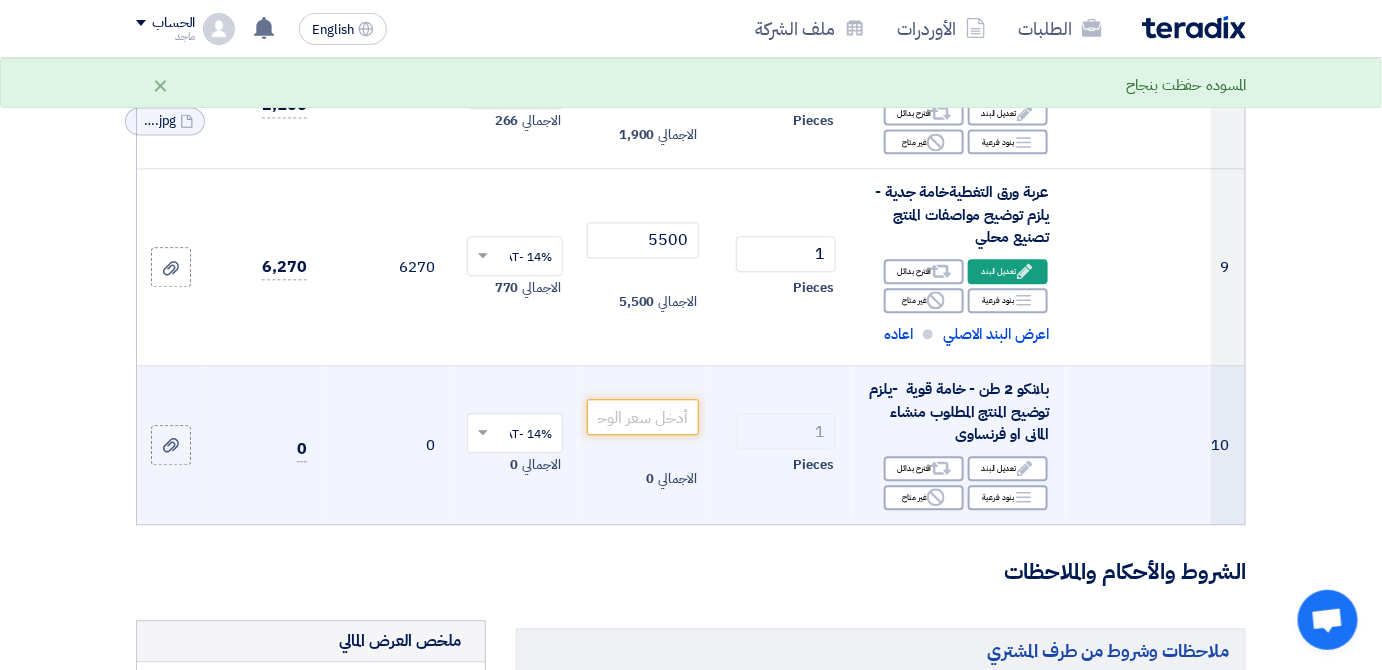 click on "بلانكو 2 طن - خامة قوية
-يلزم توضيح المنتج
المطلوب منشاء المانى او فرنساوى" 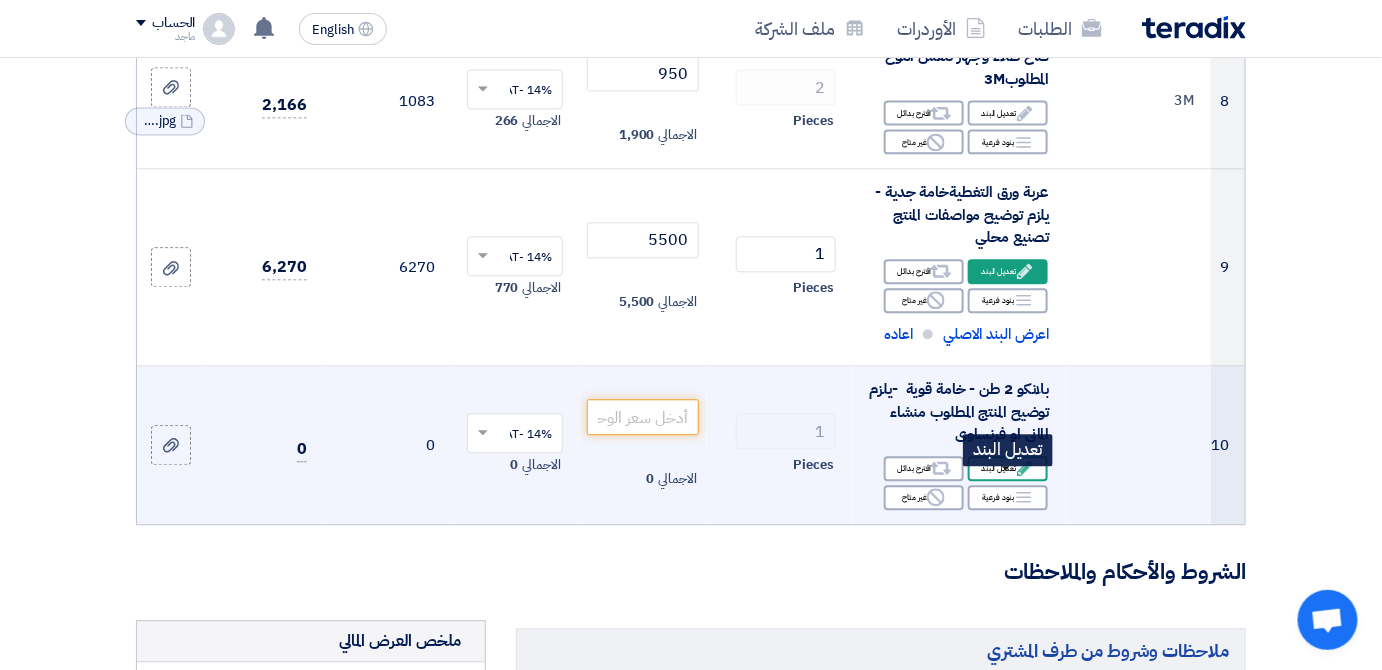 click on "Edit
تعديل البند" 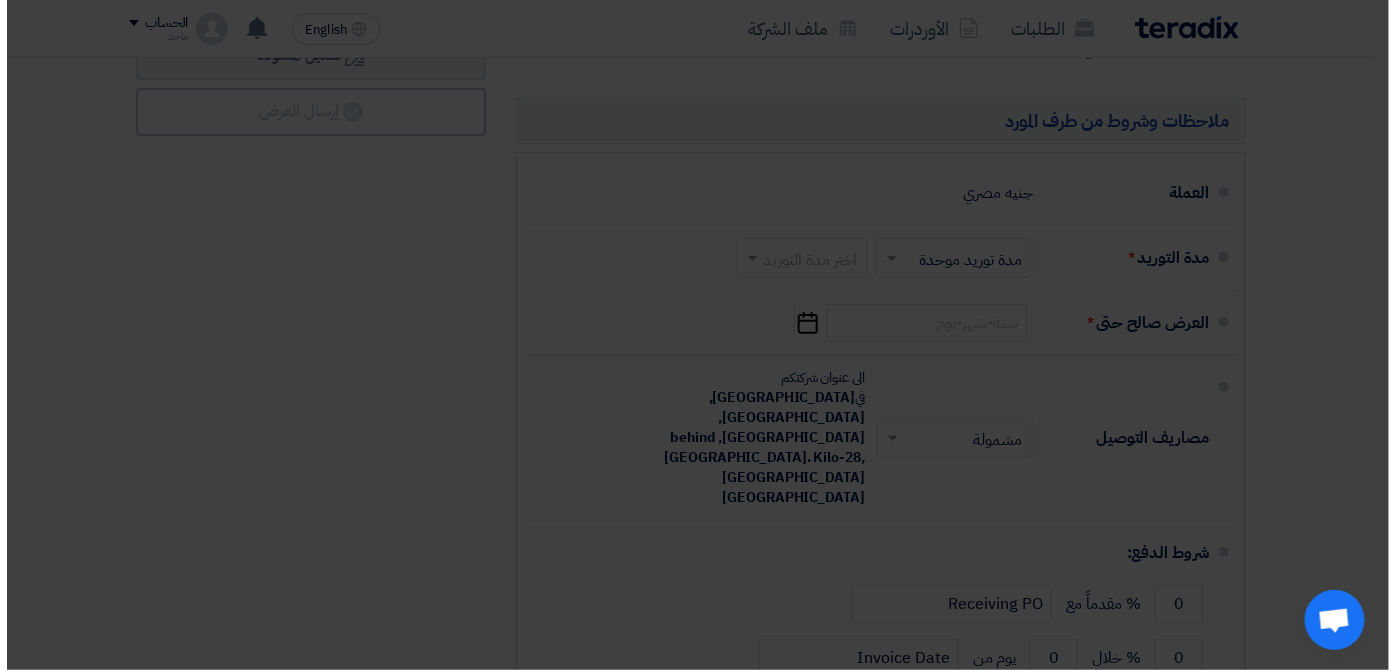 scroll, scrollTop: 799, scrollLeft: 0, axis: vertical 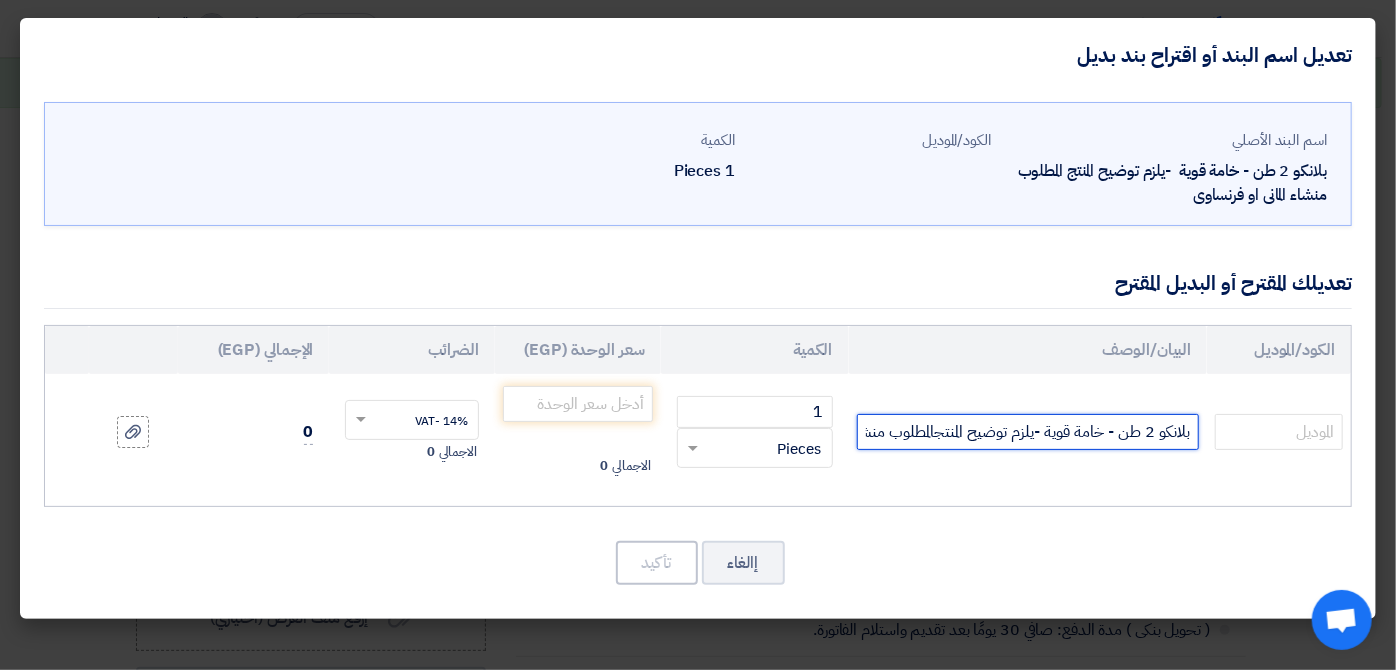 click on "بلانكو 2 طن - خامة قوية -يلزم توضيح المنتجالمطلوب منشاء المانى او فرنساوى" 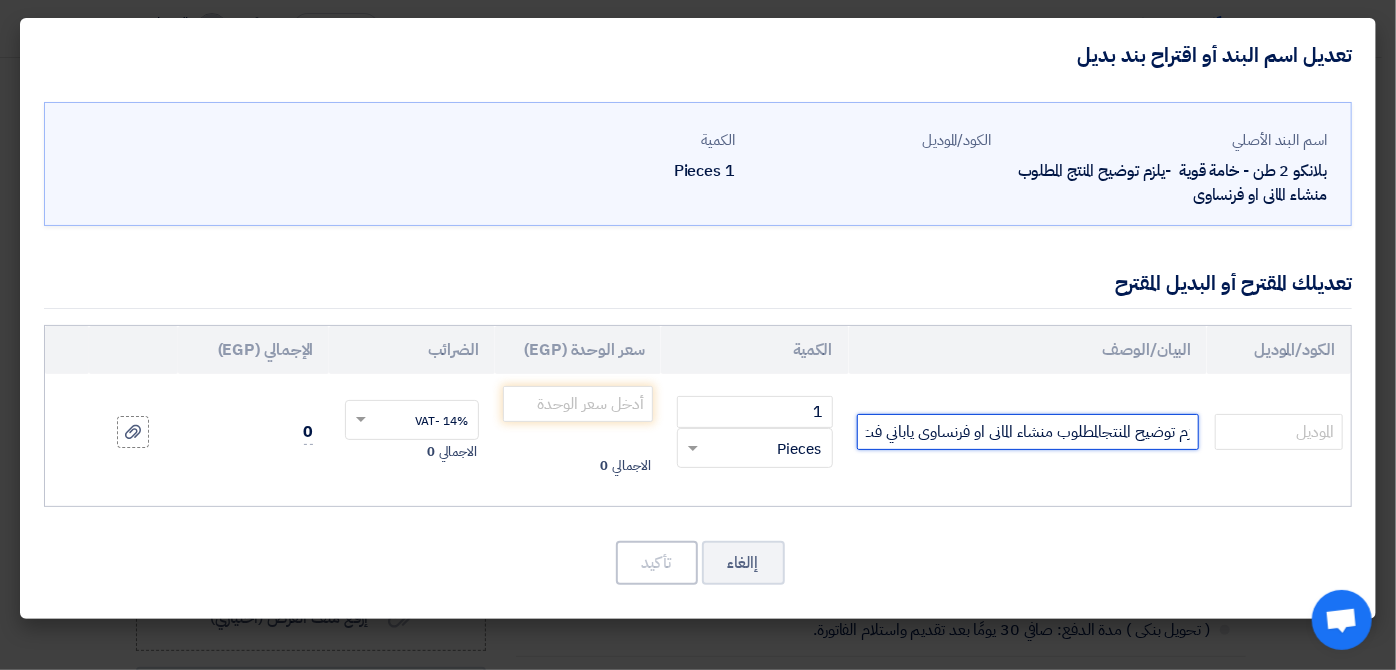 scroll, scrollTop: 0, scrollLeft: -176, axis: horizontal 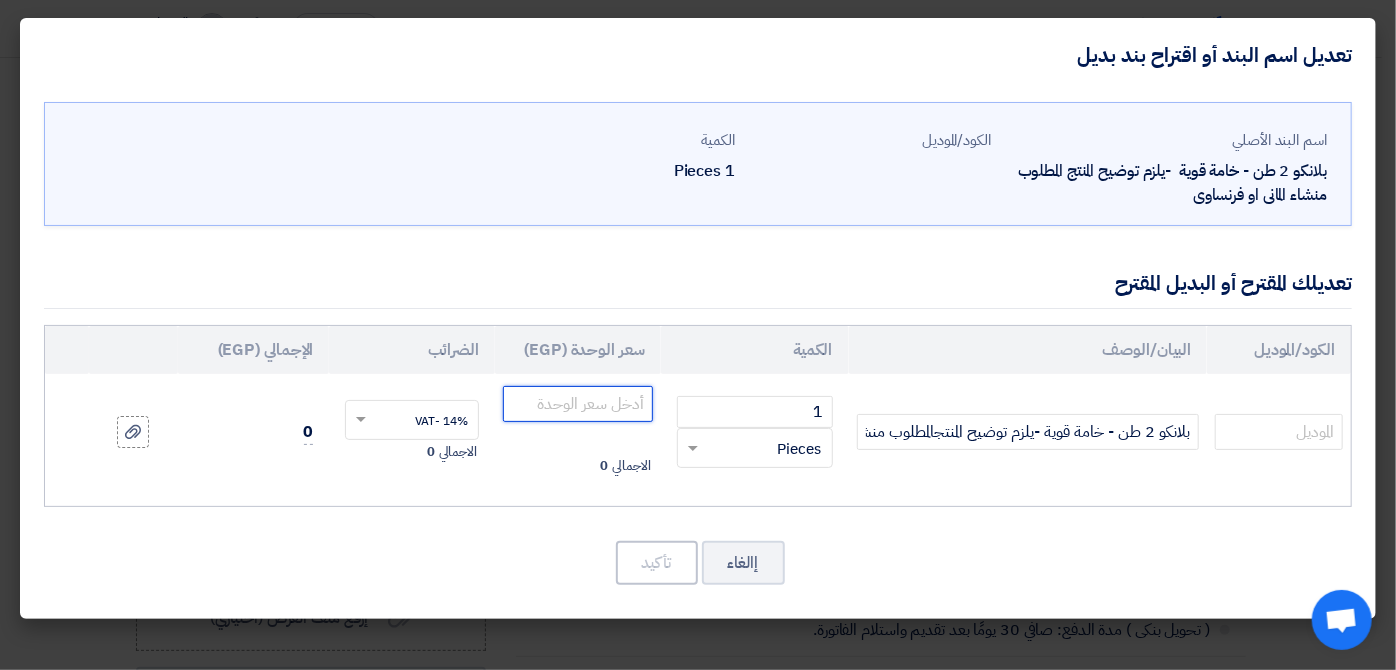 click 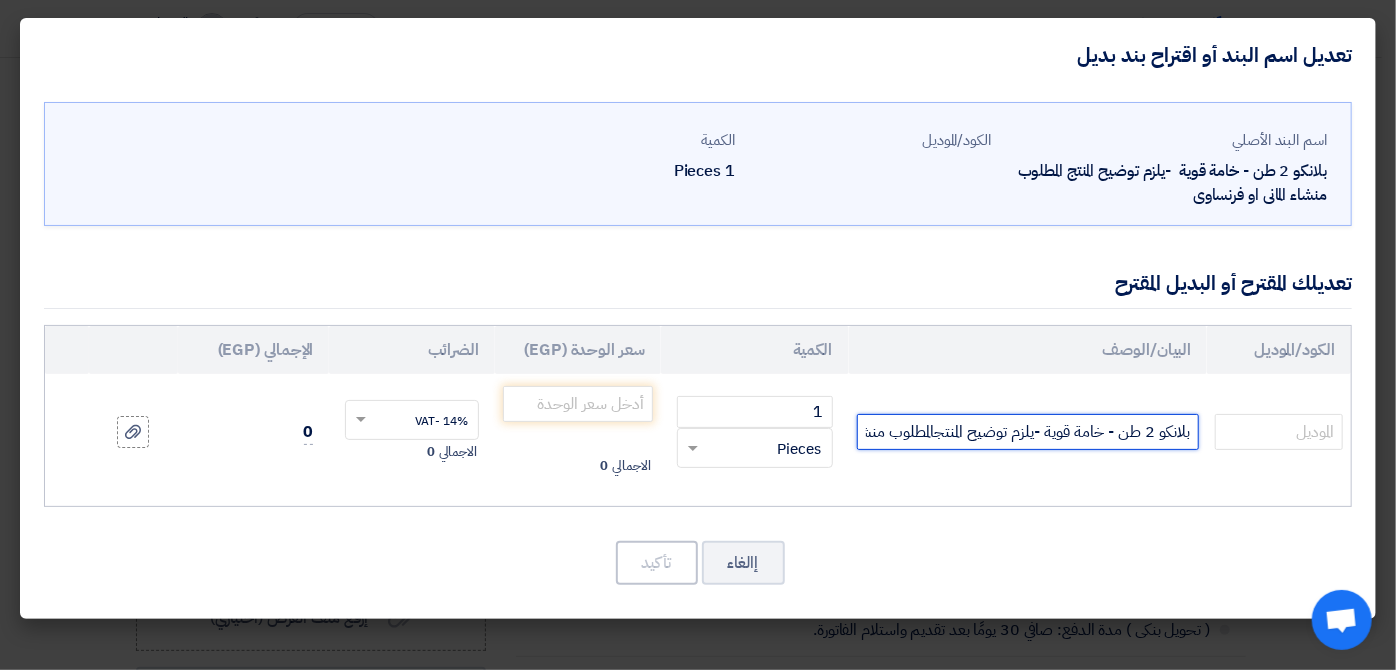 click on "بلانكو 2 طن - خامة قوية -يلزم توضيح المنتجالمطلوب منشاء المانى او فرنساوى ياباني فت" 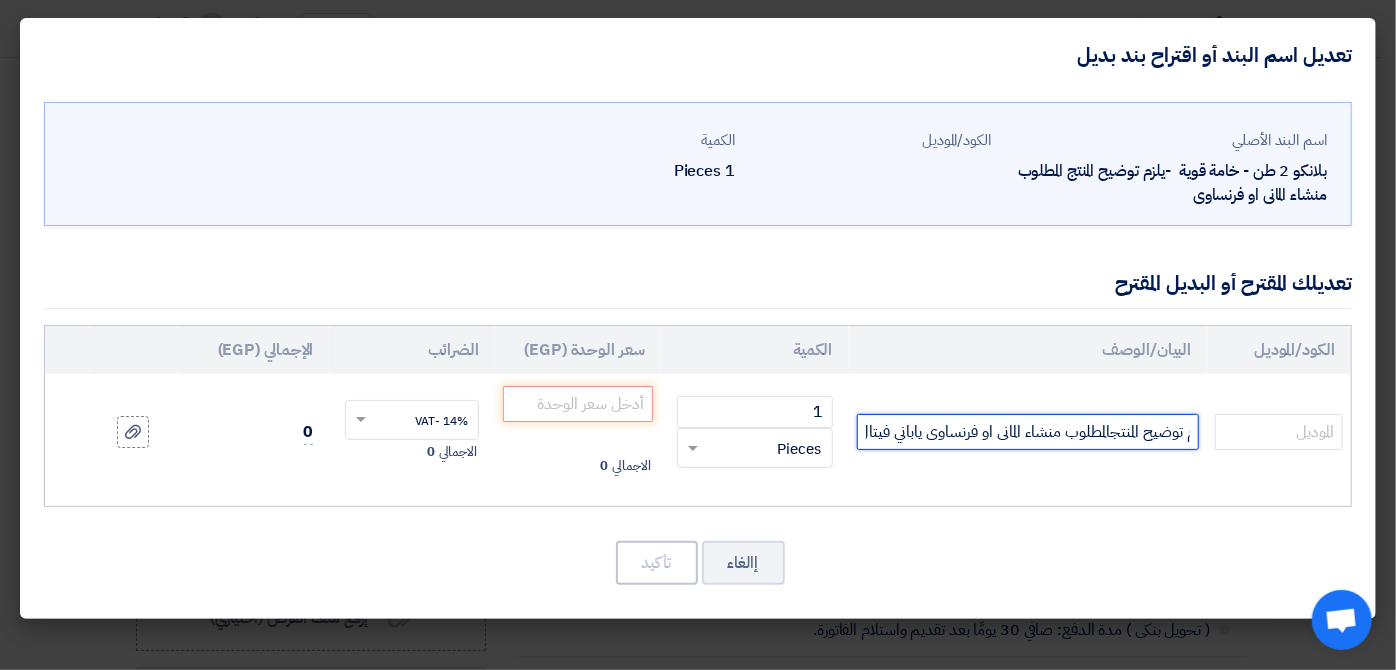 scroll, scrollTop: 0, scrollLeft: -186, axis: horizontal 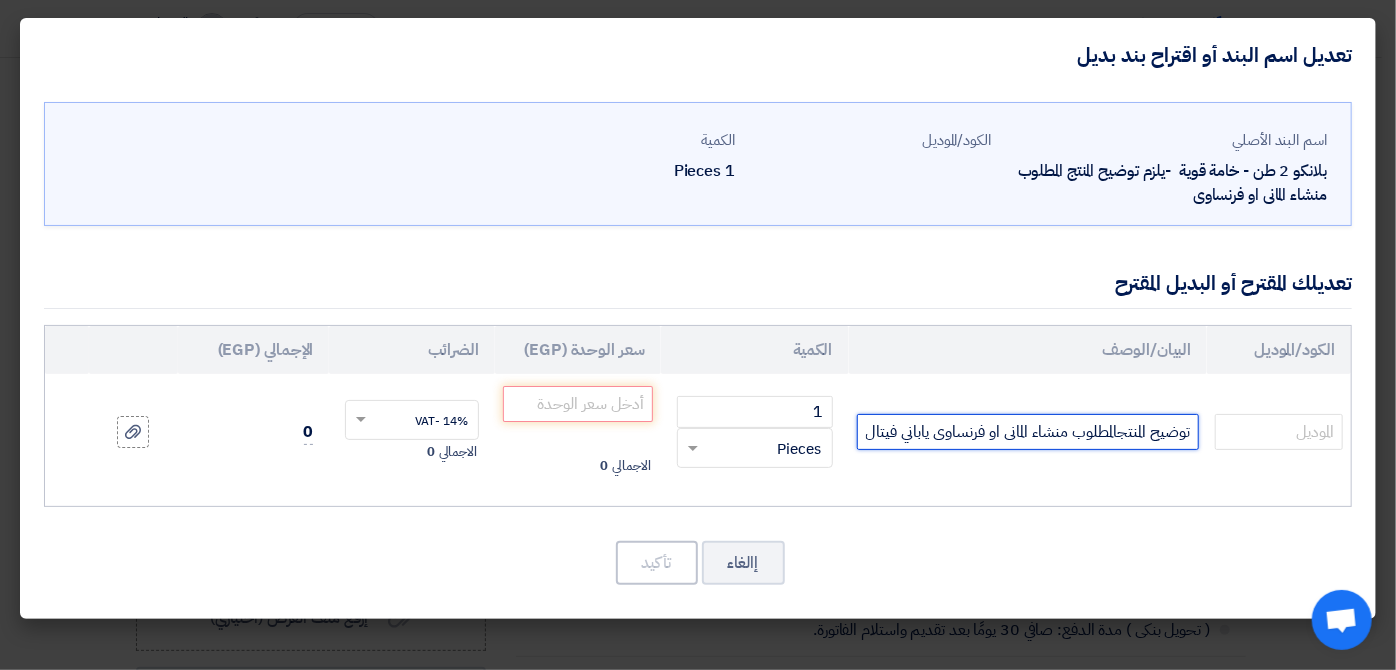 type on "بلانكو 2 طن - خامة قوية -يلزم توضيح المنتجالمطلوب منشاء المانى او فرنساوى ياباني فيتال" 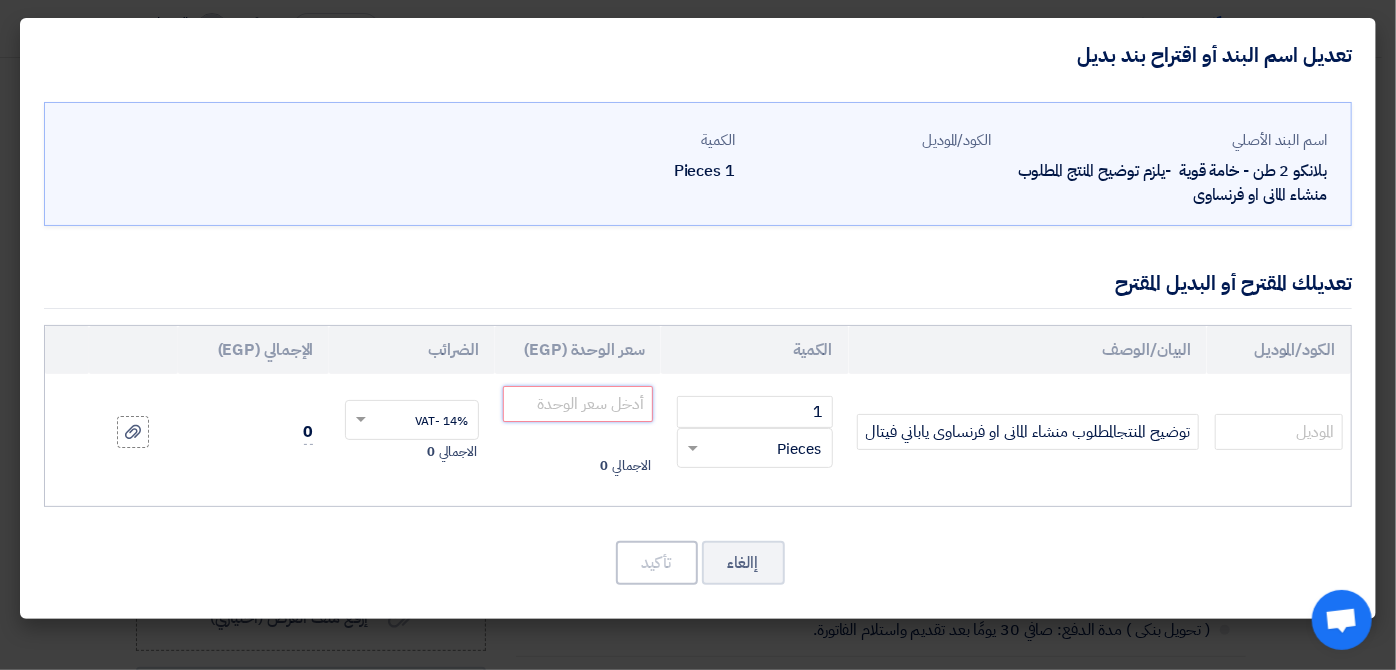 scroll, scrollTop: 0, scrollLeft: 0, axis: both 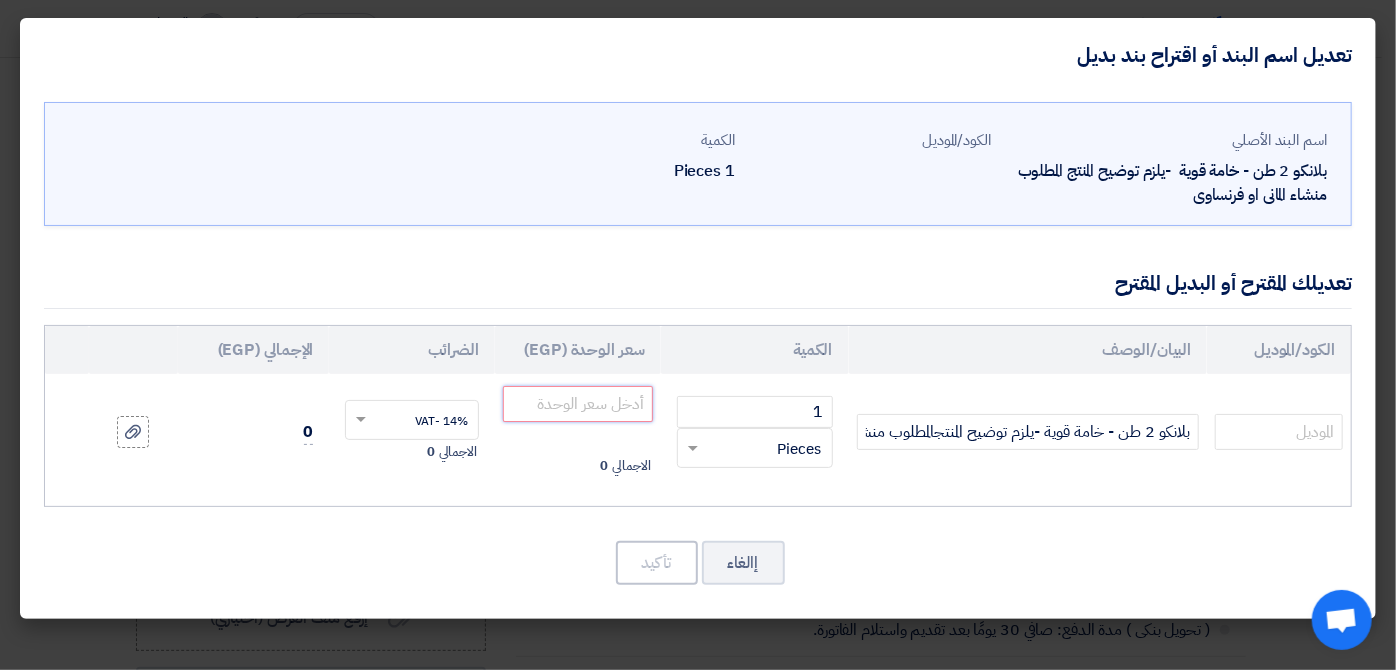 click 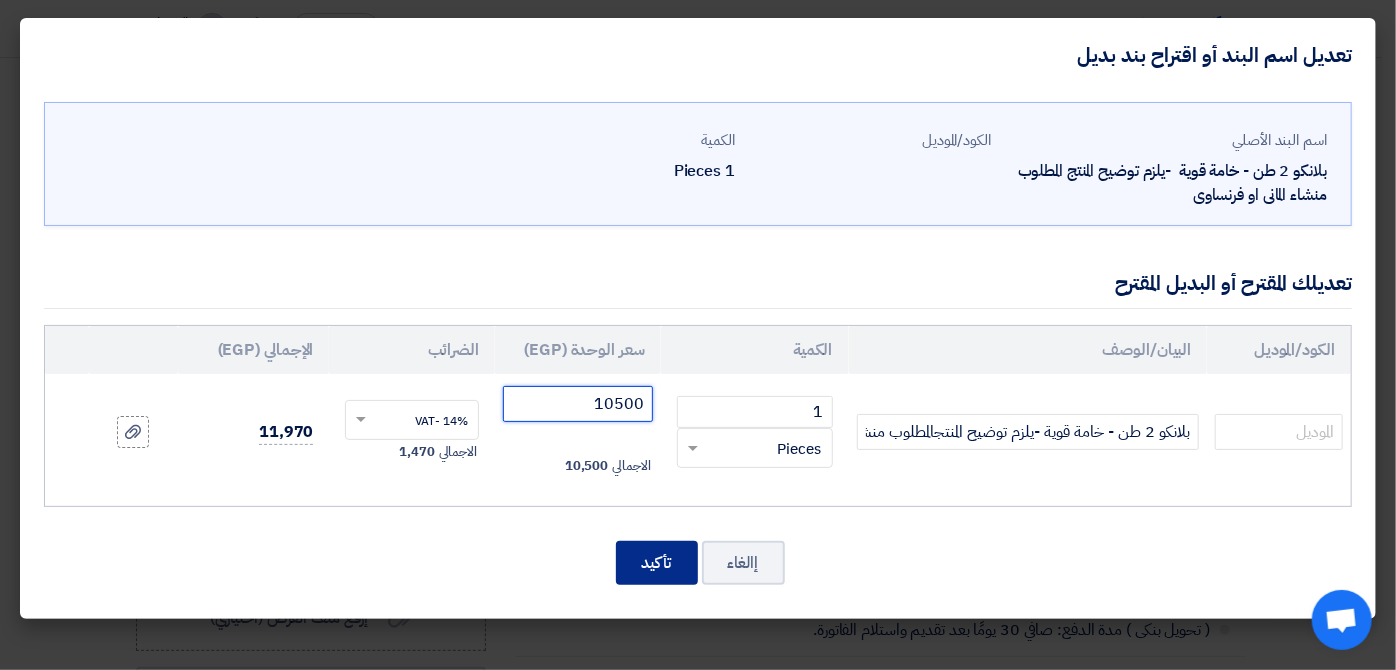 type on "10500" 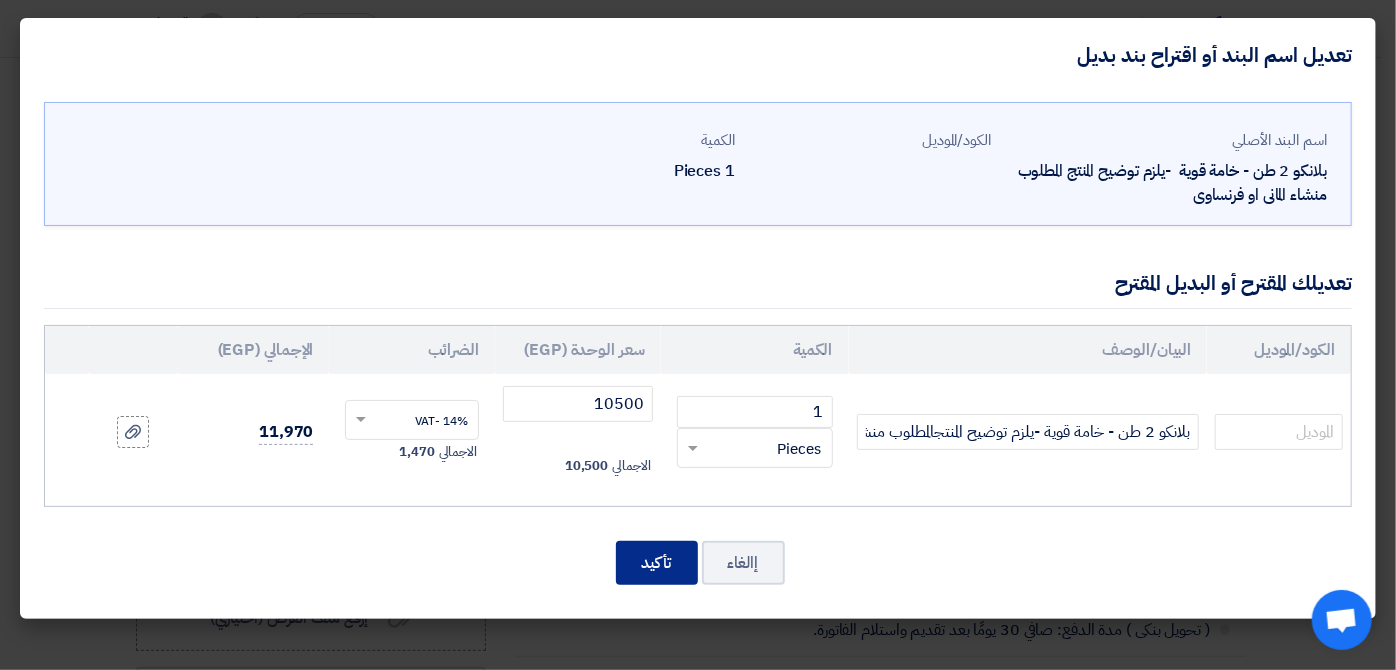 click on "تأكيد" 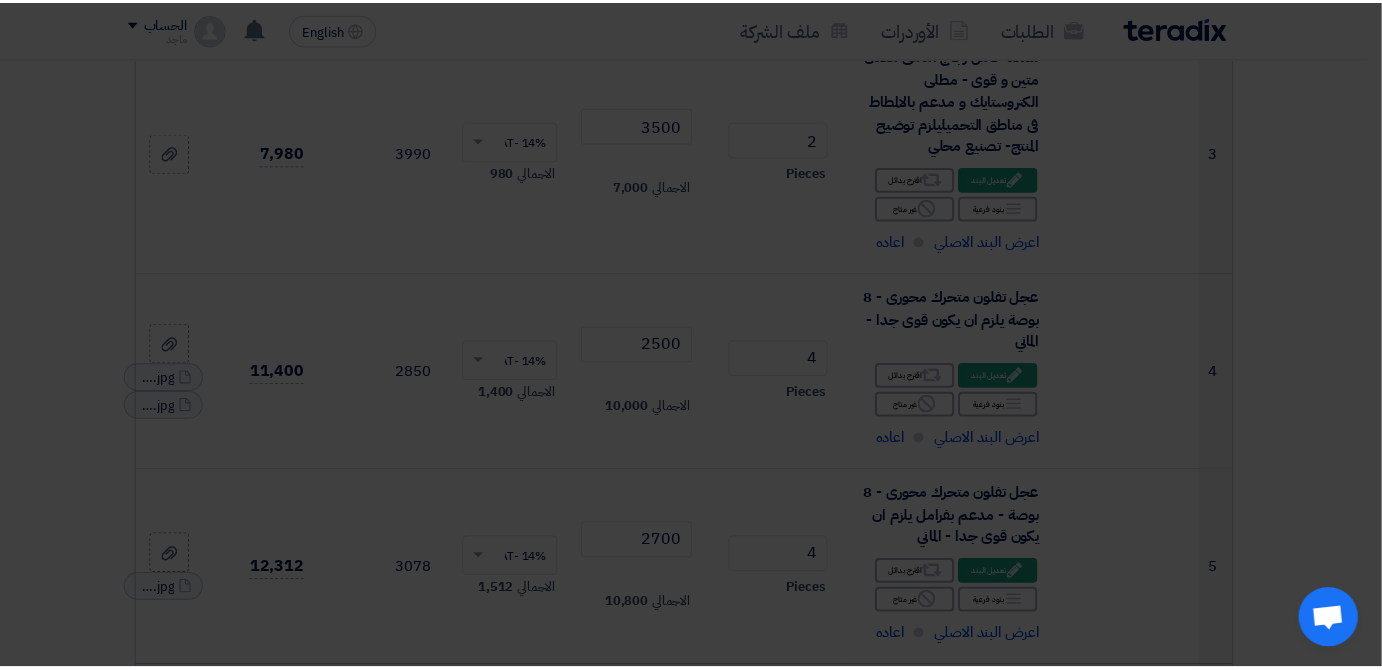 scroll, scrollTop: 1827, scrollLeft: 0, axis: vertical 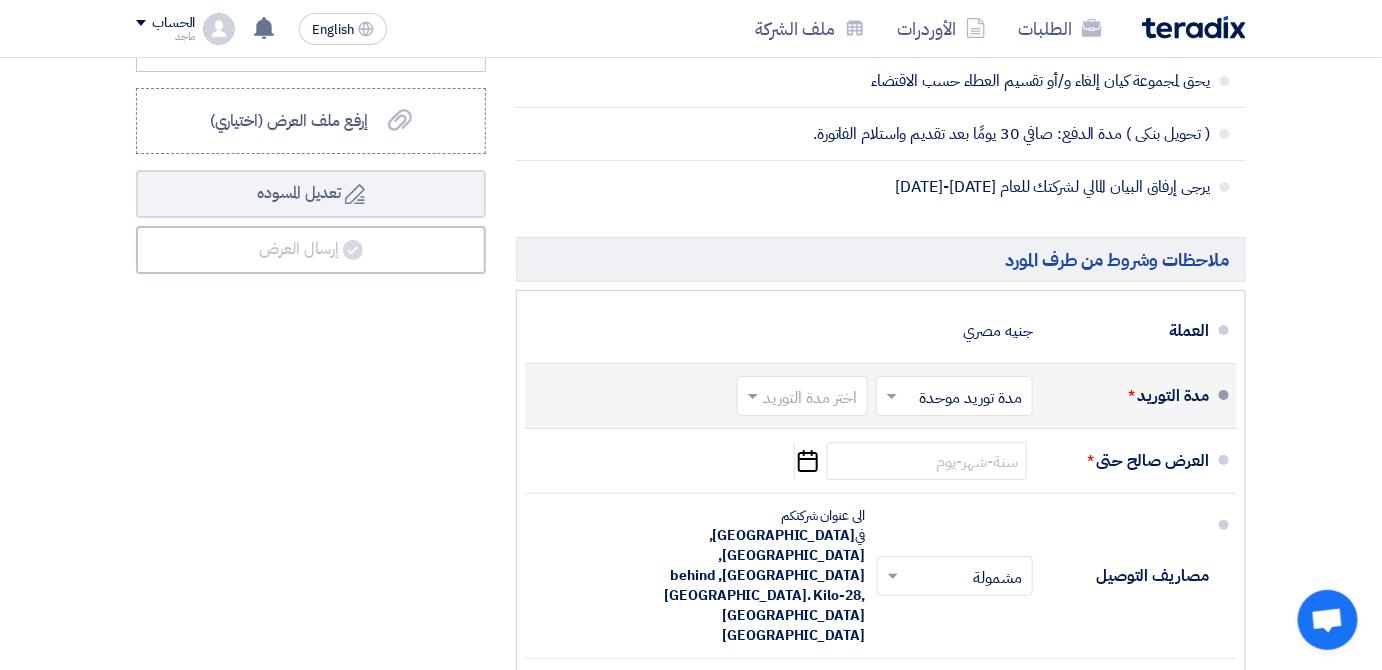 click 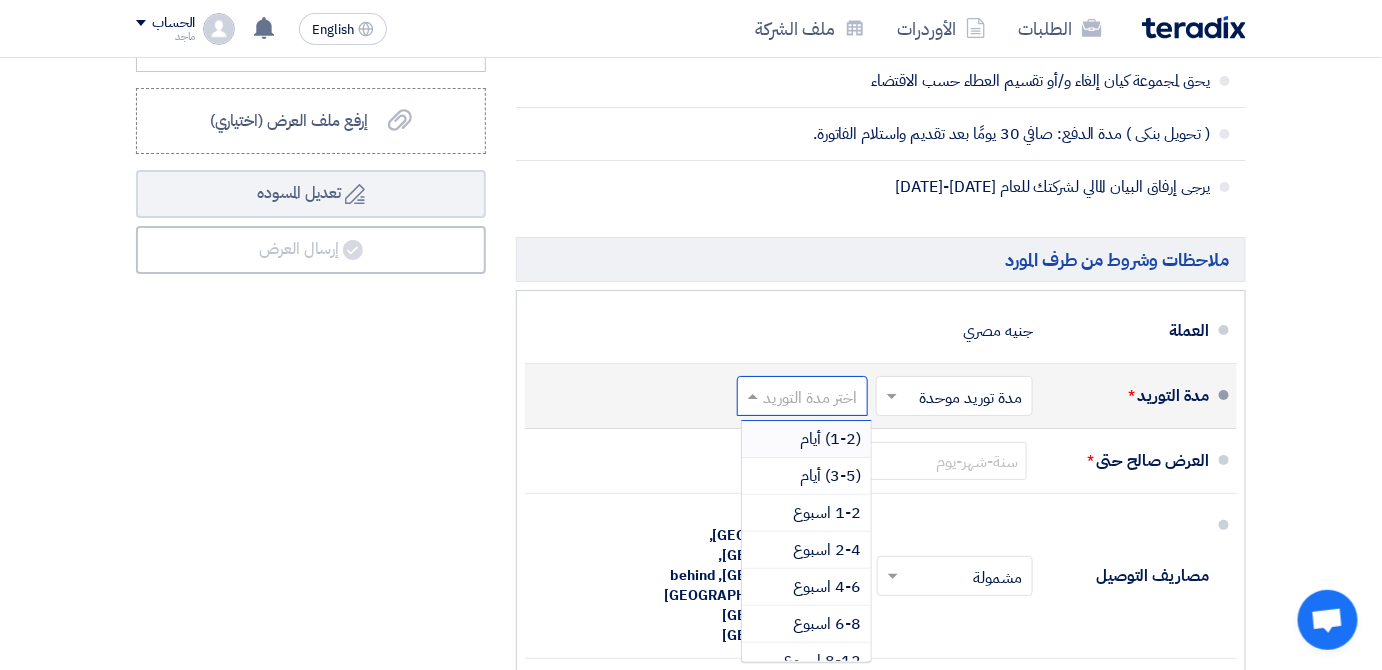 click on "(1-2) أيام" at bounding box center (830, 439) 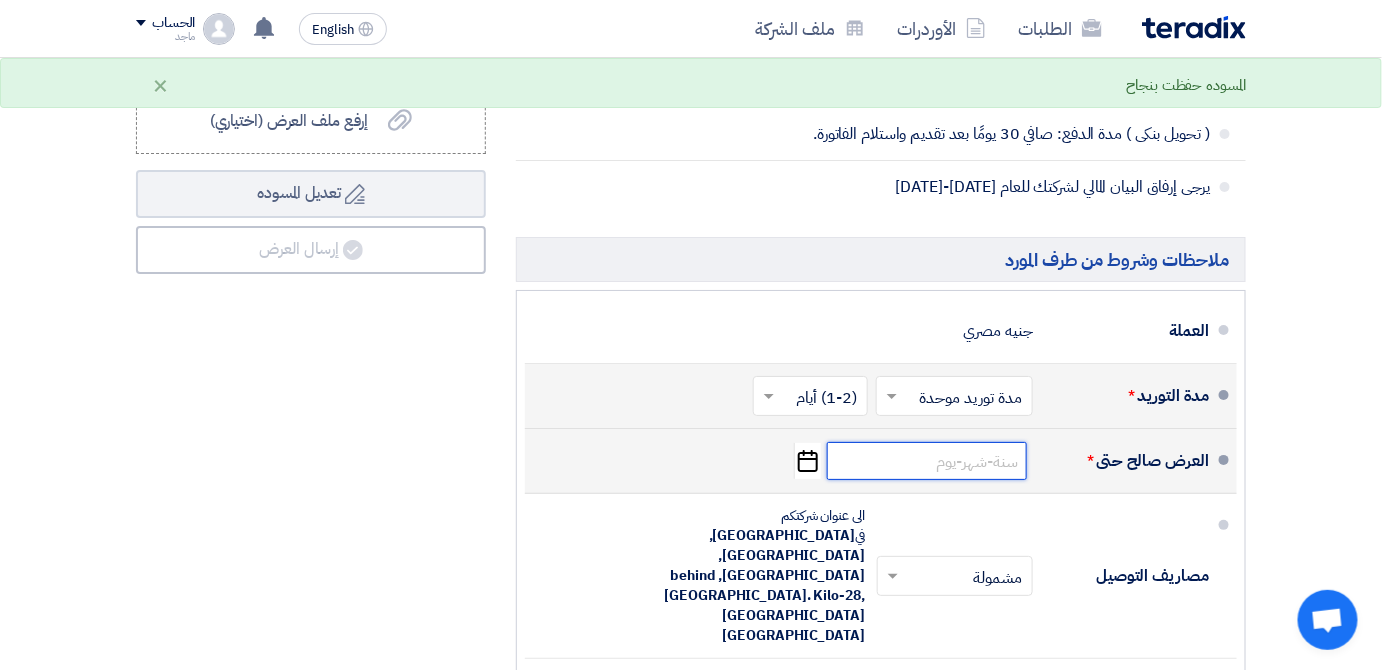 click 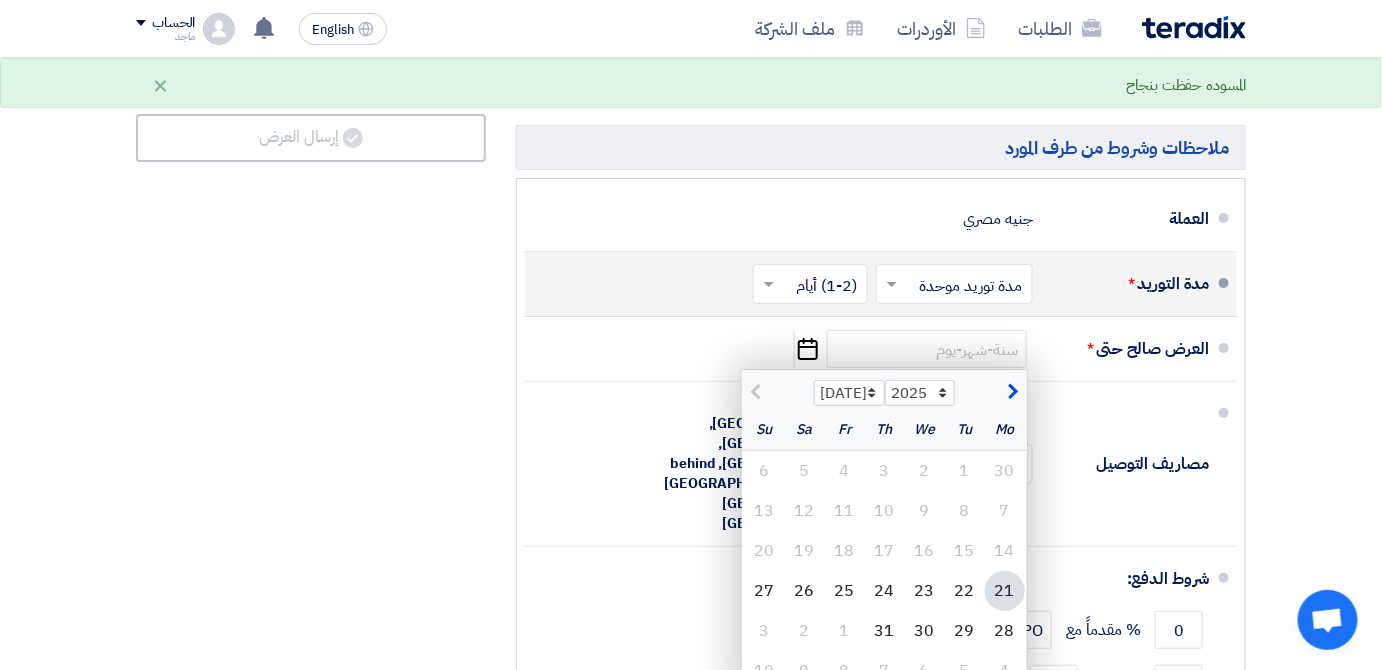 scroll, scrollTop: 2480, scrollLeft: 0, axis: vertical 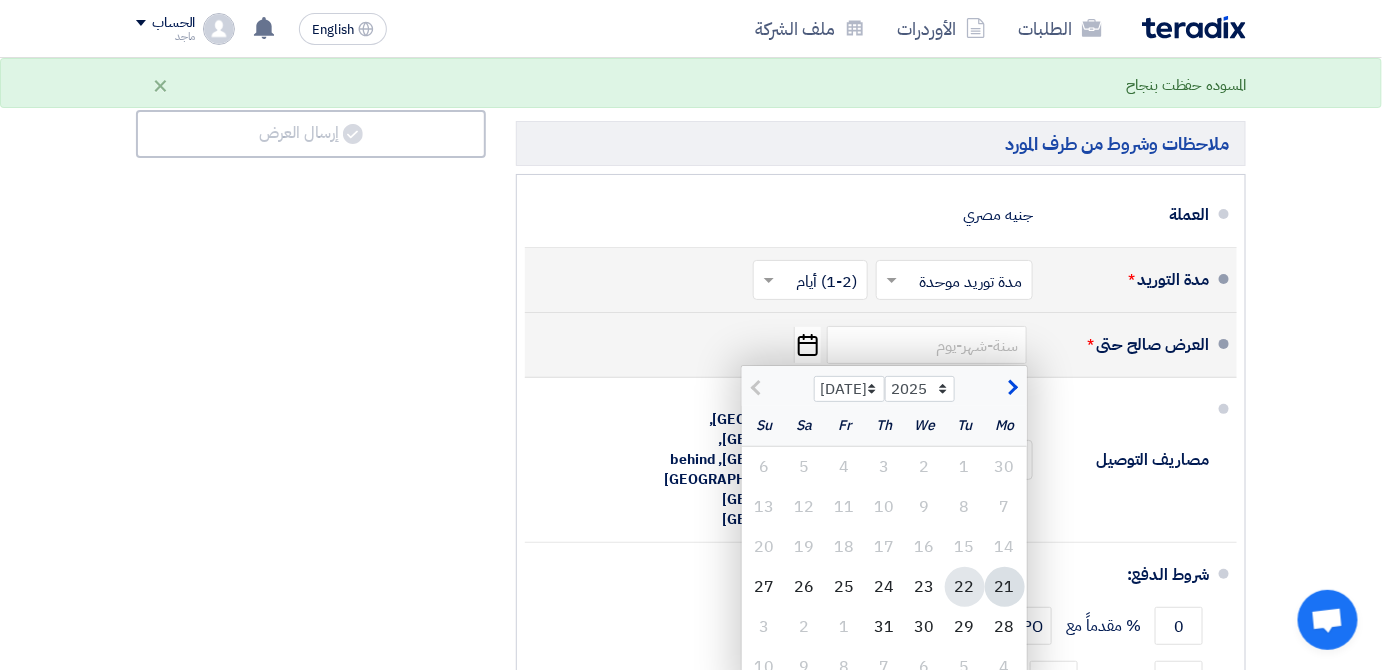 click on "22" 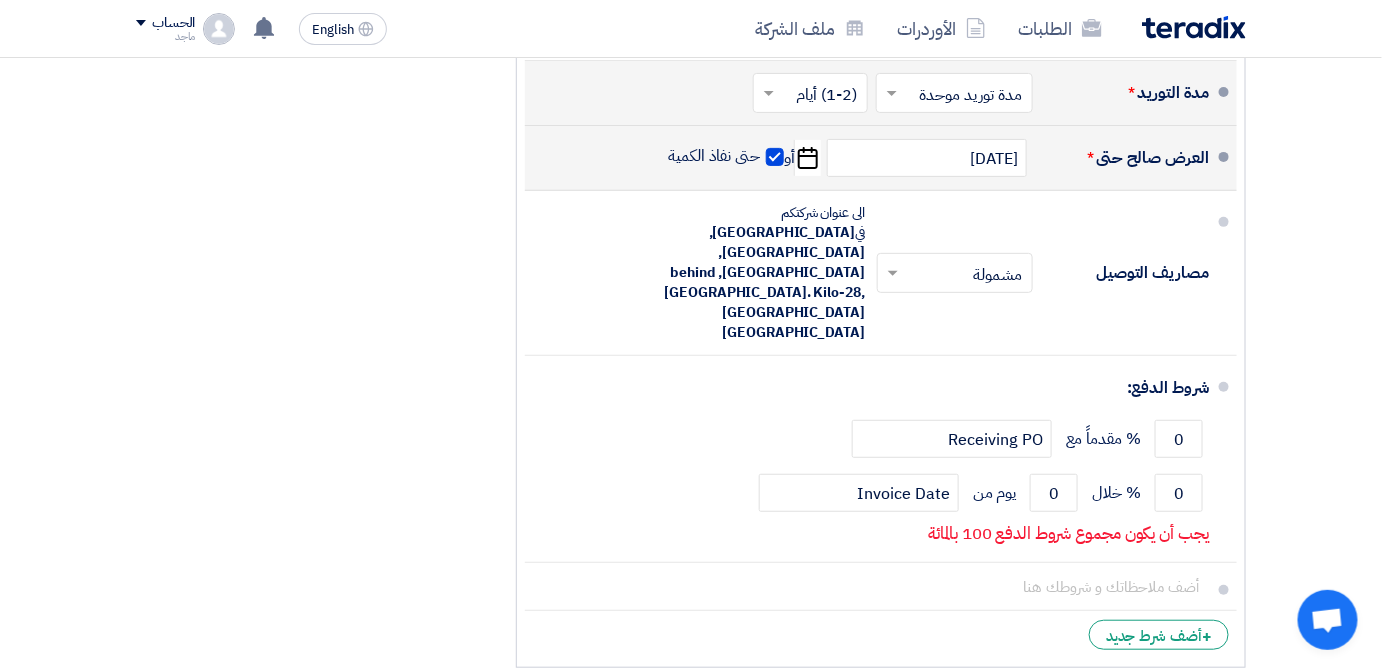 scroll, scrollTop: 2693, scrollLeft: 0, axis: vertical 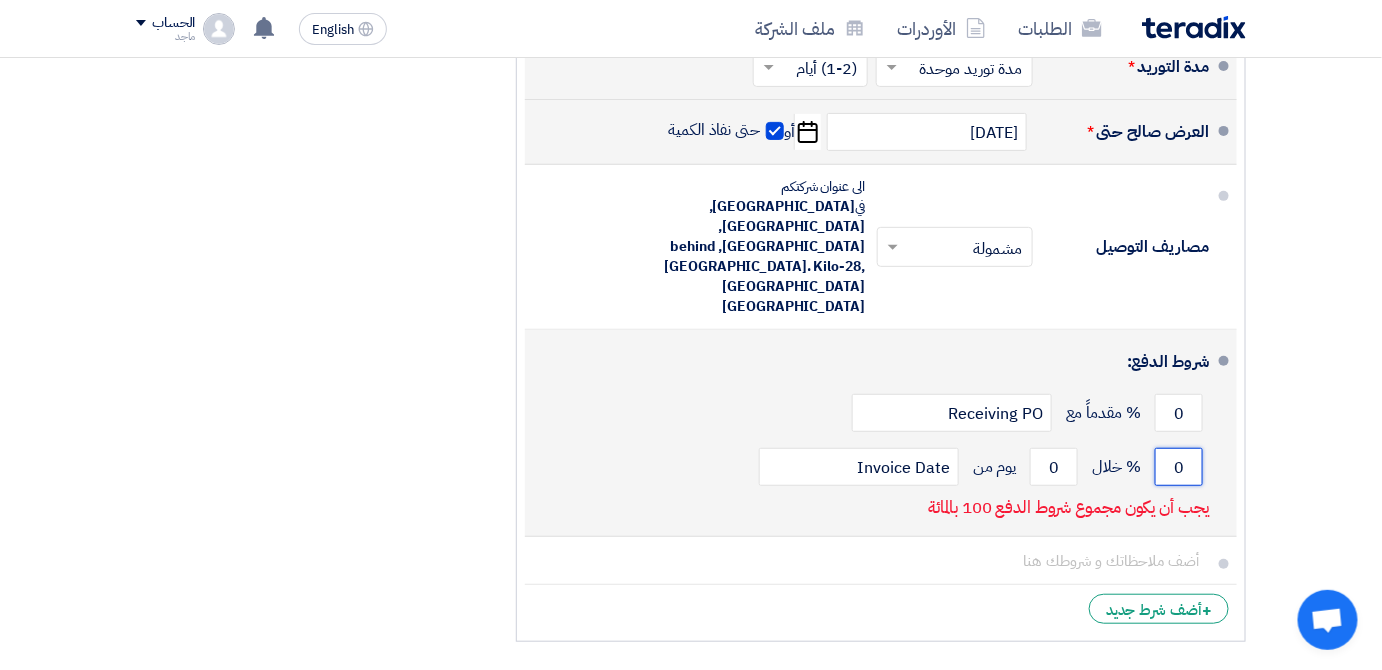 click on "0" 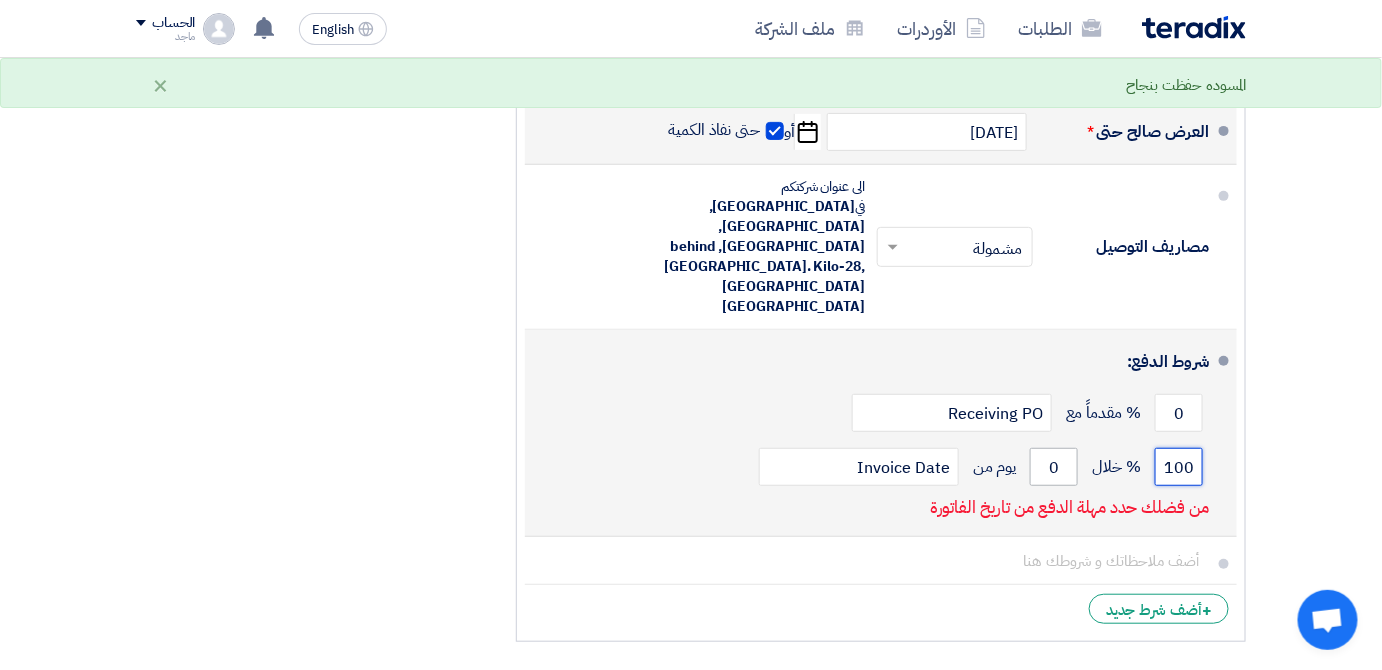 type on "100" 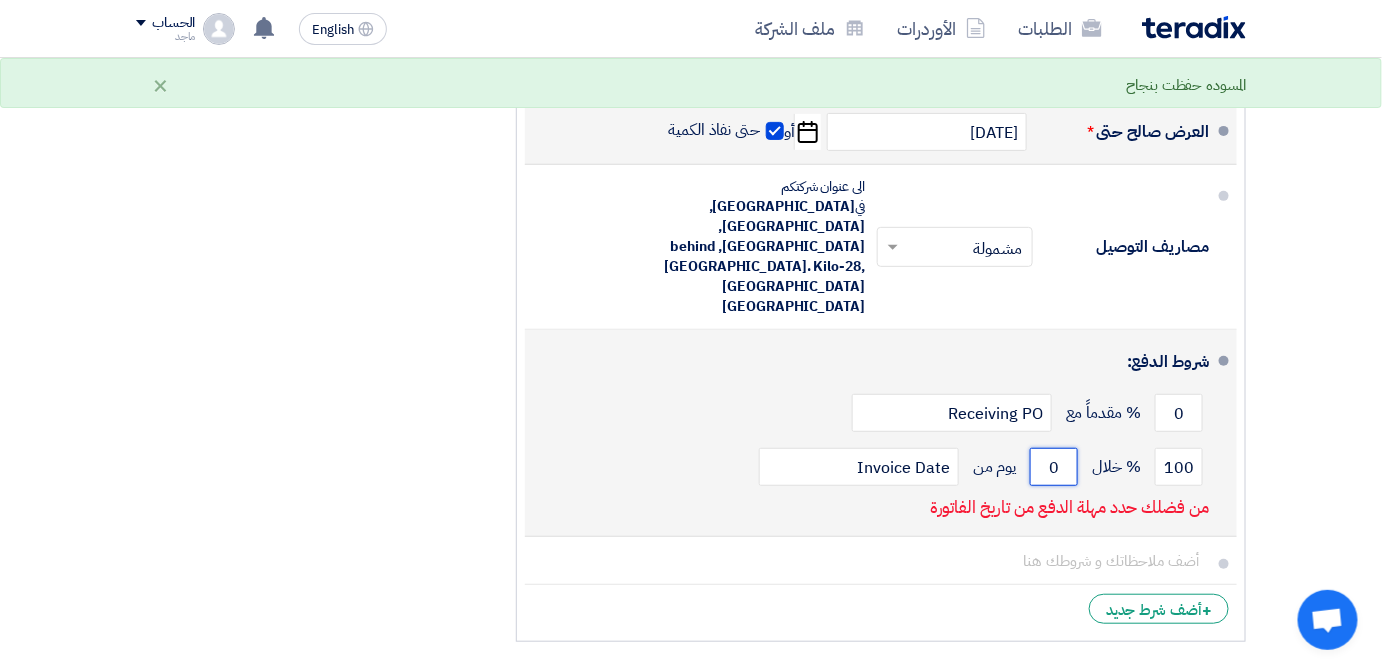 click on "0" 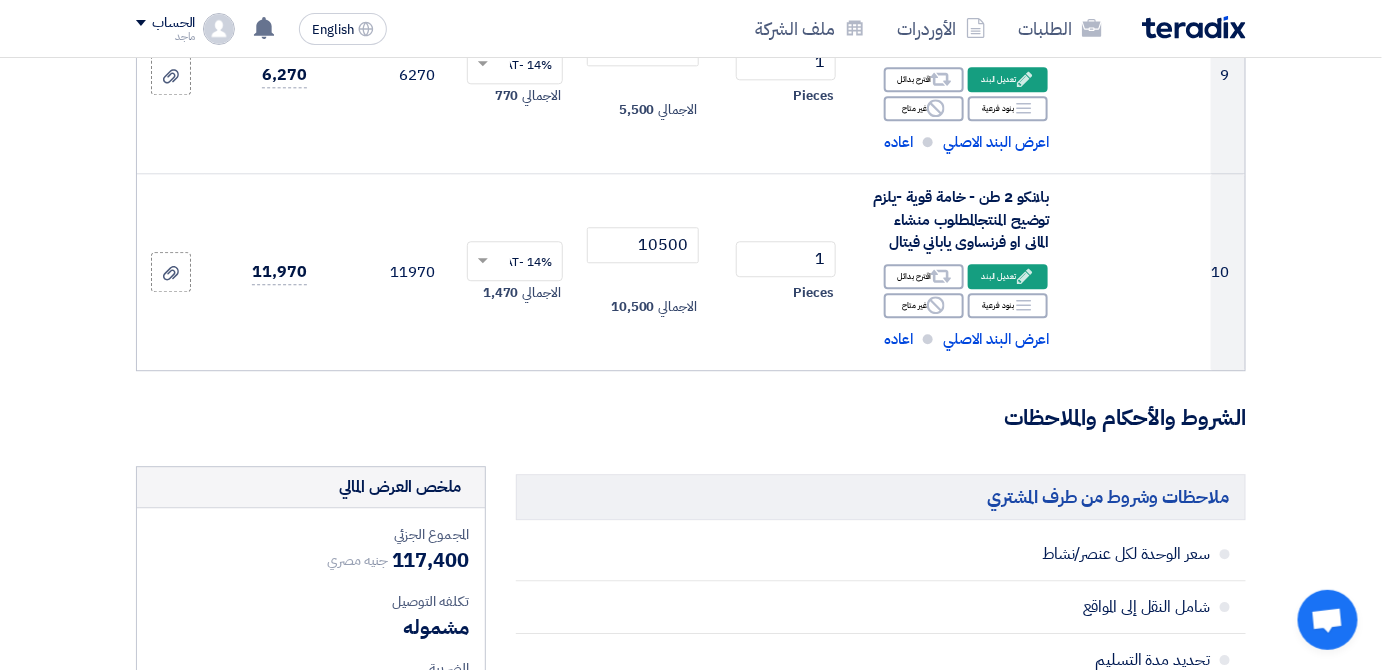 scroll, scrollTop: 1602, scrollLeft: 0, axis: vertical 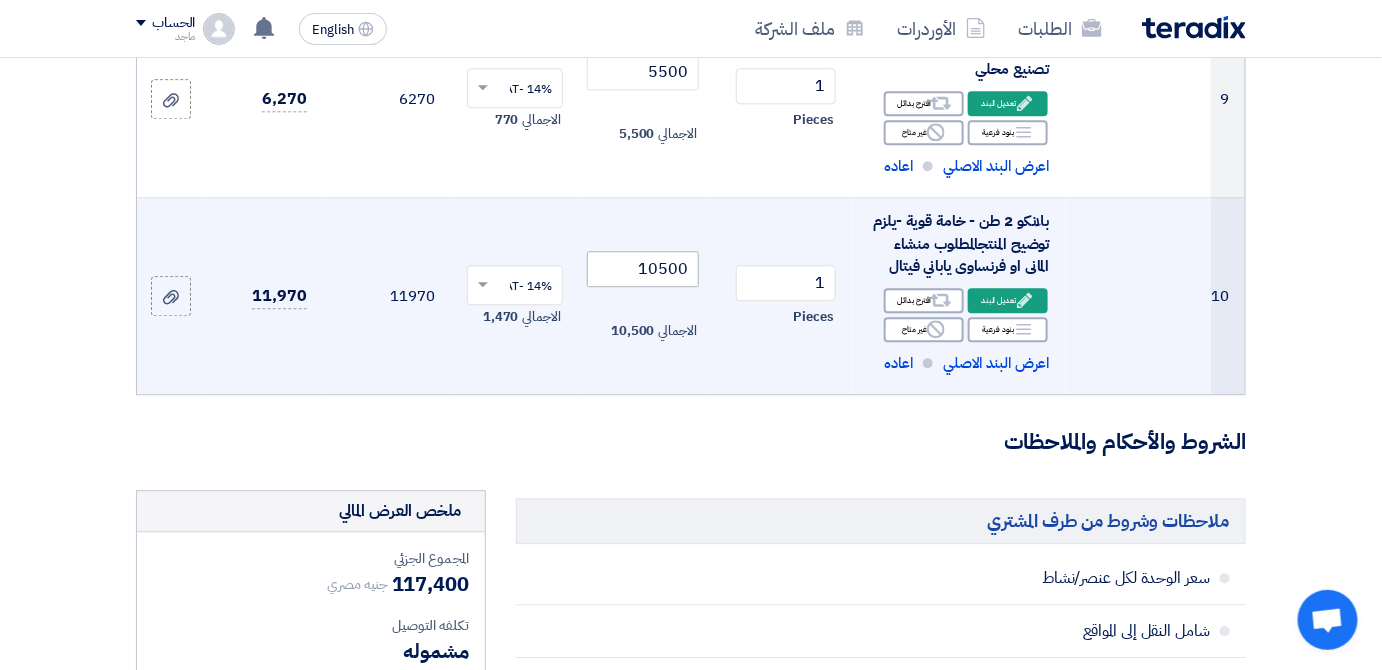 type on "30" 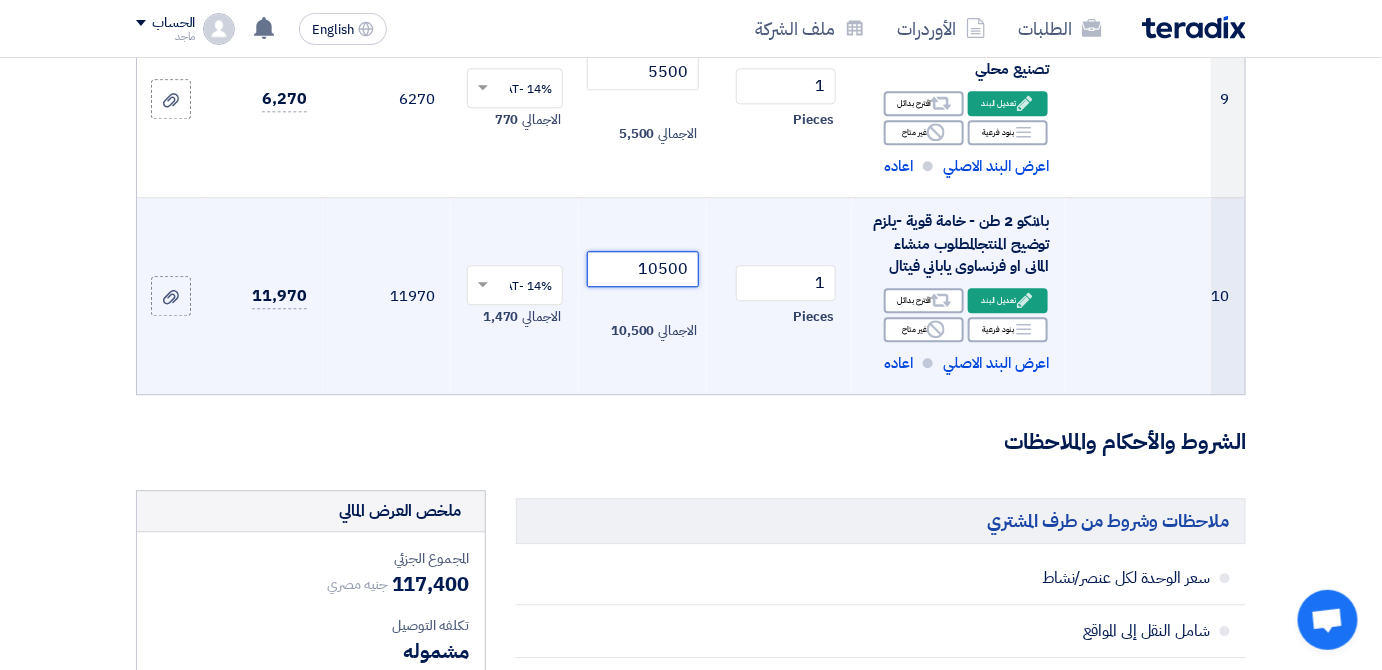 click on "10500" 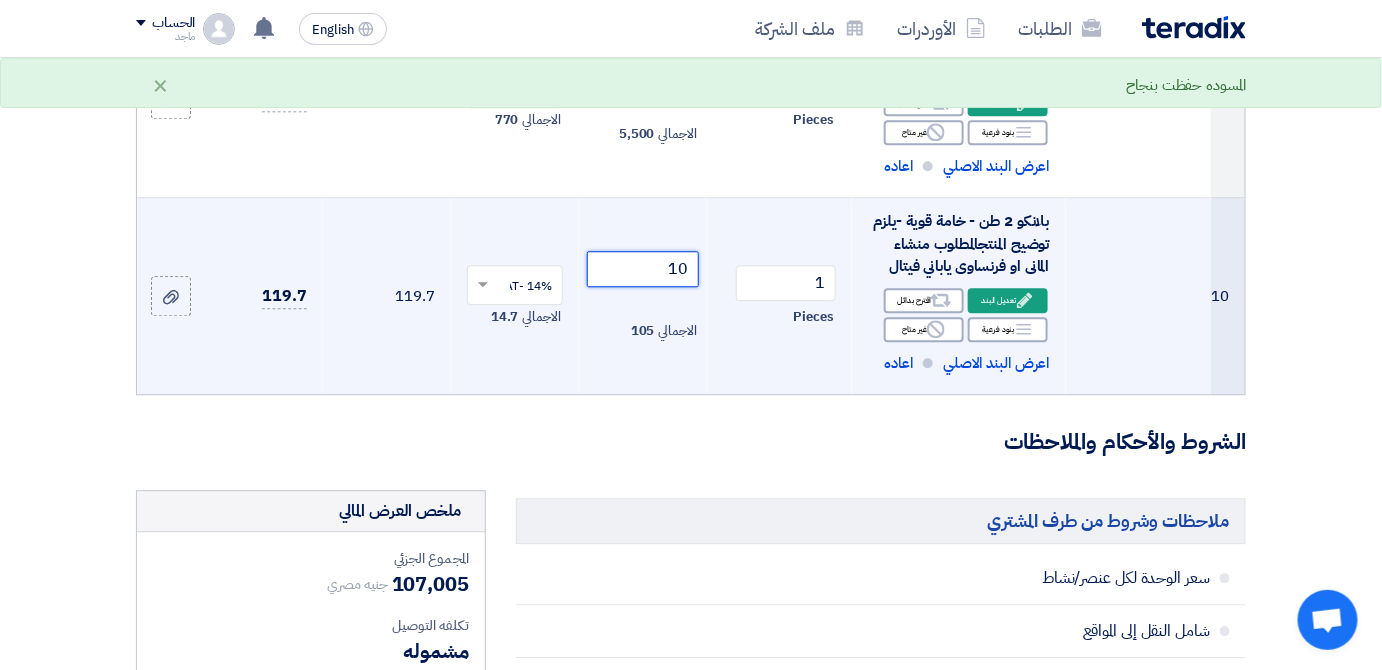 type on "1" 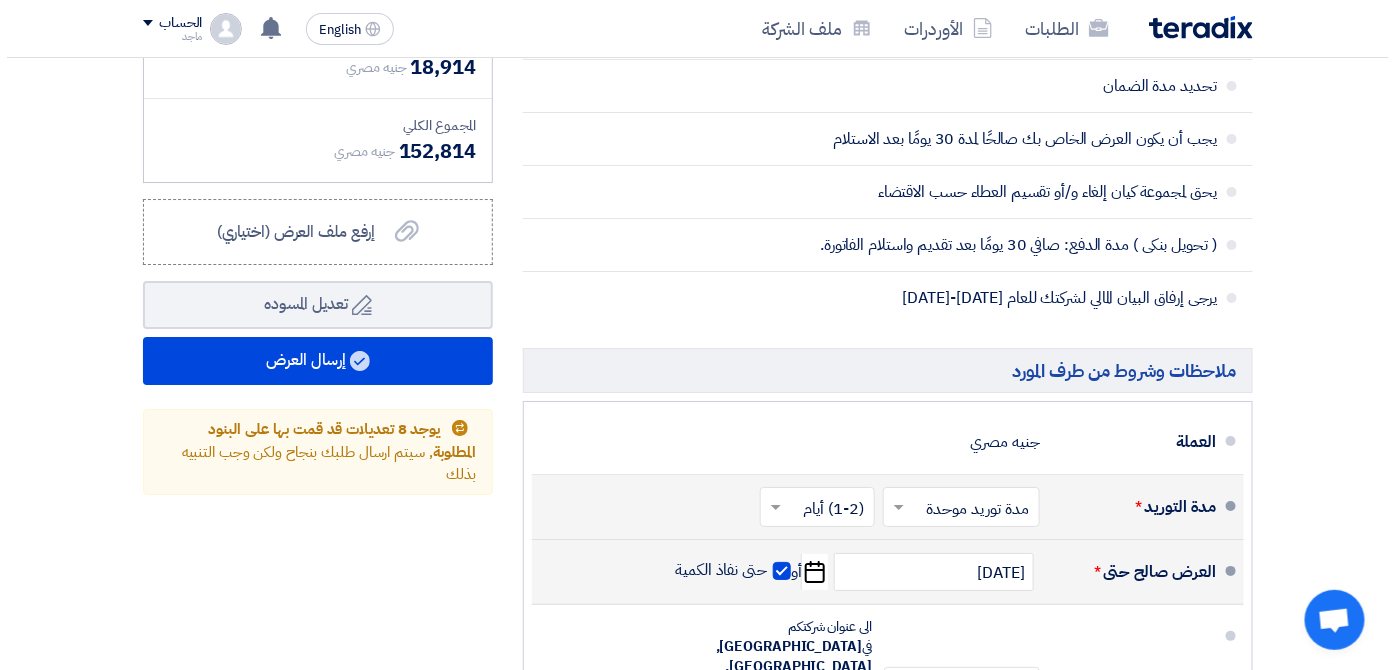 scroll, scrollTop: 2270, scrollLeft: 0, axis: vertical 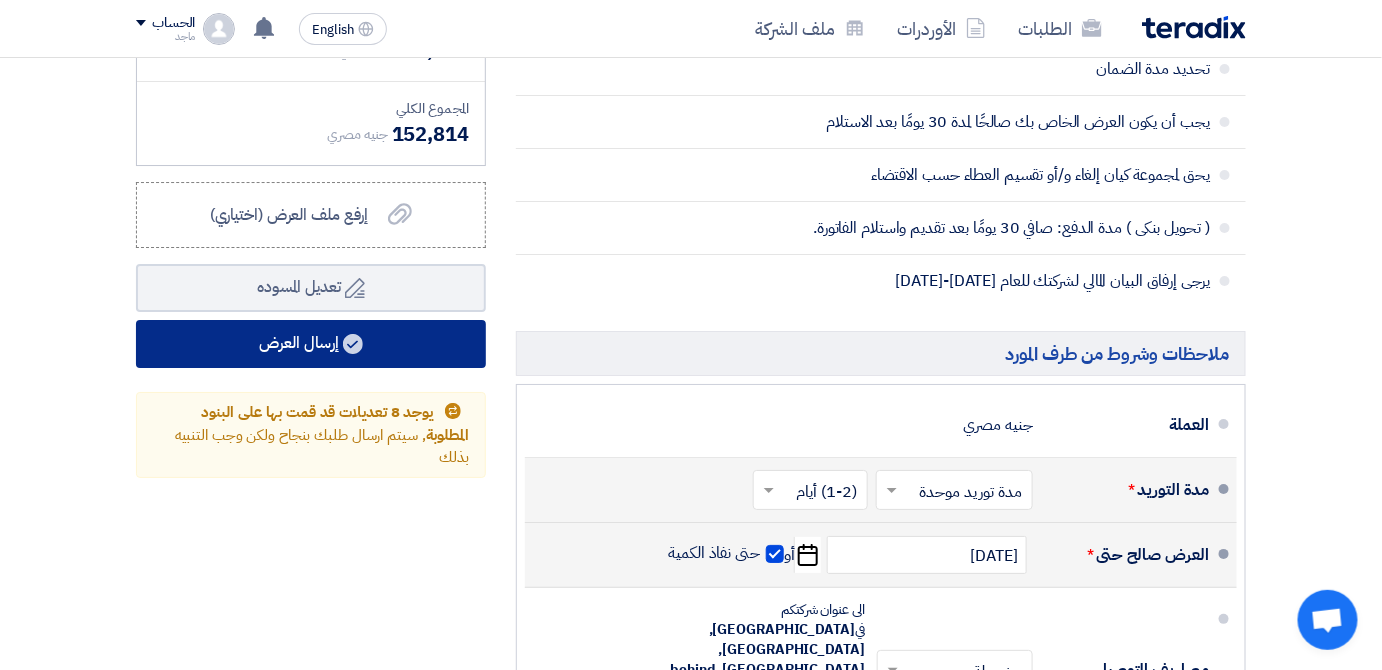 type on "27000" 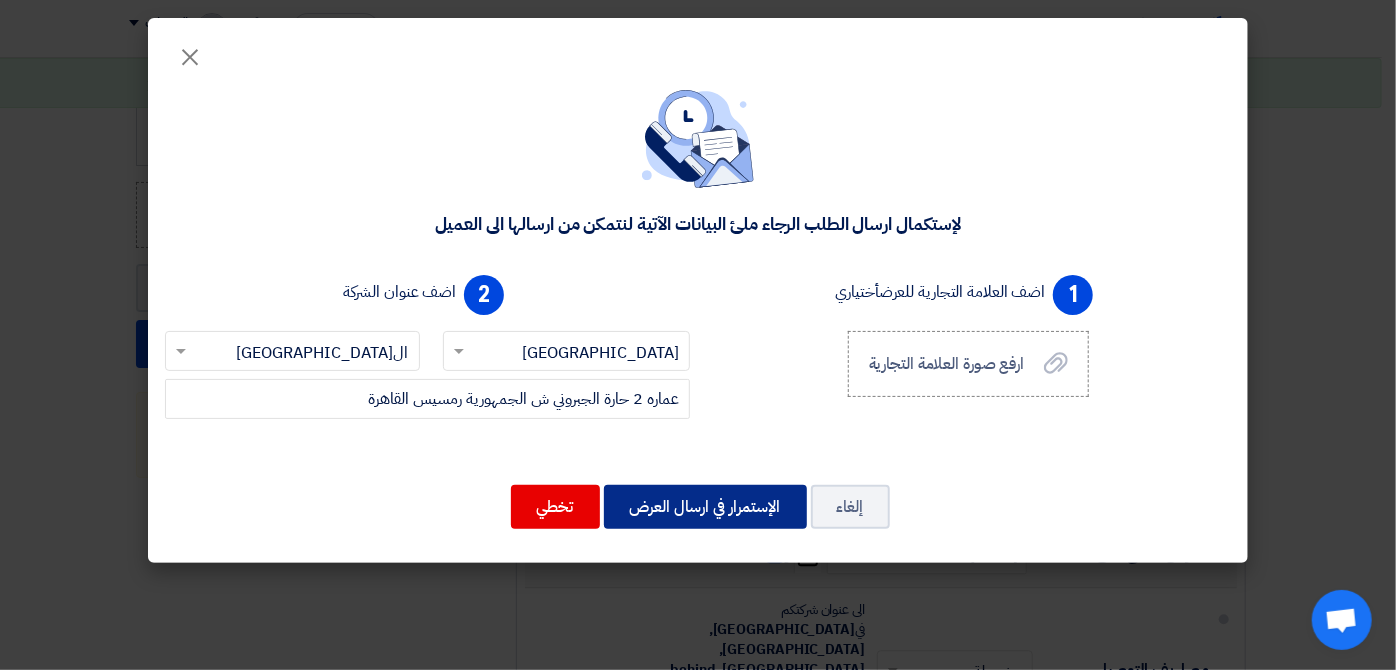 click on "الإستمرار في ارسال العرض" 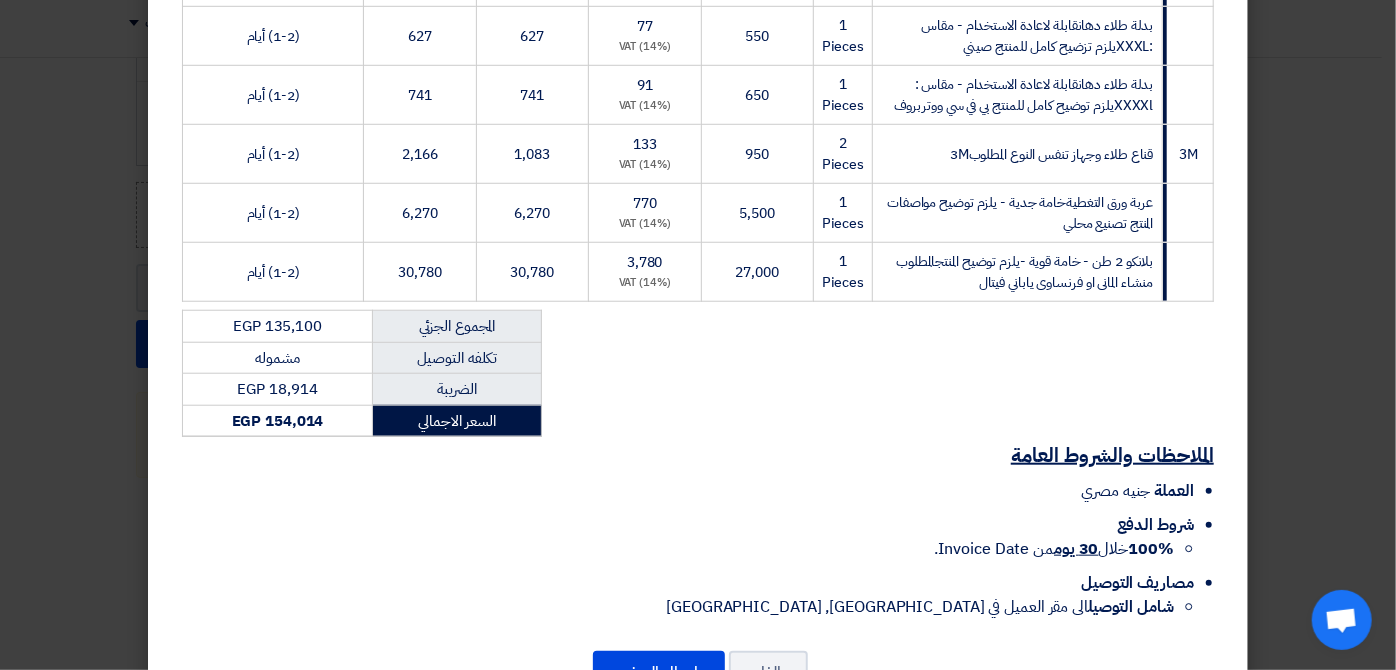 scroll, scrollTop: 800, scrollLeft: 0, axis: vertical 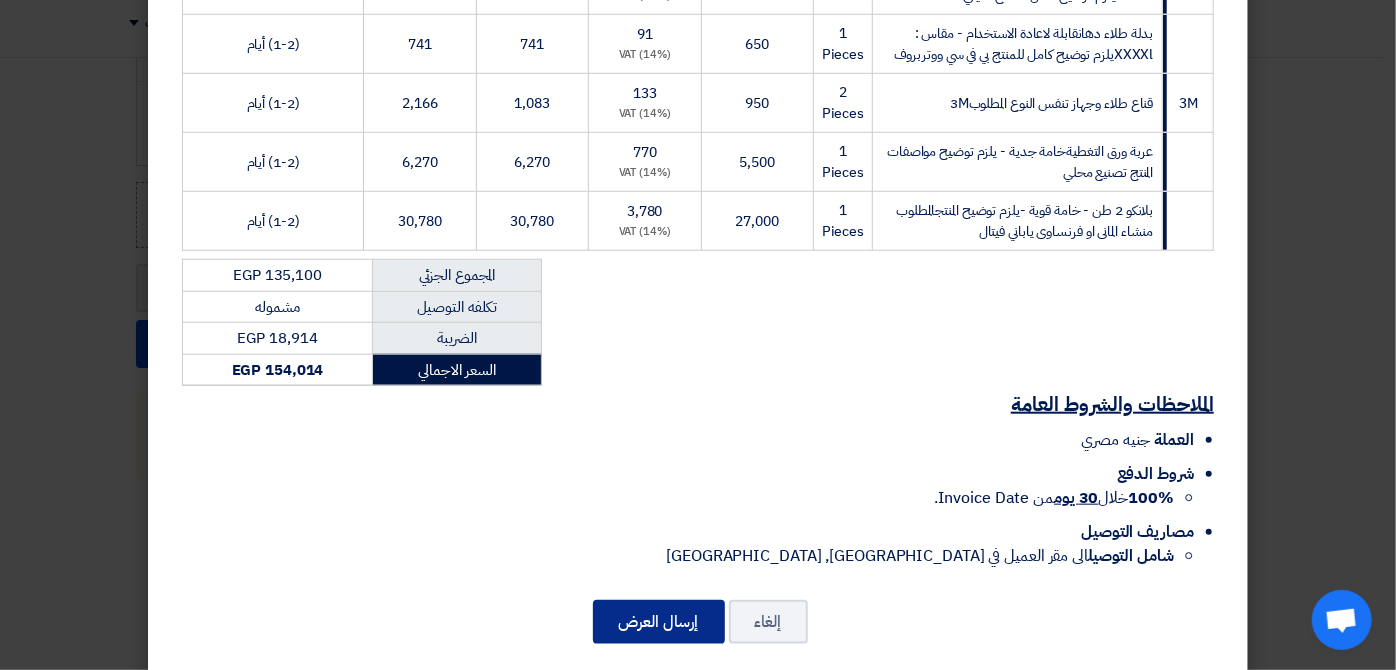 click on "إرسال العرض" 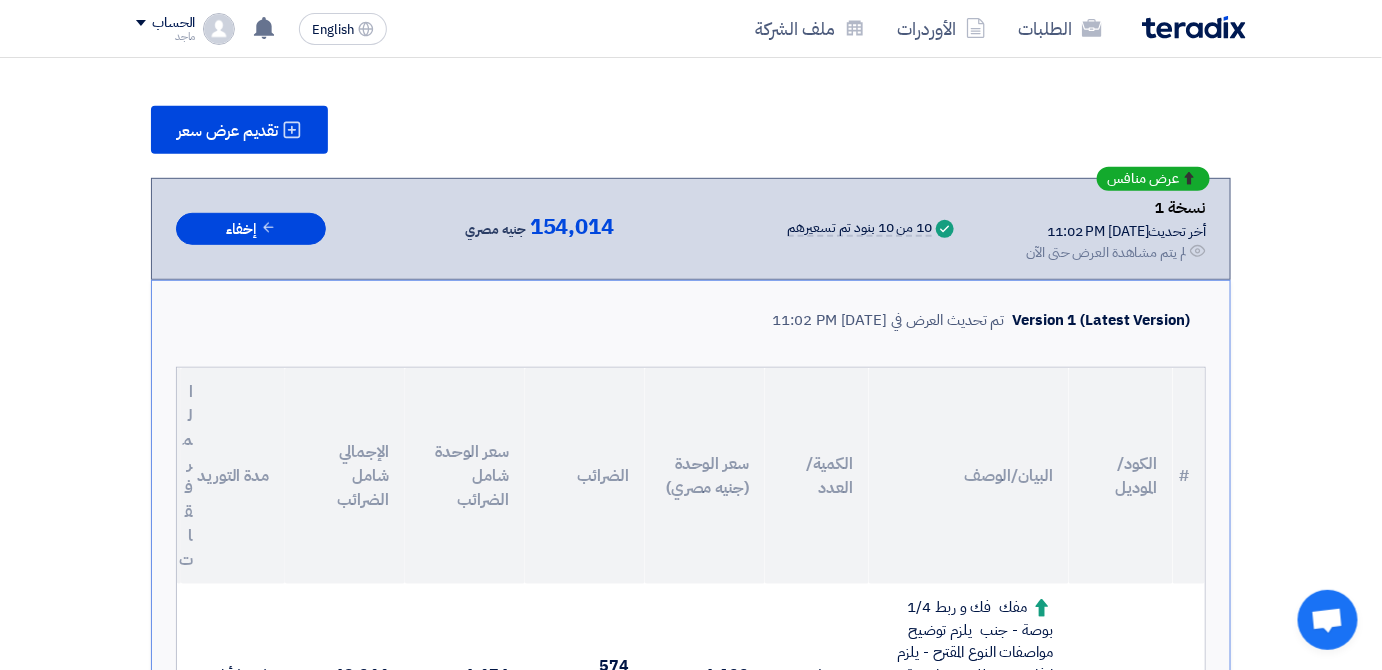 scroll, scrollTop: 2641, scrollLeft: 0, axis: vertical 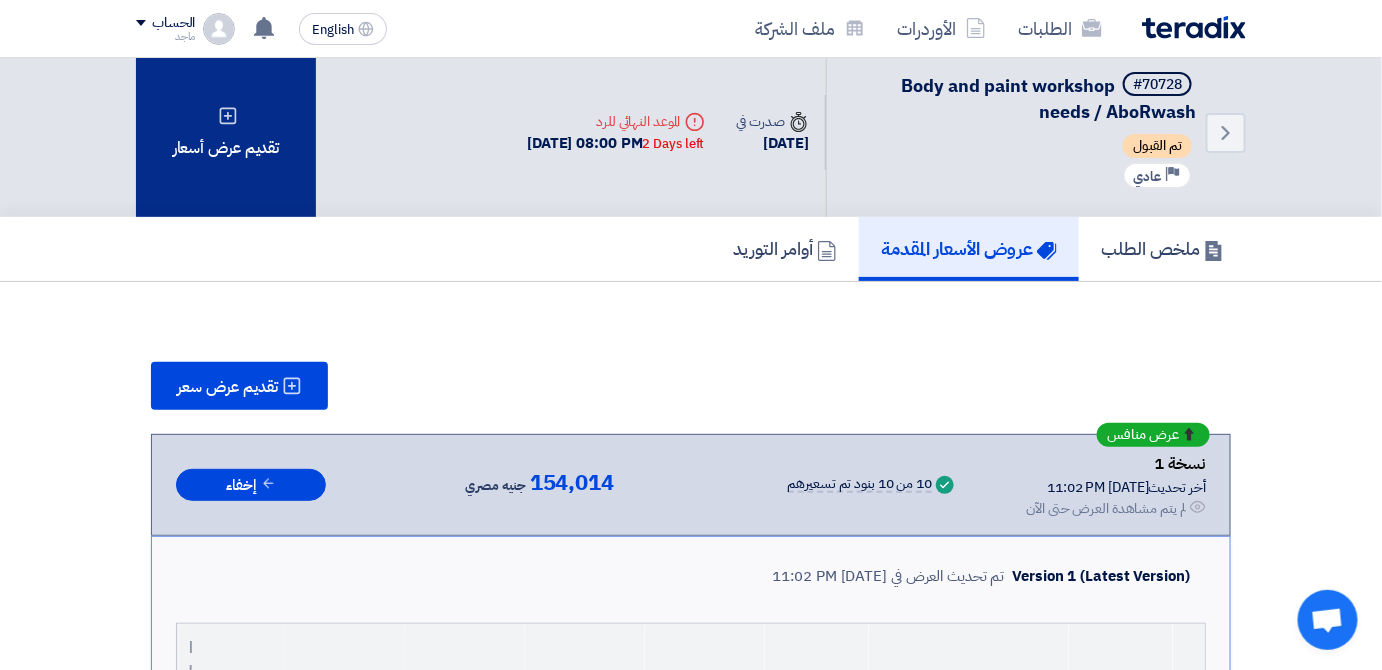 click on "تقديم عرض أسعار" 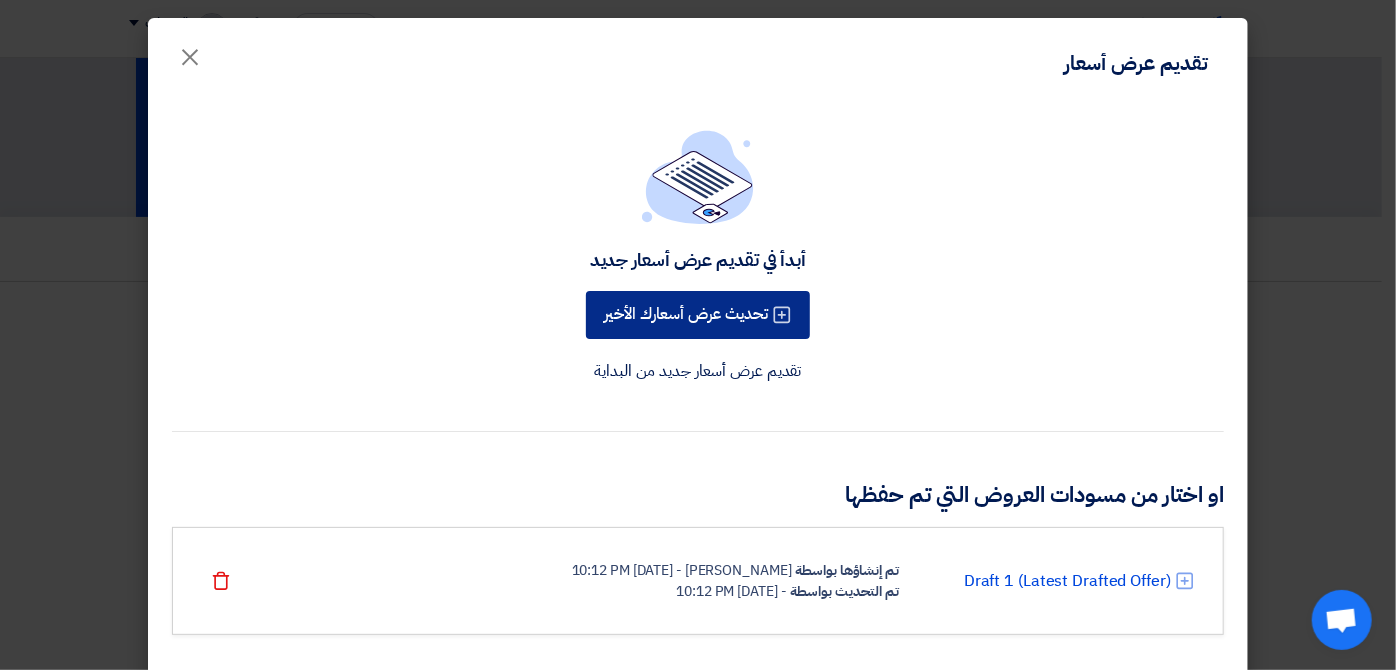 click on "تحديث عرض أسعارك الأخير" 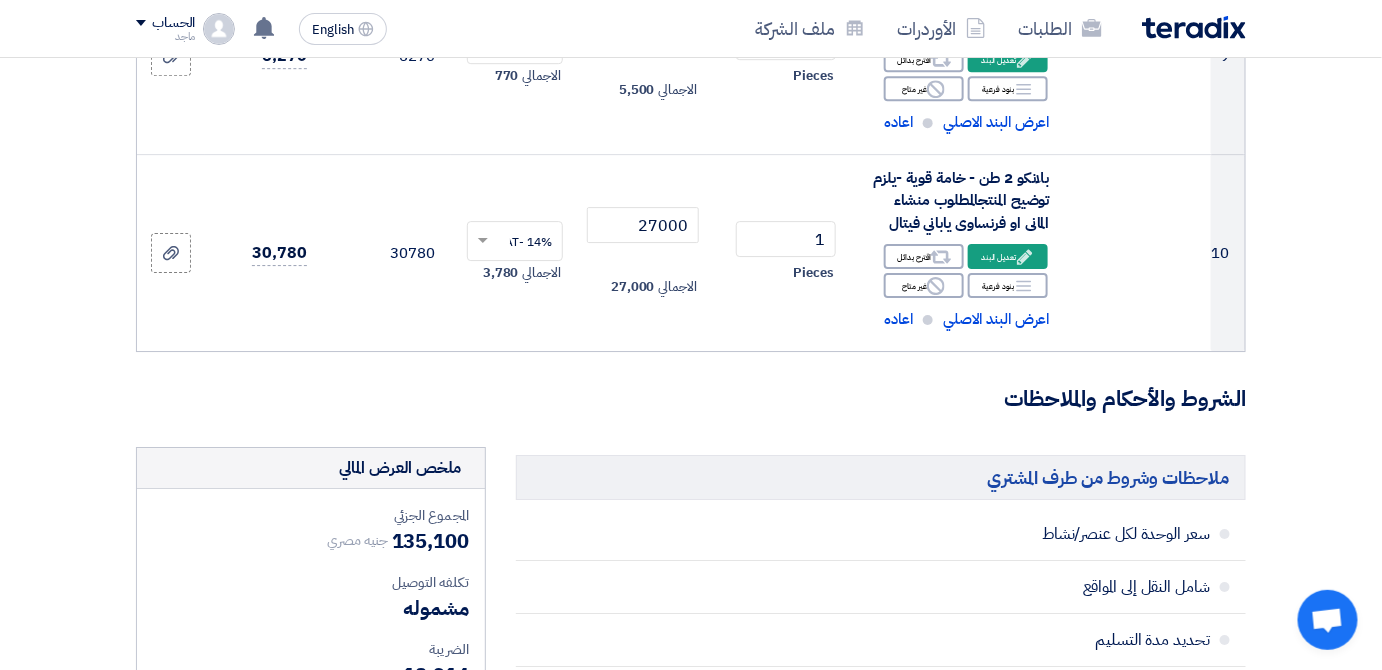scroll, scrollTop: 2091, scrollLeft: 0, axis: vertical 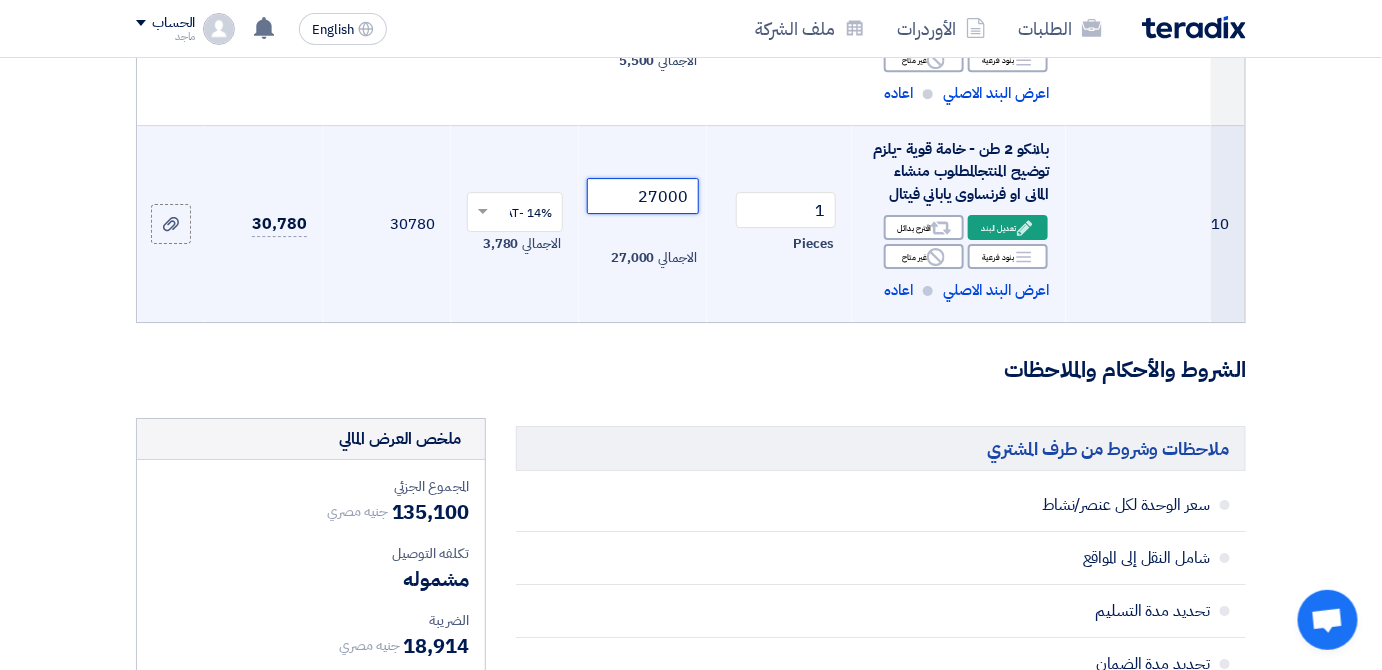 click on "27000" 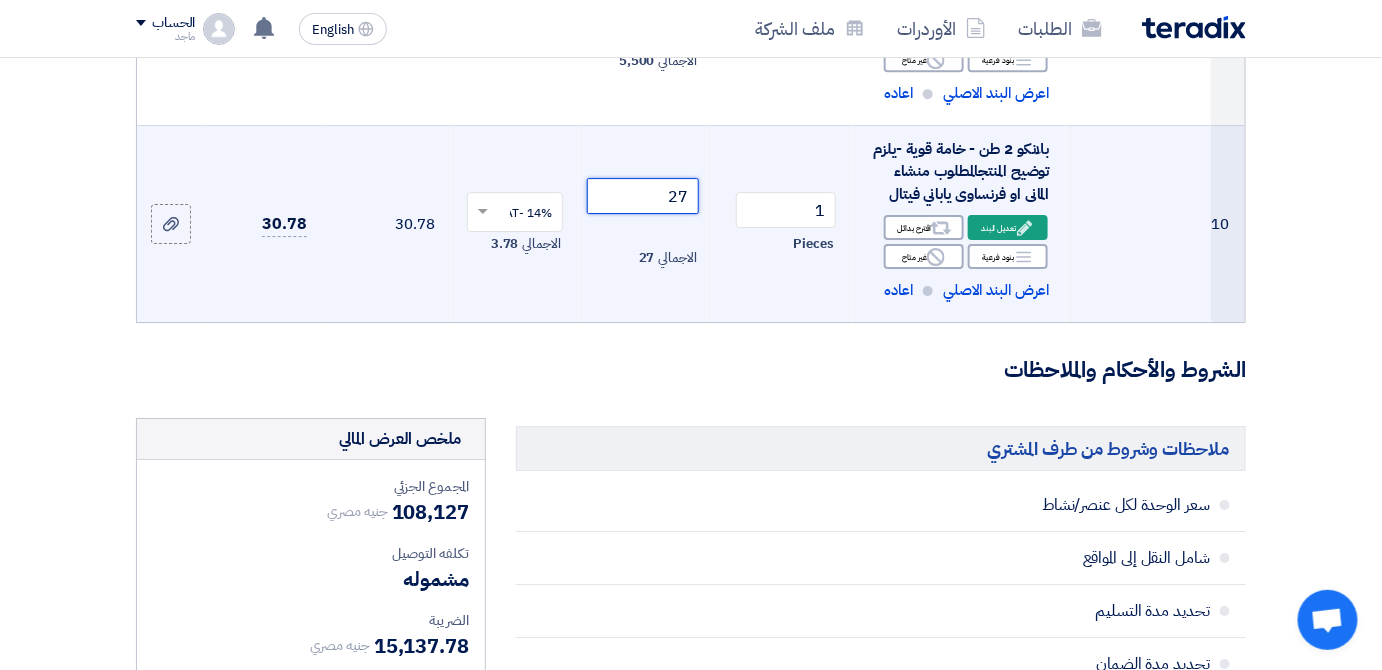 type on "2" 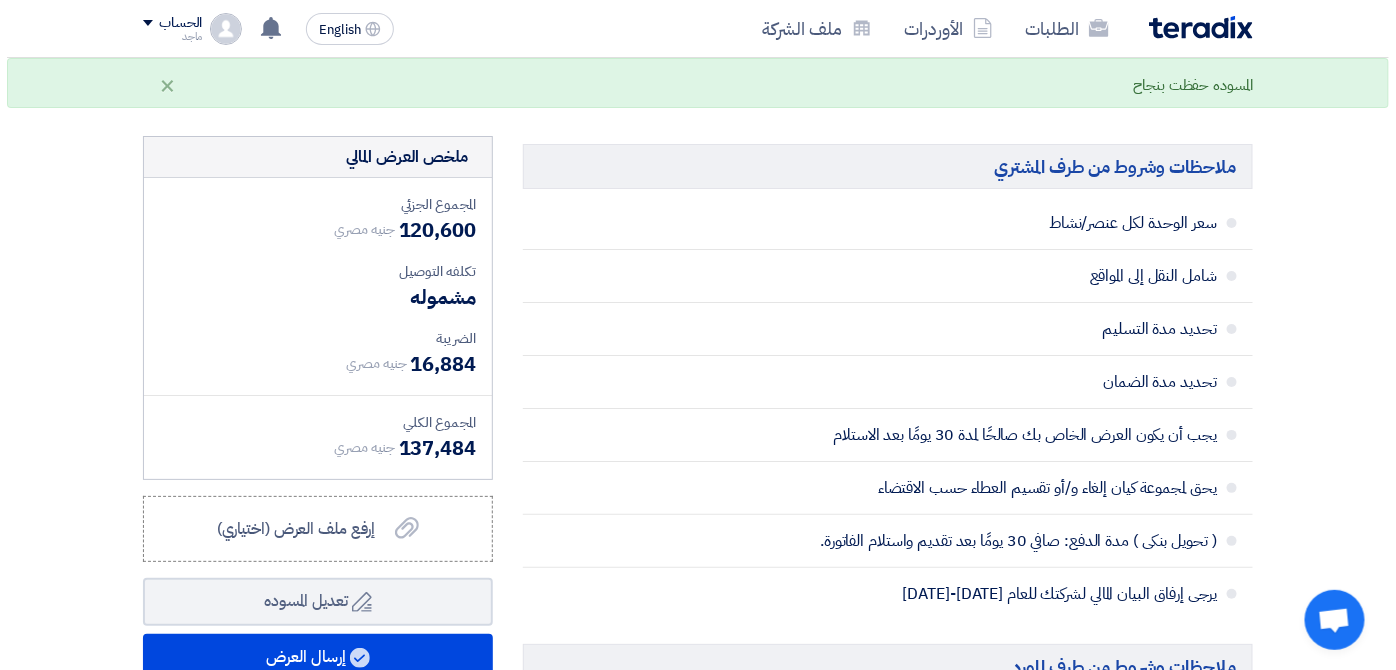 scroll, scrollTop: 2602, scrollLeft: 0, axis: vertical 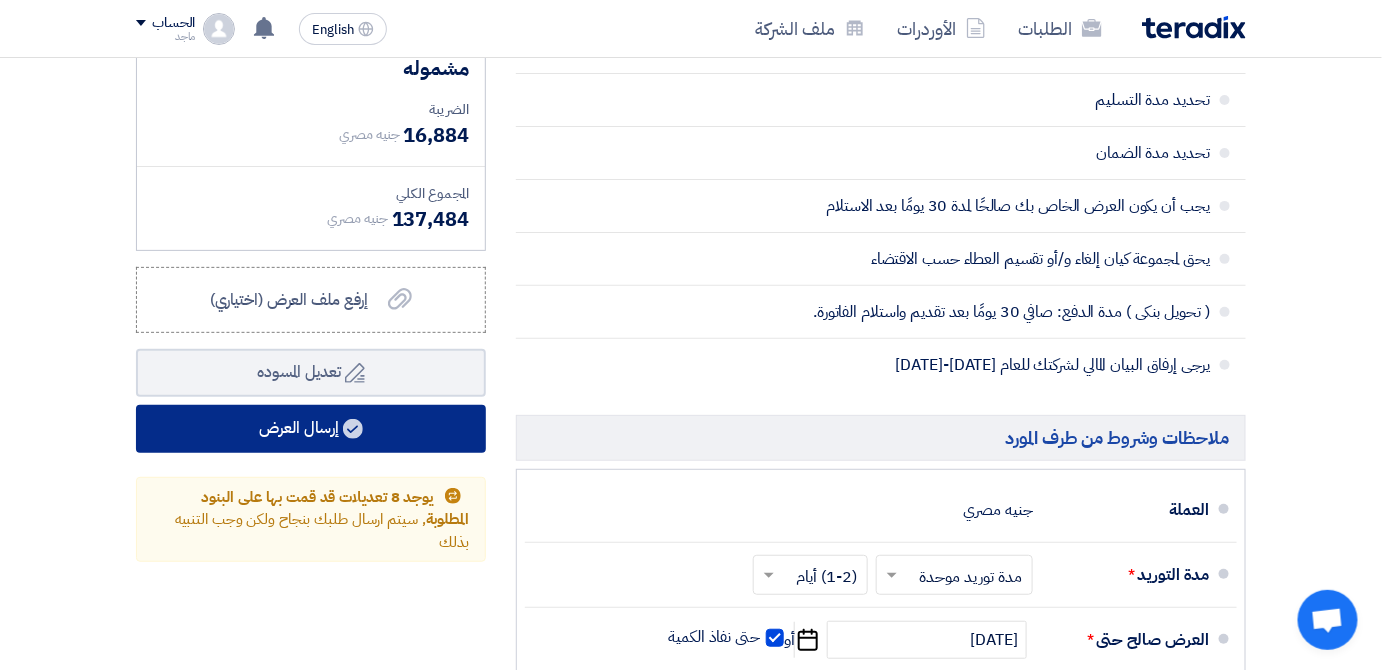 type on "12500" 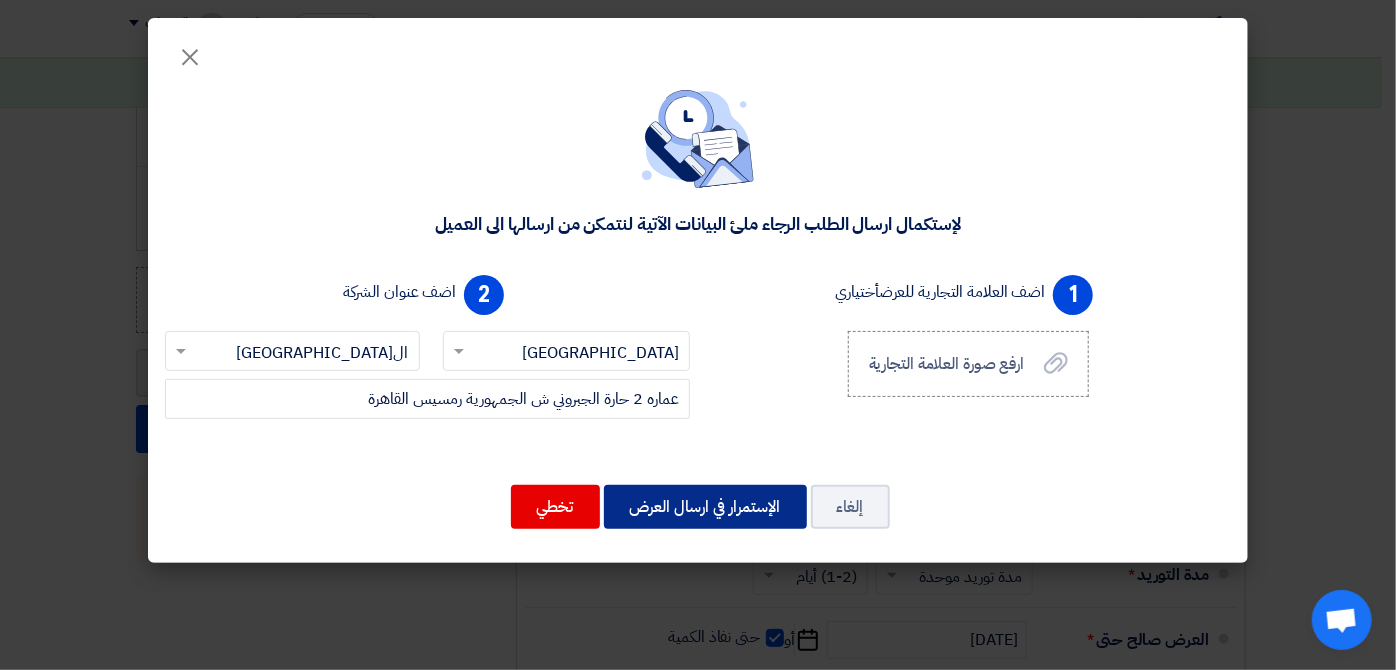 click on "الإستمرار في ارسال العرض" 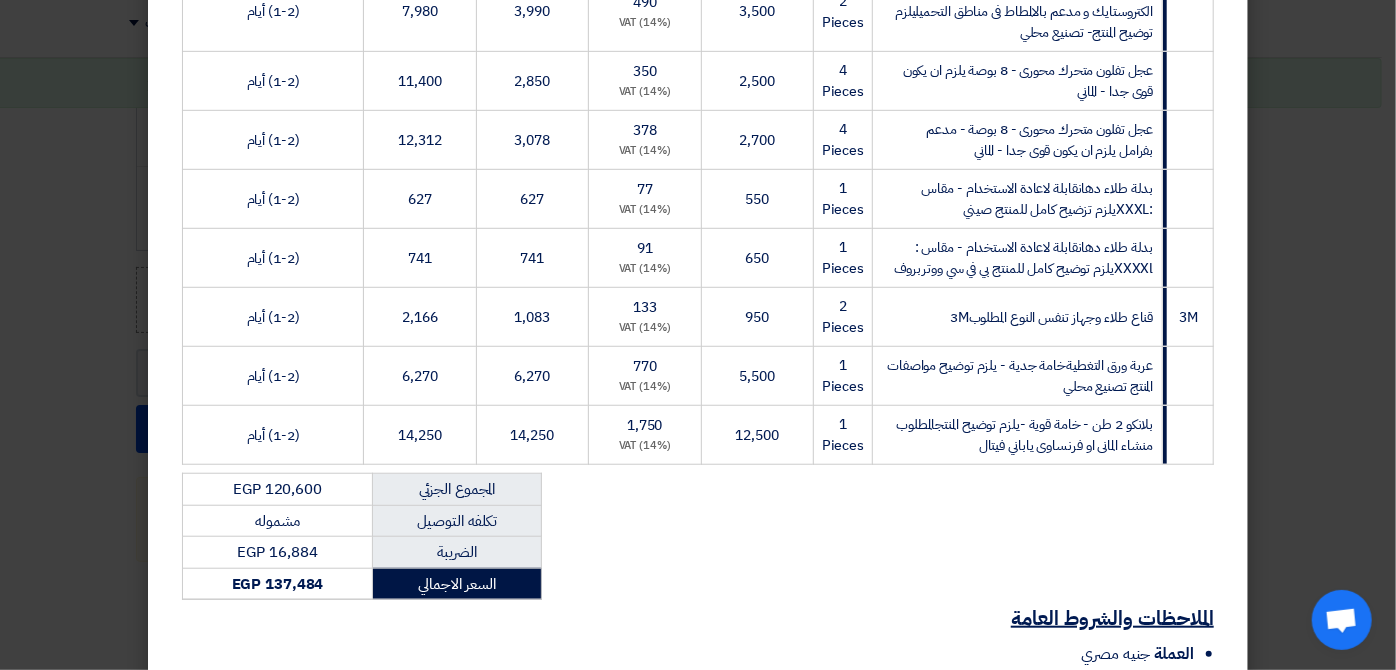 scroll, scrollTop: 800, scrollLeft: 0, axis: vertical 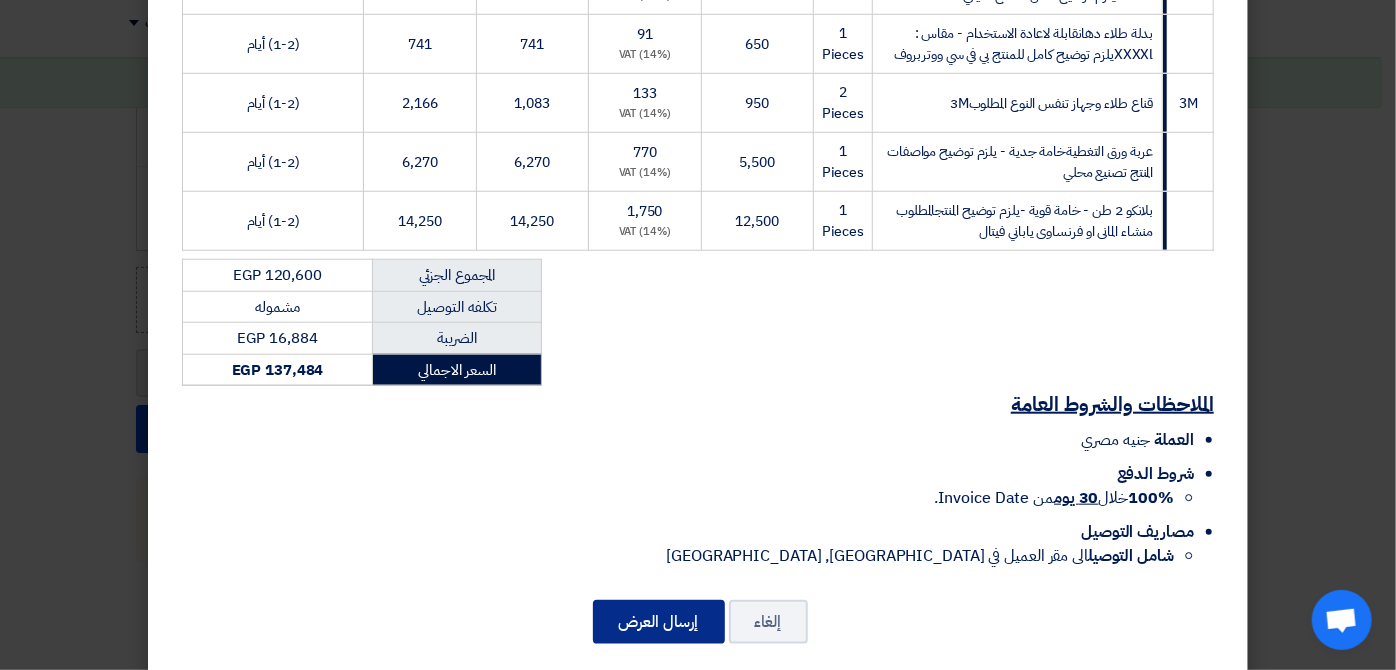 click on "إرسال العرض" 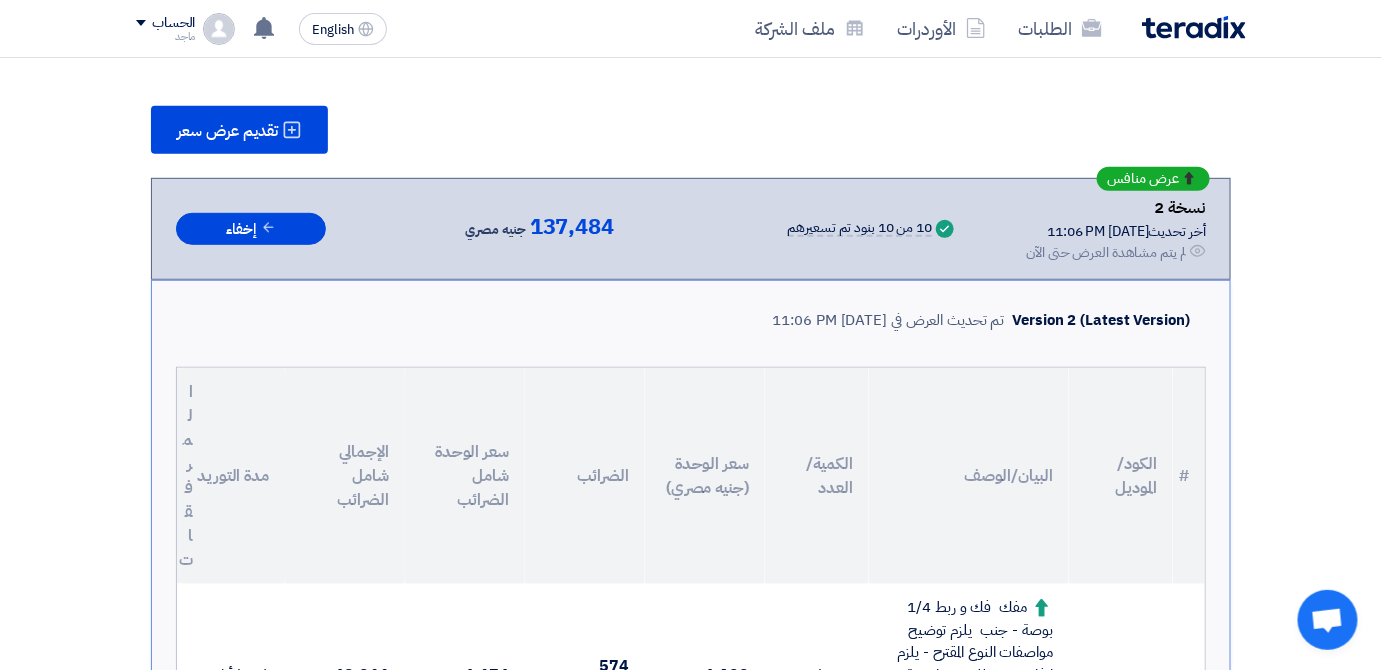 scroll, scrollTop: 2766, scrollLeft: 0, axis: vertical 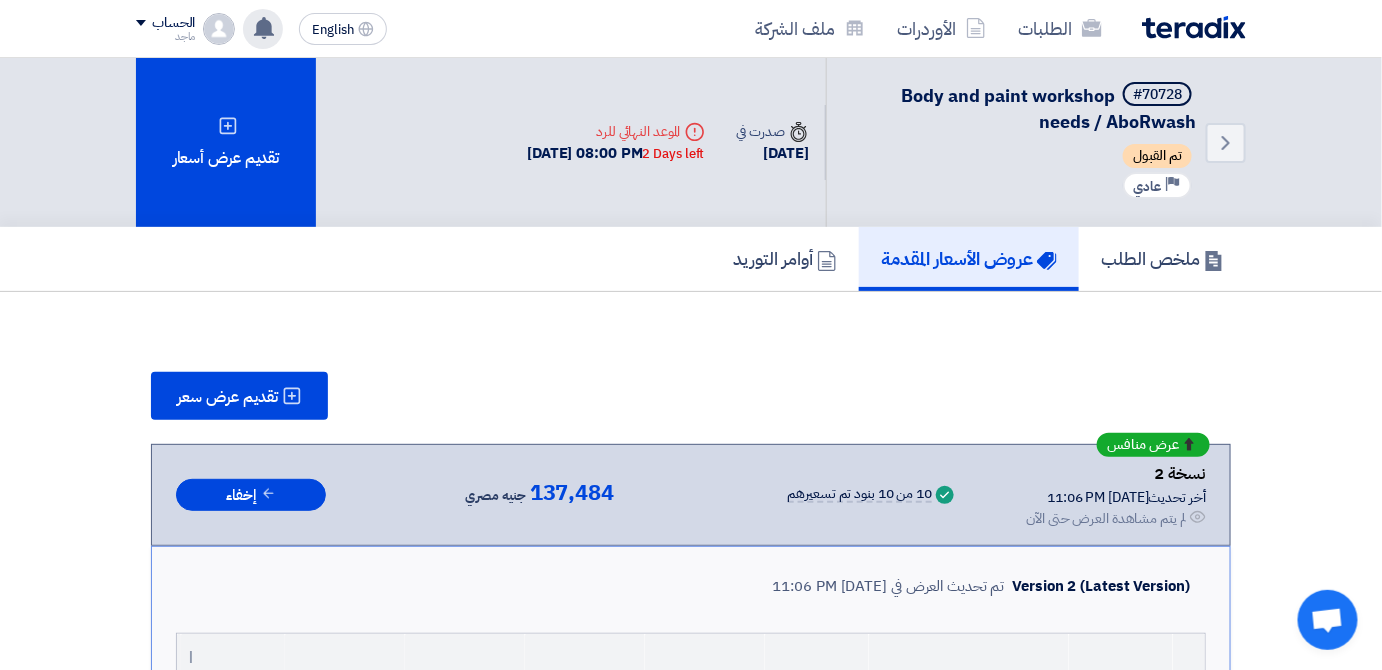 click 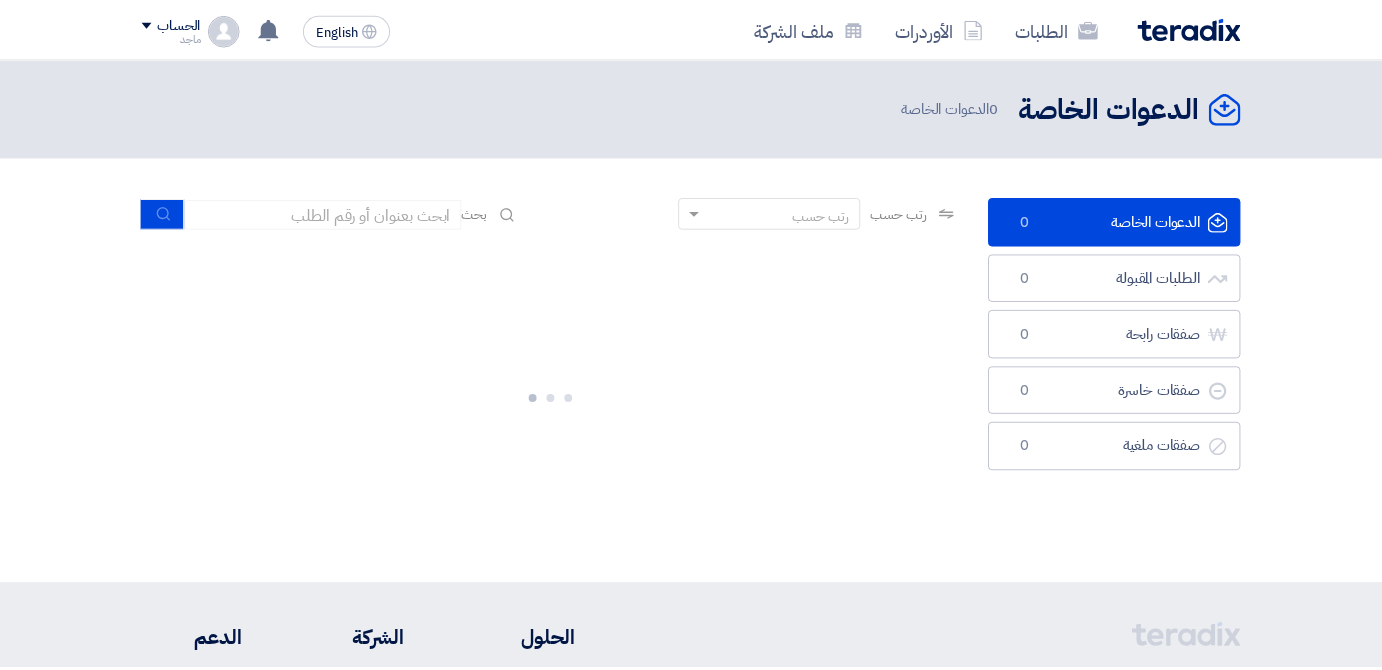 scroll, scrollTop: 0, scrollLeft: 0, axis: both 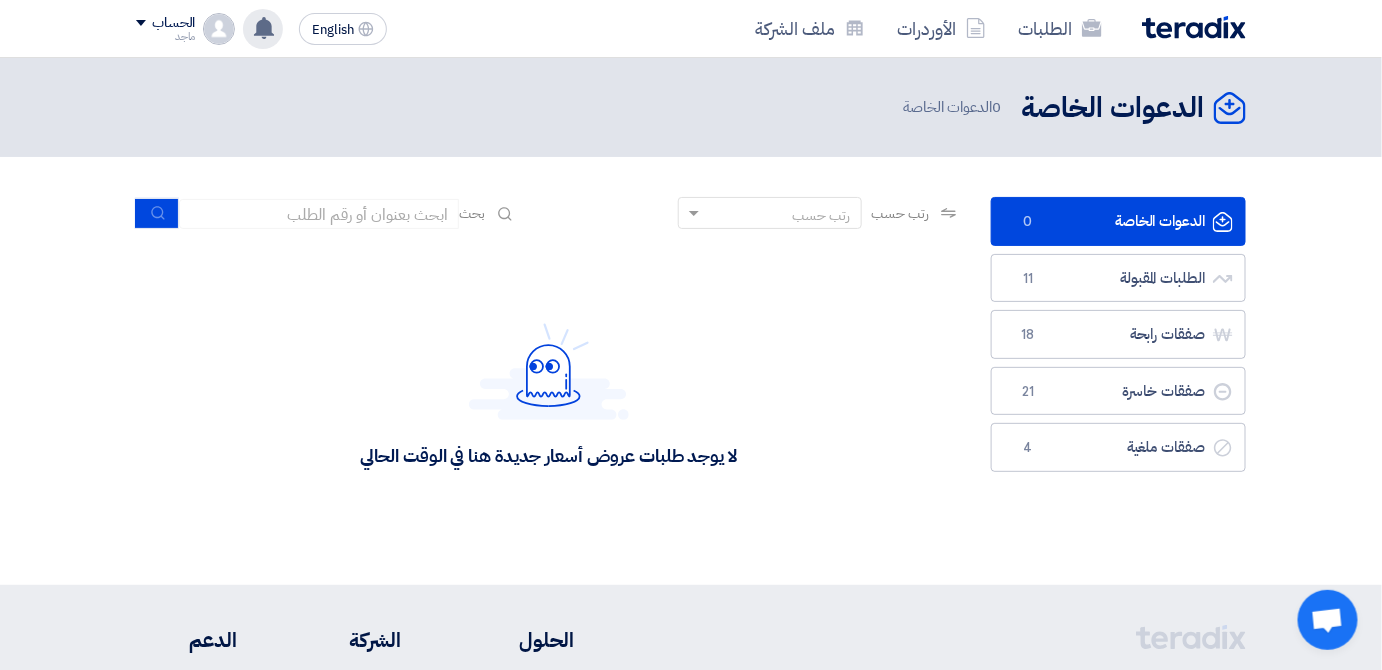 click 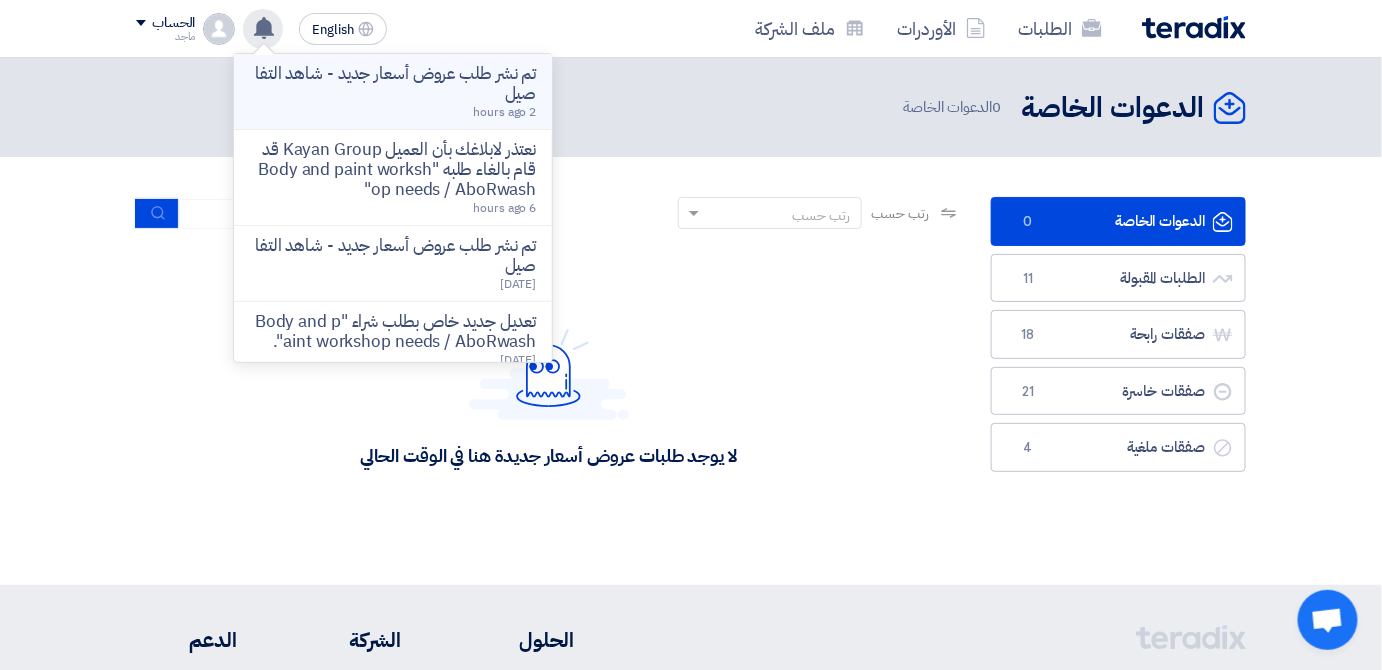 click on "تم نشر طلب عروض أسعار جديد - شاهد التفاصيل" 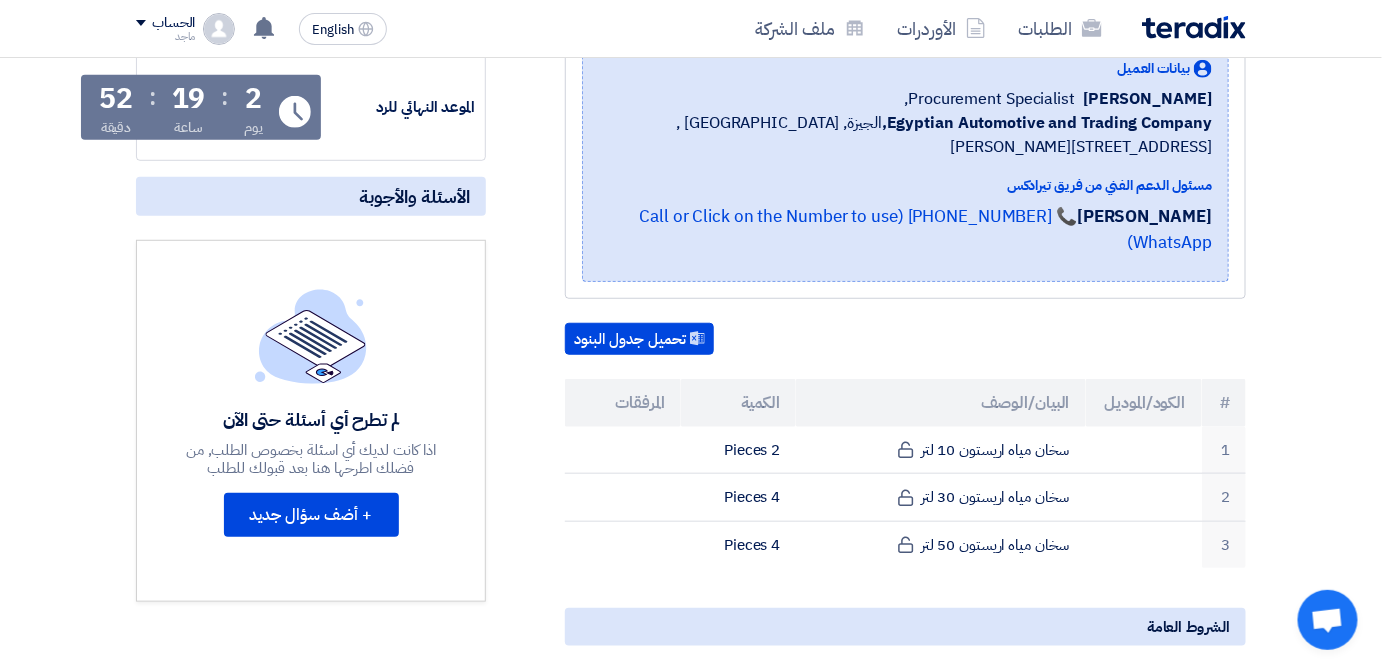 scroll, scrollTop: 0, scrollLeft: 0, axis: both 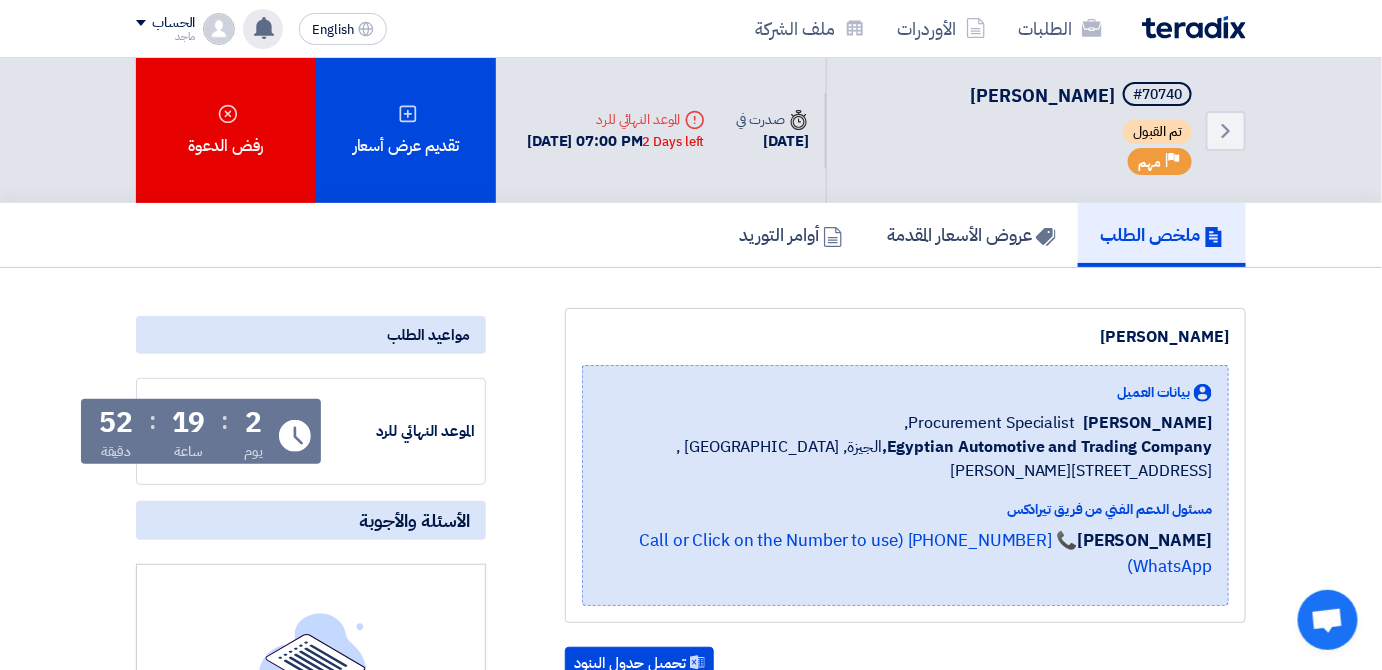 click 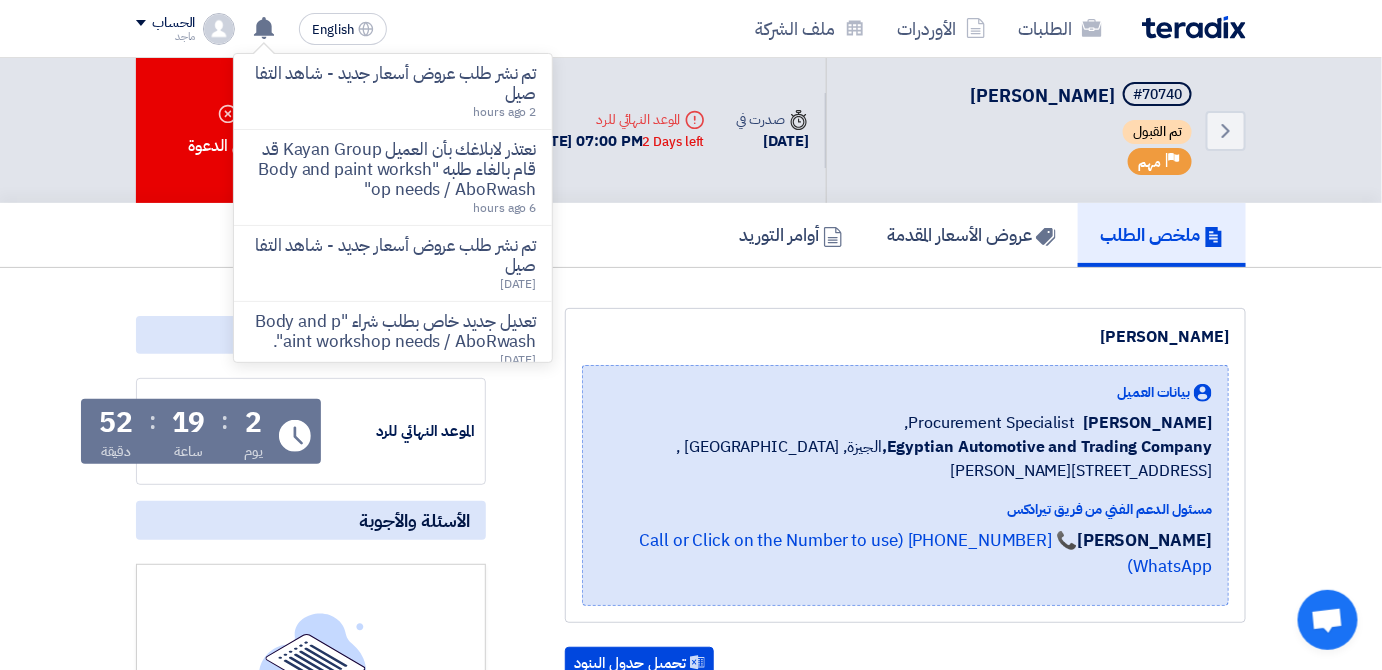 click on "نعتذر لابلاغك بأن العميل  Kayan Group قد قام بالغاء طلبه  "Body and paint workshop needs / AboRwash"" 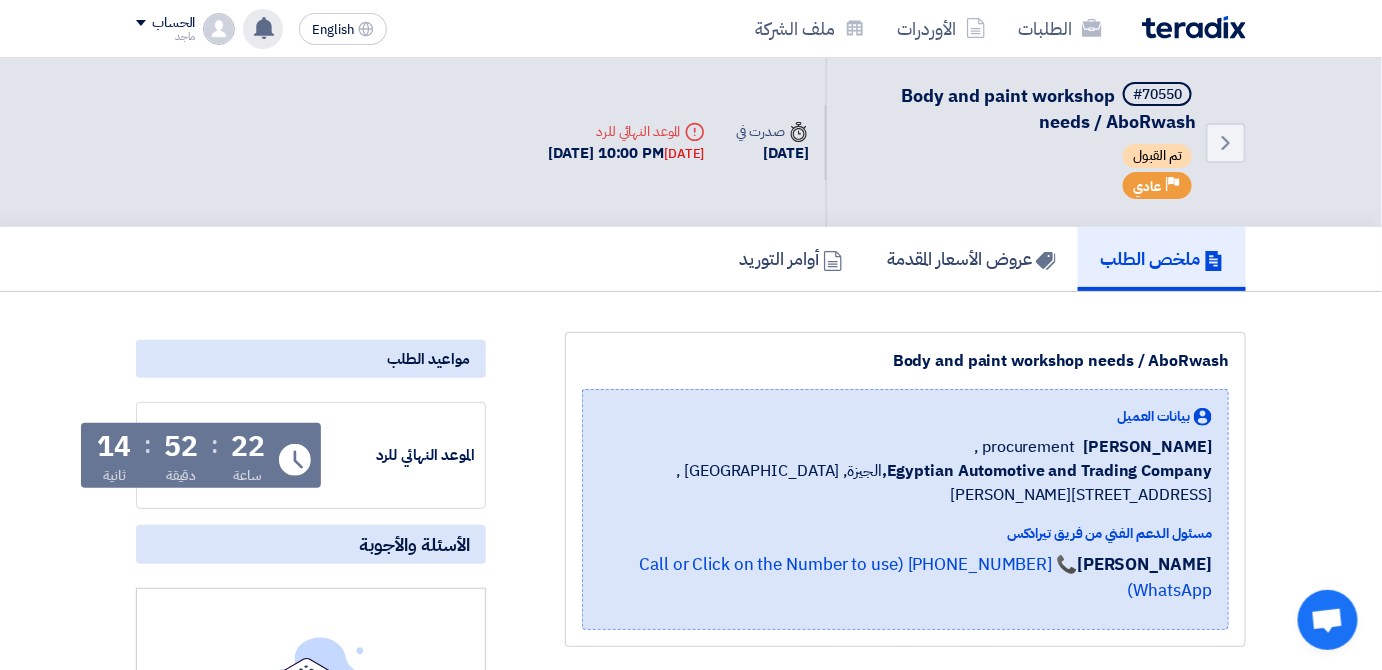 click 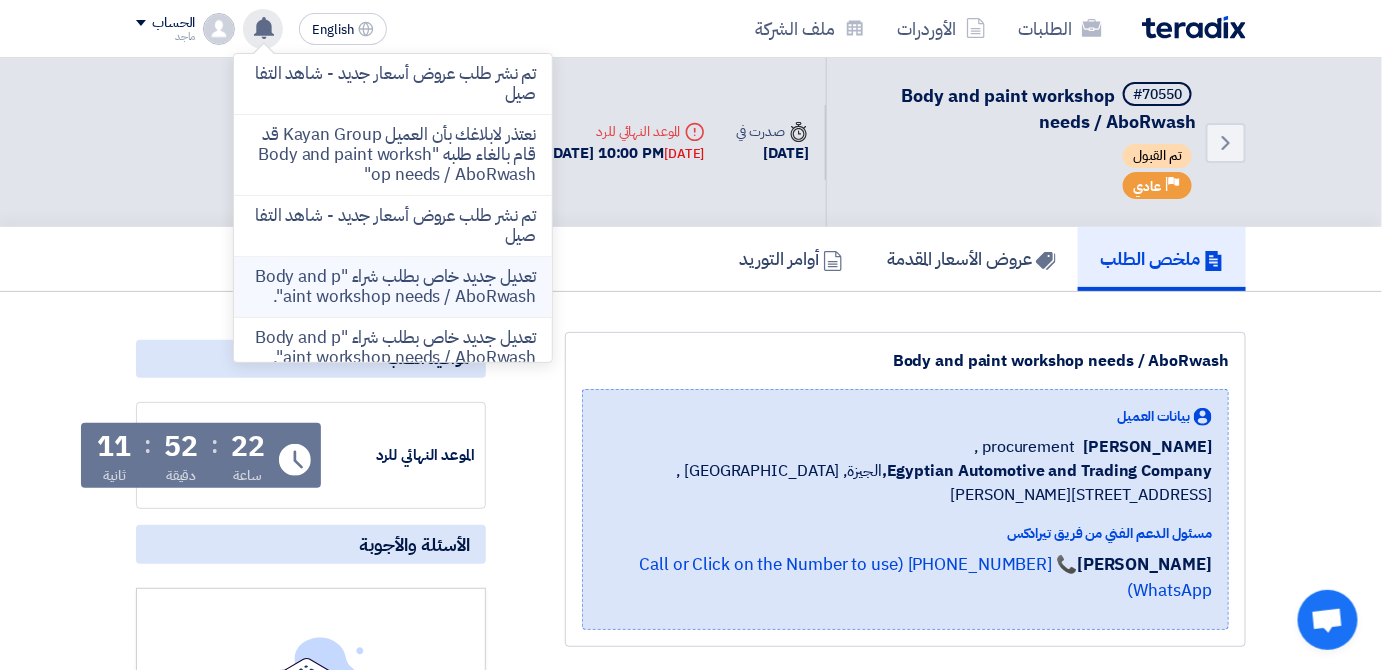 click on "تعديل جديد خاص بطلب شراء "Body and paint workshop needs / AboRwash"." 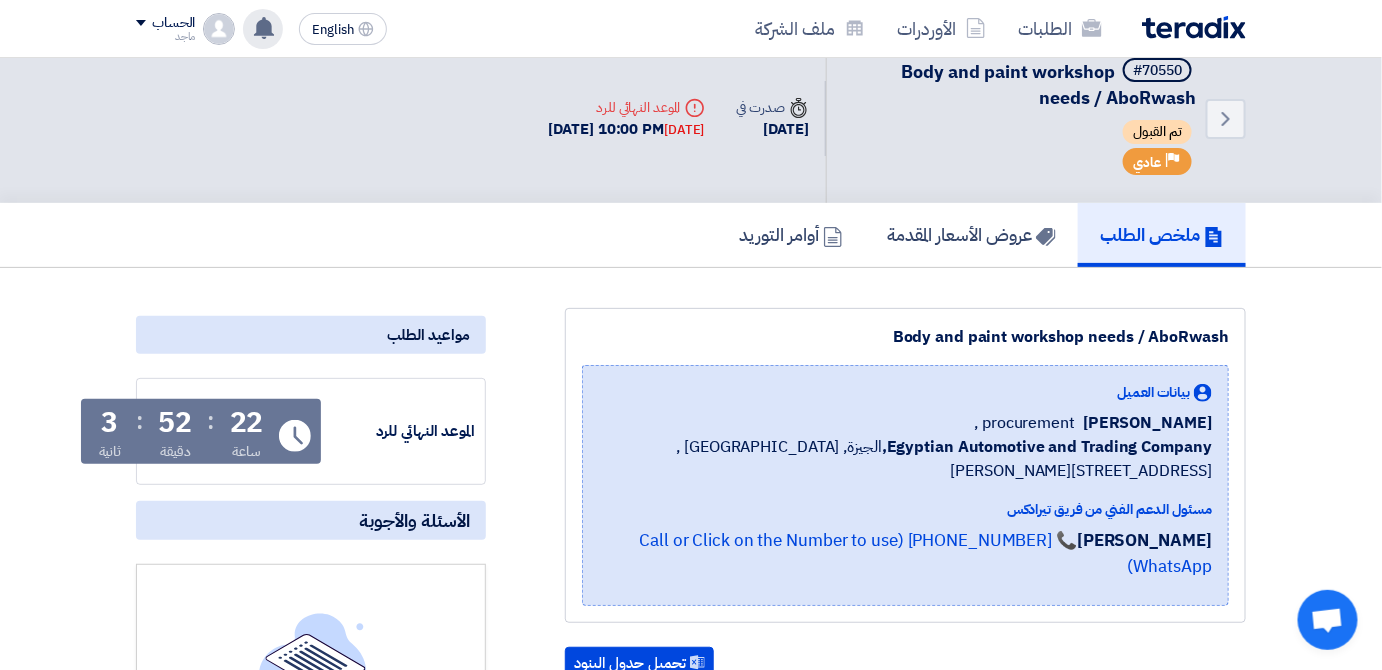 scroll, scrollTop: 0, scrollLeft: 0, axis: both 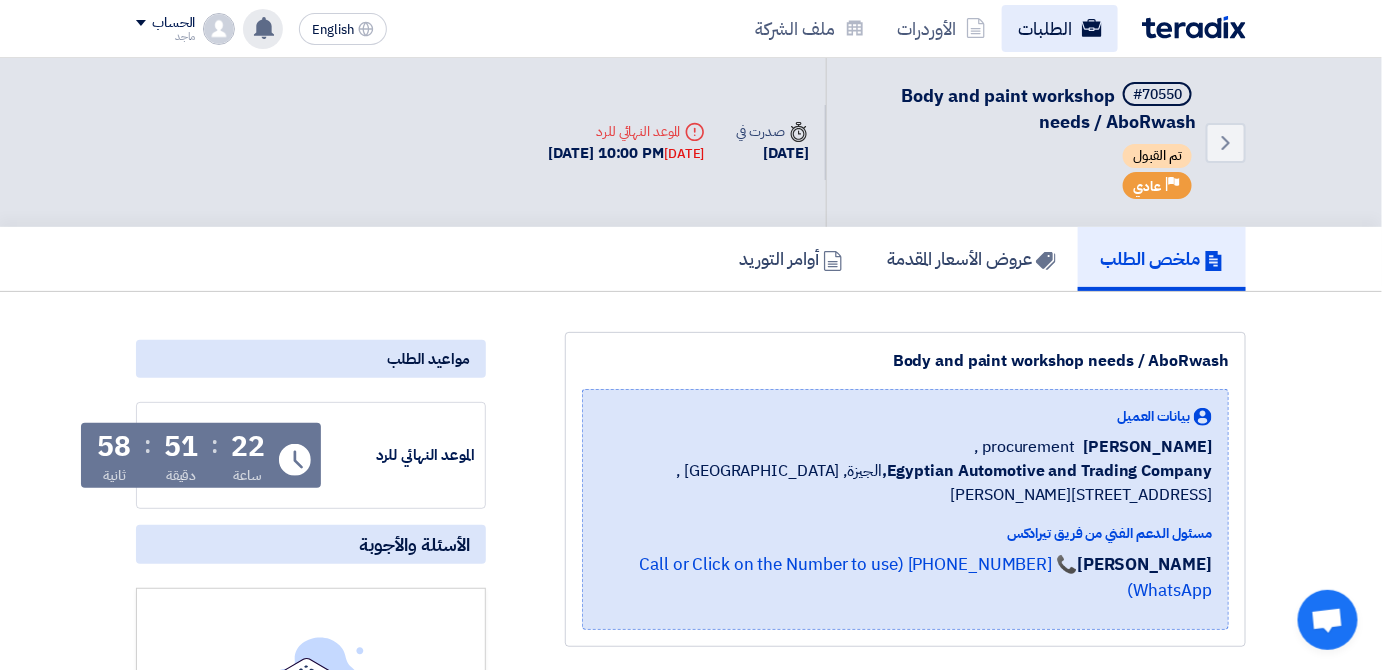 click on "الطلبات" 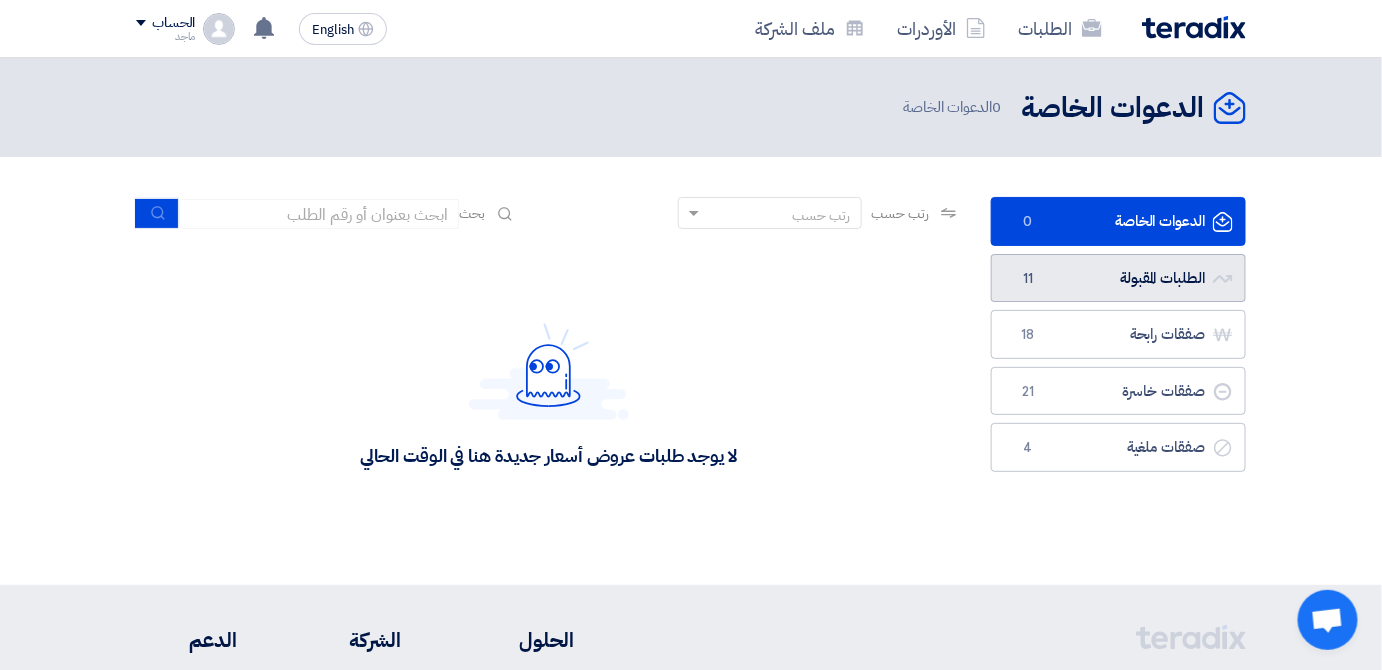 click on "الطلبات المقبولة
الطلبات المقبولة
11" 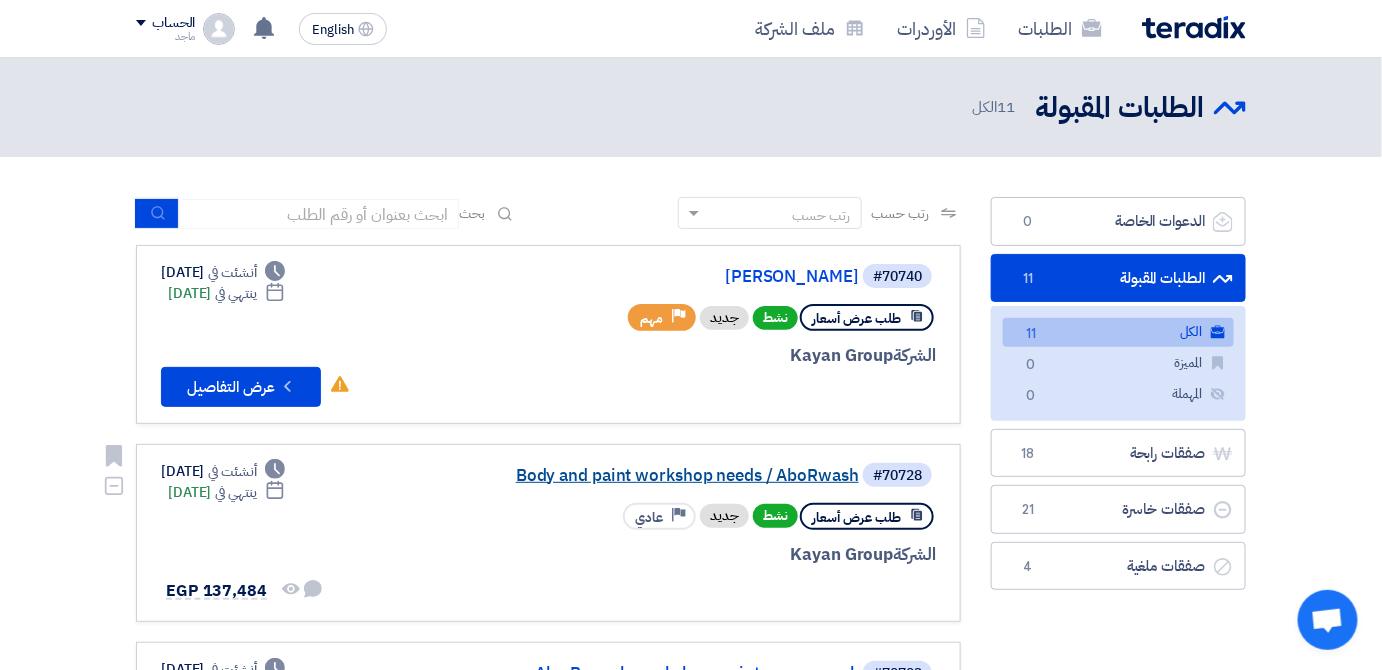 click on "Body and paint workshop needs / AboRwash" 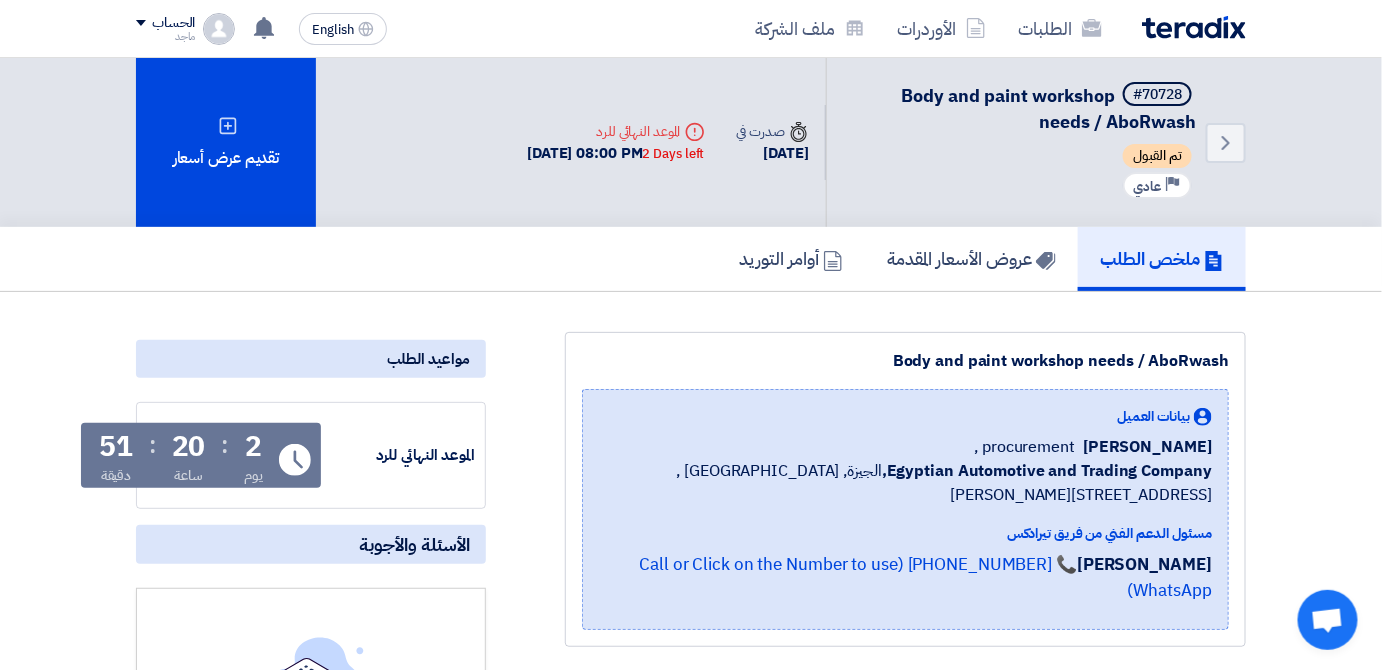 scroll, scrollTop: 586, scrollLeft: 0, axis: vertical 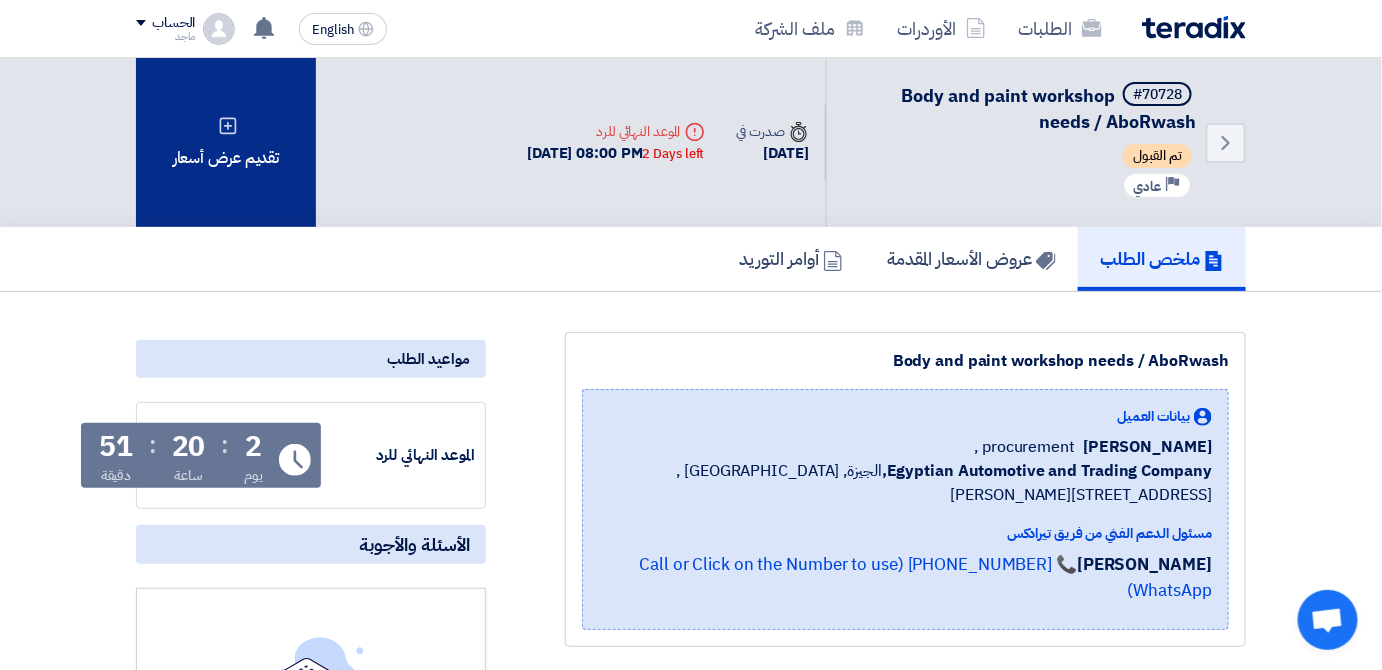 click 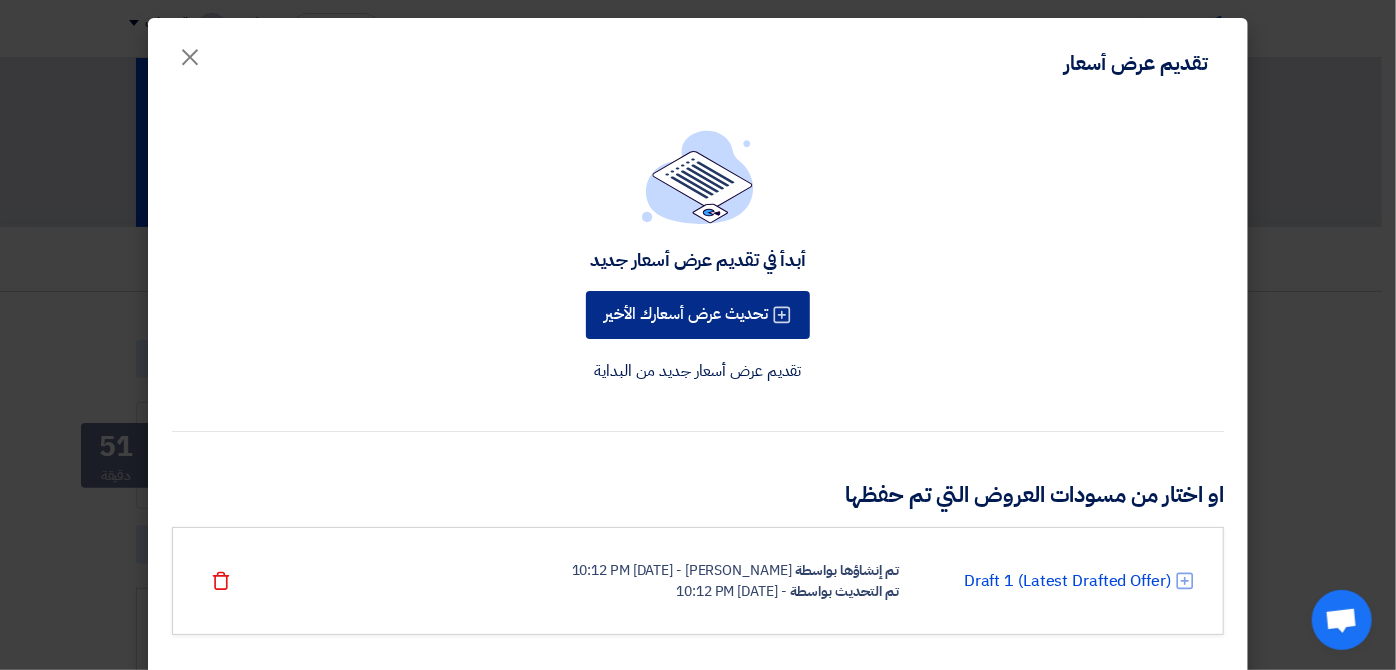click on "تحديث عرض أسعارك الأخير" 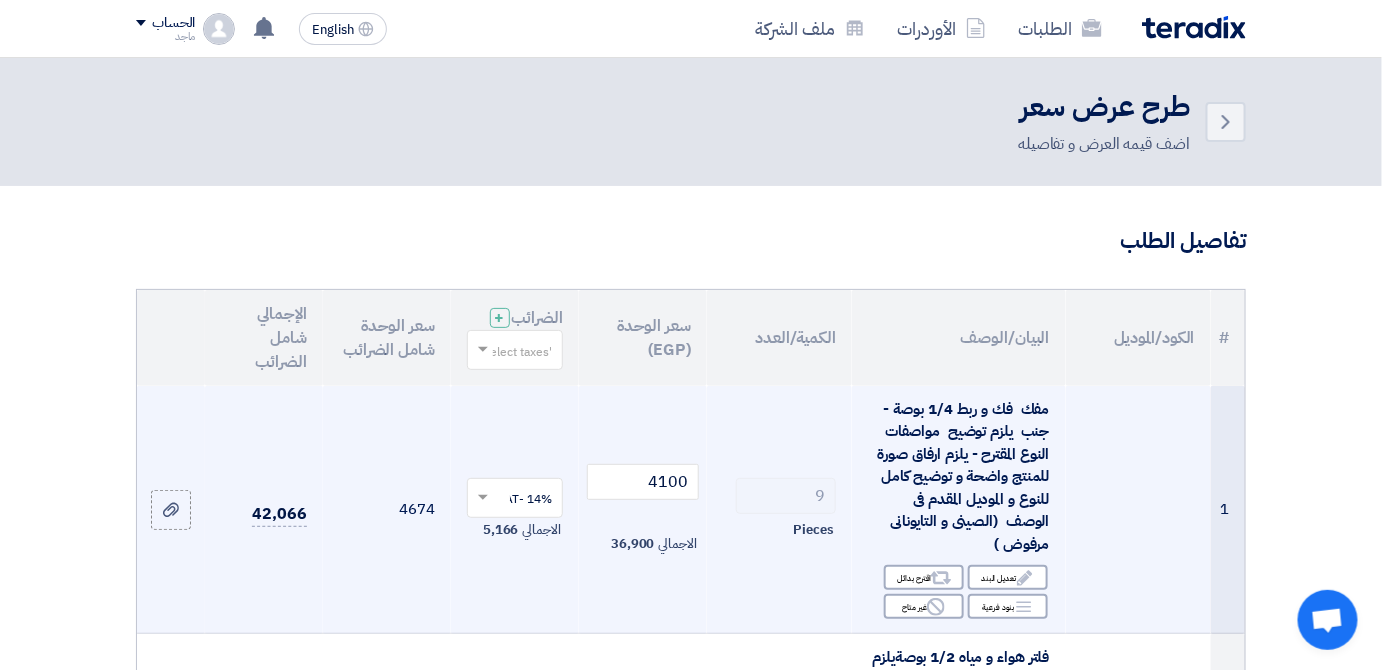 click on "مفك  فك و ربط 1/4 بوصة - جنب
يلزم توضيح  مواصفات النوع المقترح - يلزم ارفاق صورة للمنتج واضحة و توضيح كامل للنوع و الموديل المقدم فى الوصف
(الصينى و التايونانى مرفوض )" 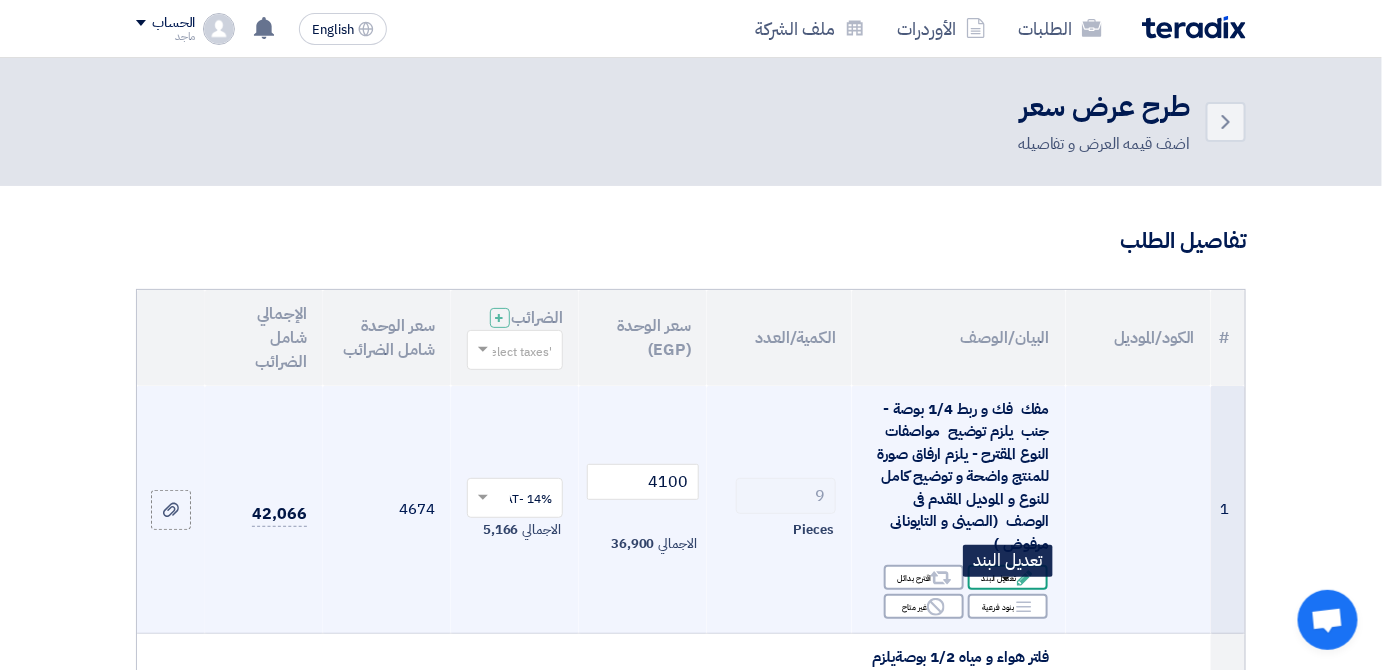 click on "Edit
تعديل البند" 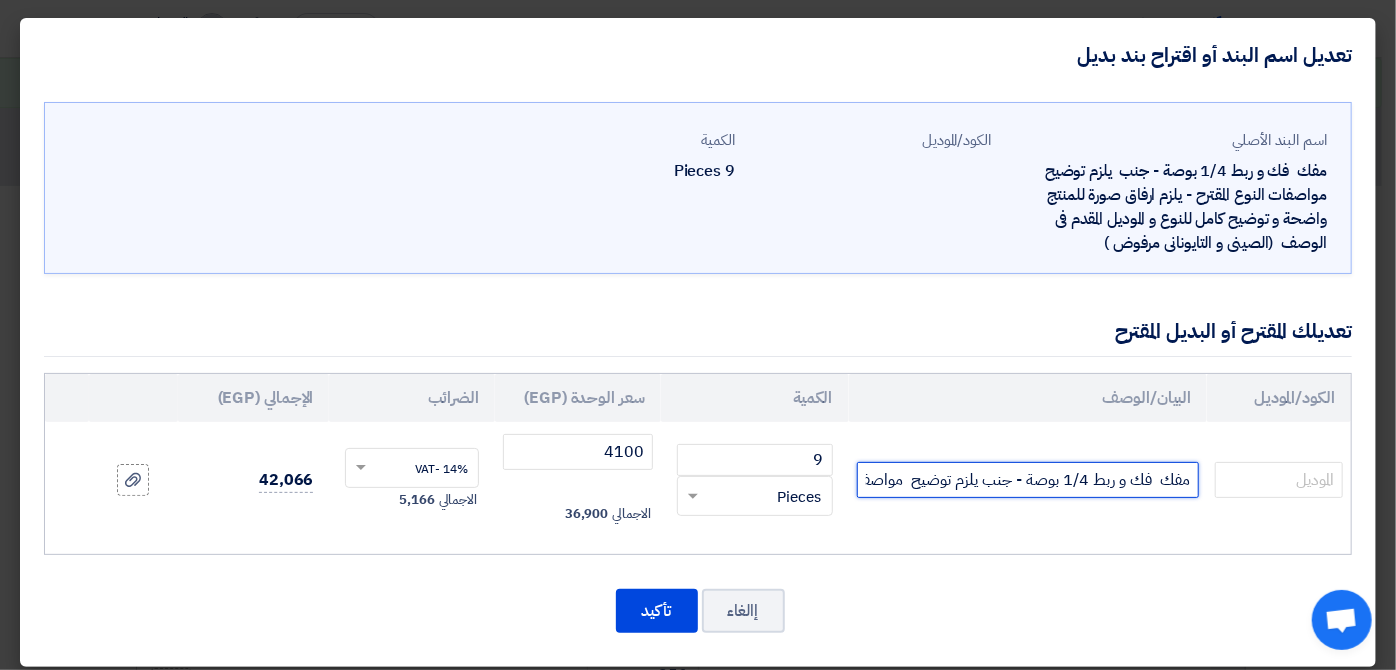 click on "مفك  فك و ربط 1/4 بوصة - جنب يلزم توضيح  مواصفات النوع المقترح - يلزم ارفاق صورة للمنتج واضحة و توضيح كامل للنوع و الموديل المقدم فى الوصف (الصينى و التايونانى مرفوض )" 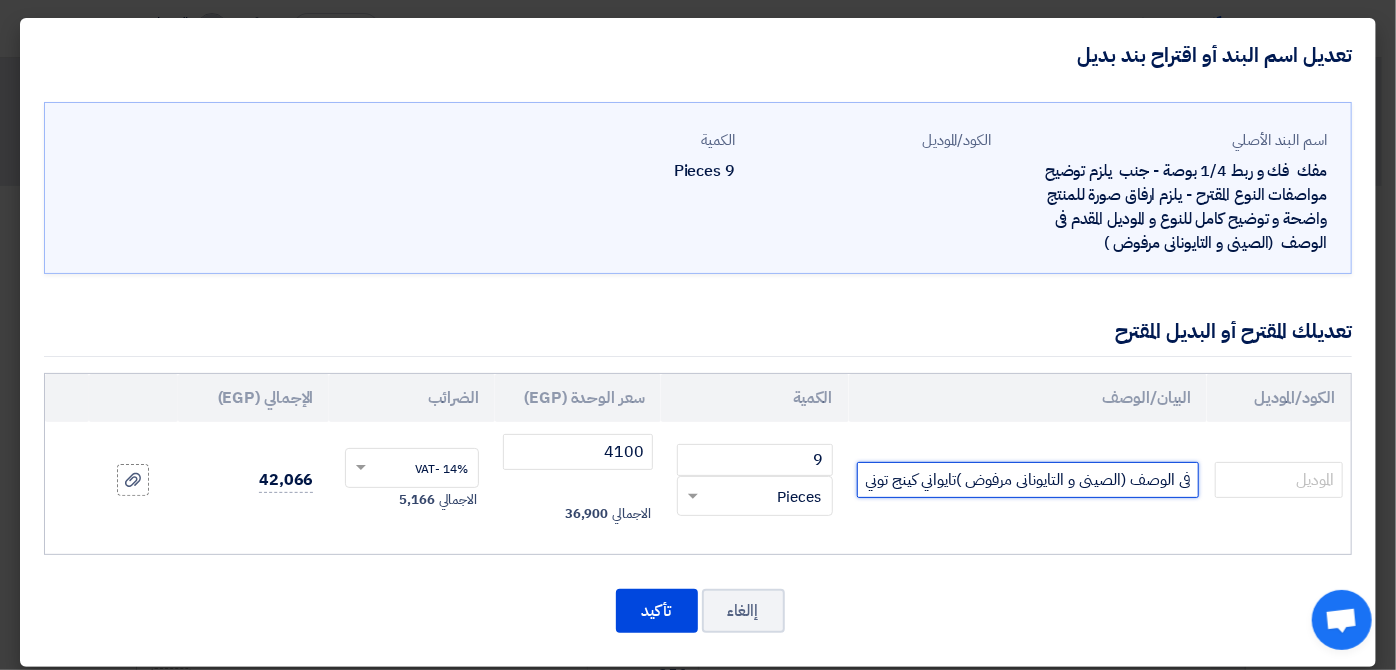 scroll, scrollTop: 0, scrollLeft: -836, axis: horizontal 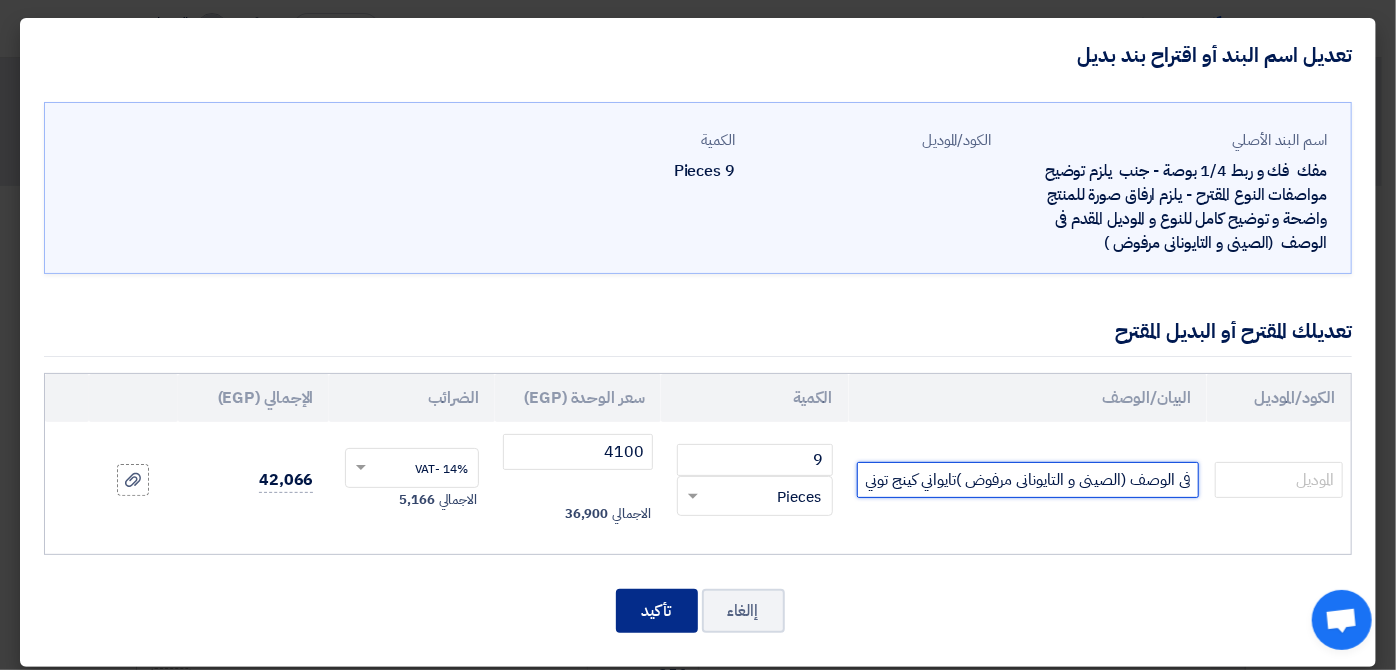 type on "مفك  فك و ربط 1/4 بوصة - جنب يلزم توضيح  مواصفات النوع المقترح - يلزم ارفاق صورة للمنتج واضحة و توضيح كامل للنوع و الموديل المقدم فى الوصف (الصينى و التايونانى مرفوض )تايواني كينج توني" 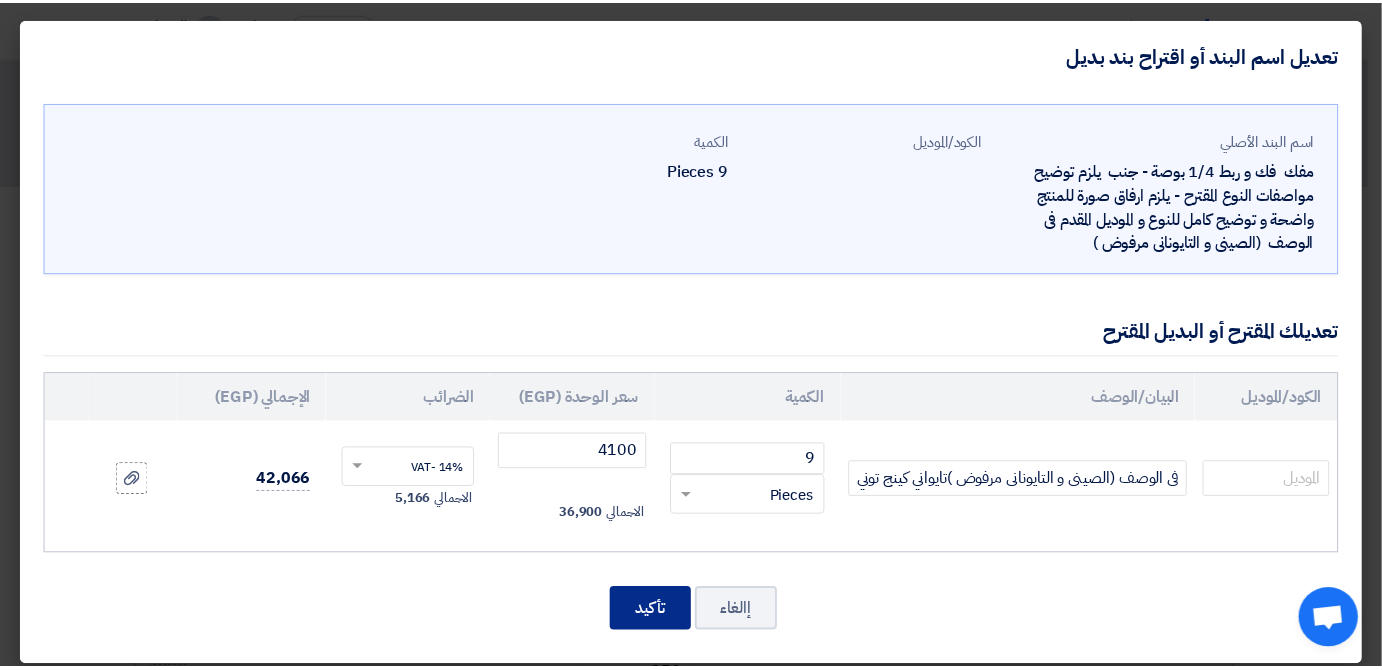 scroll, scrollTop: 0, scrollLeft: 0, axis: both 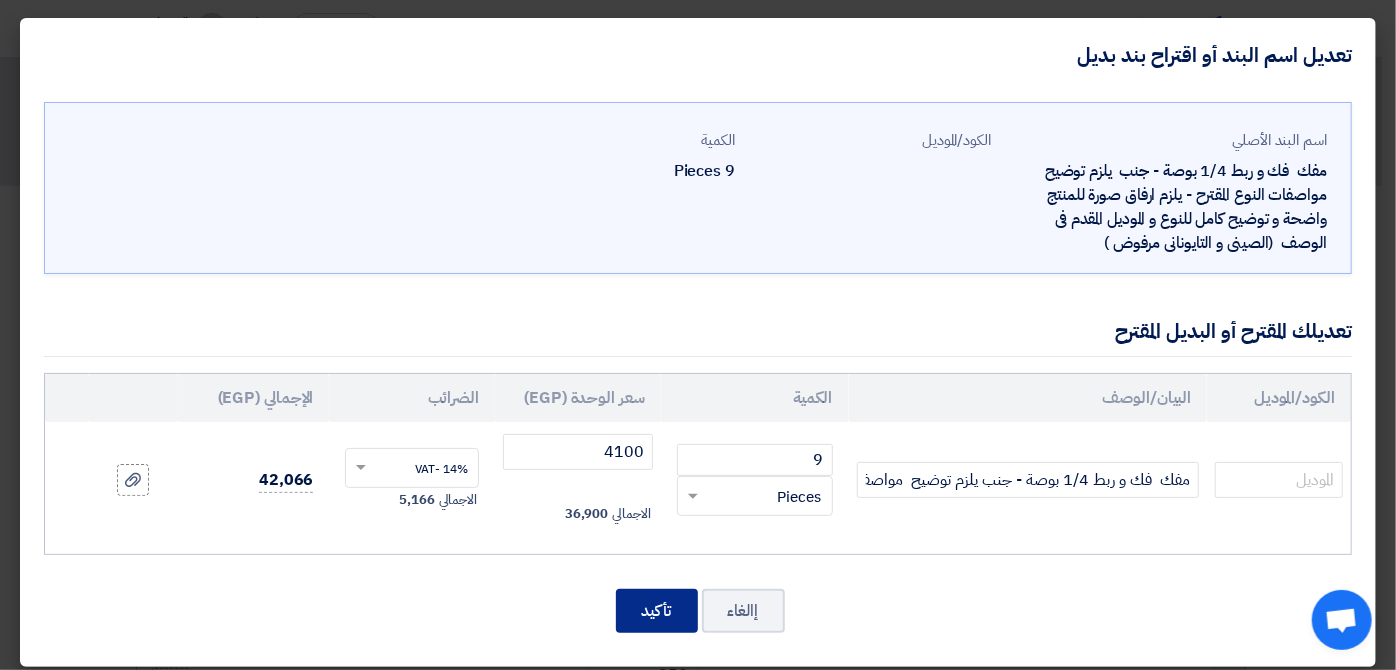click on "تأكيد" 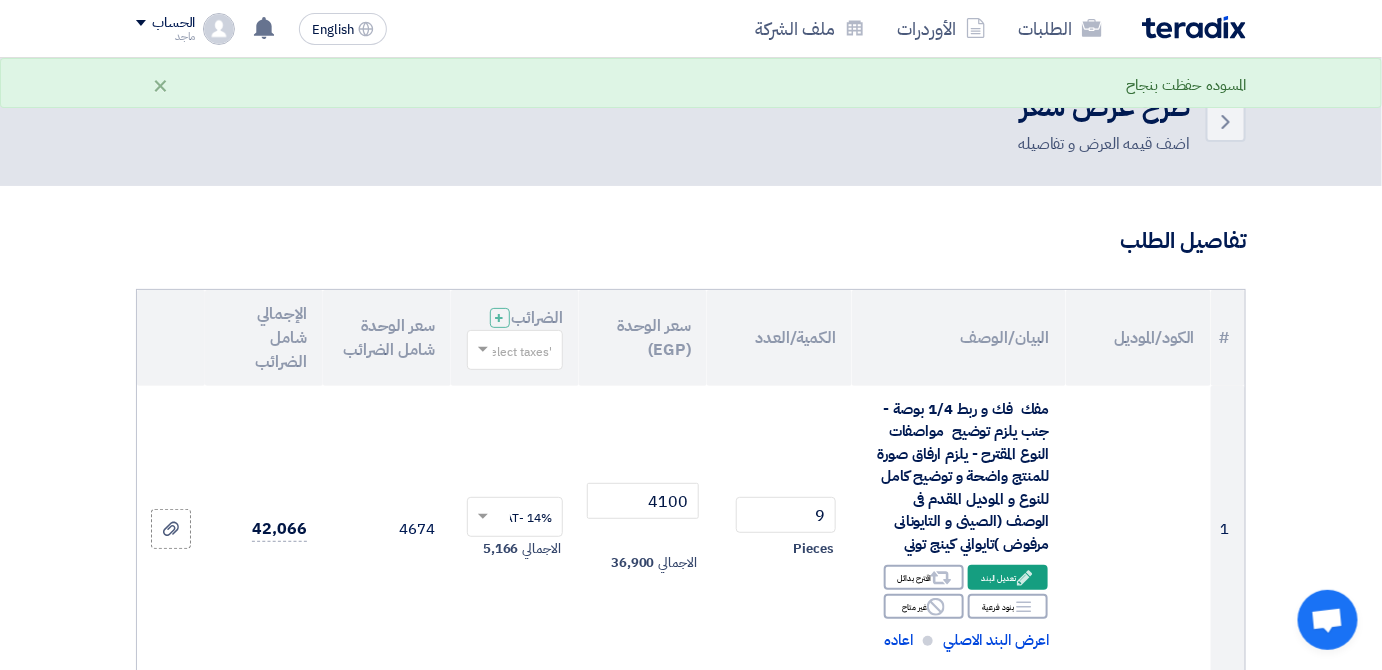 scroll, scrollTop: 586, scrollLeft: 0, axis: vertical 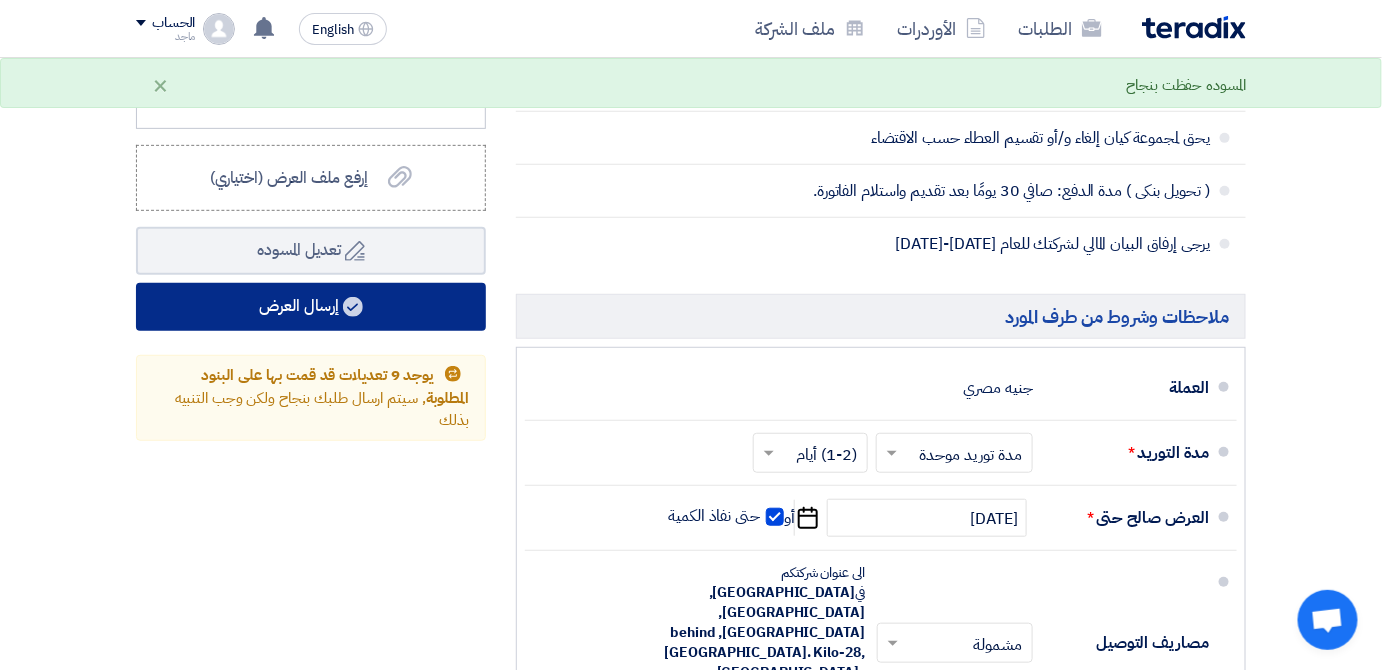 click on "إرسال العرض" 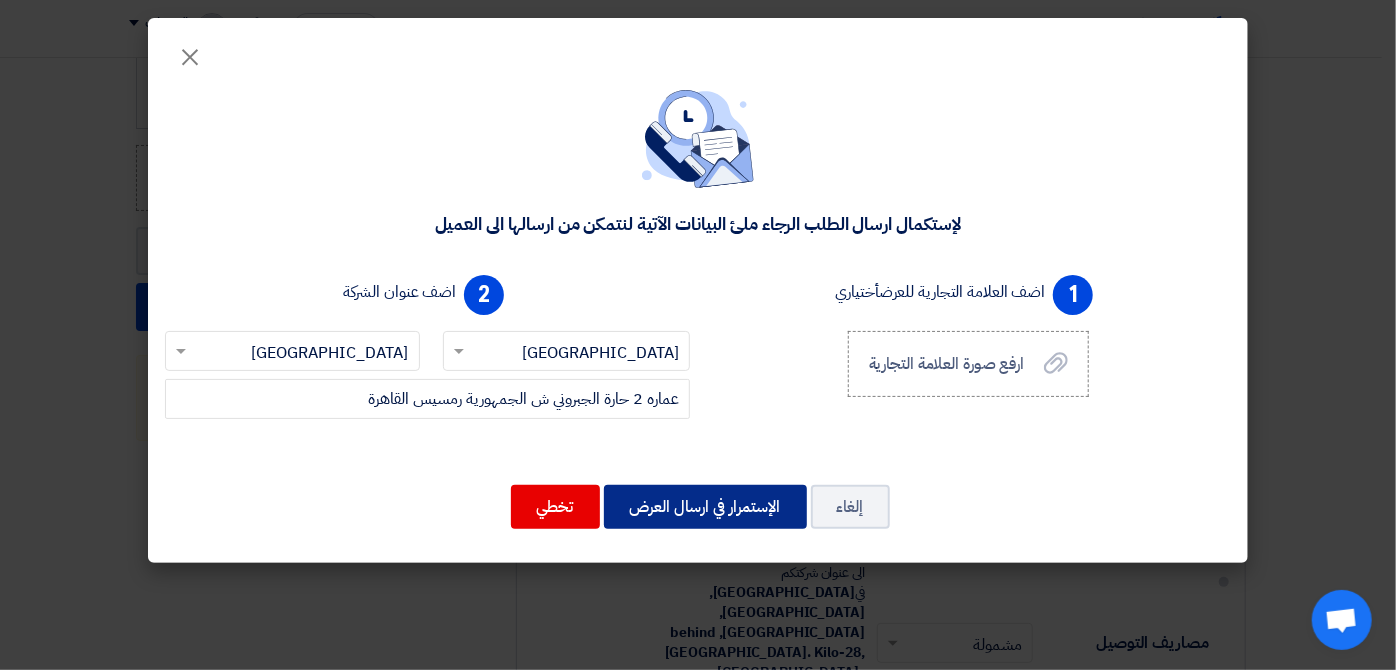 click on "الإستمرار في ارسال العرض" 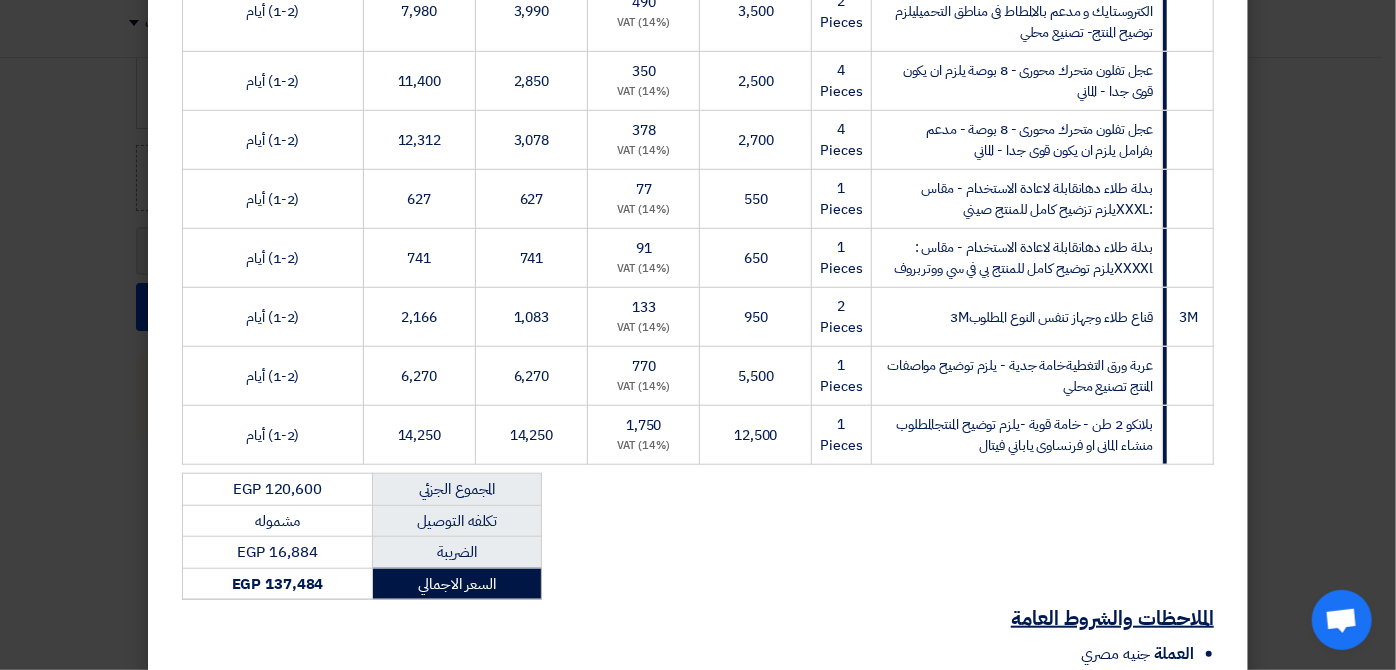 scroll, scrollTop: 800, scrollLeft: 0, axis: vertical 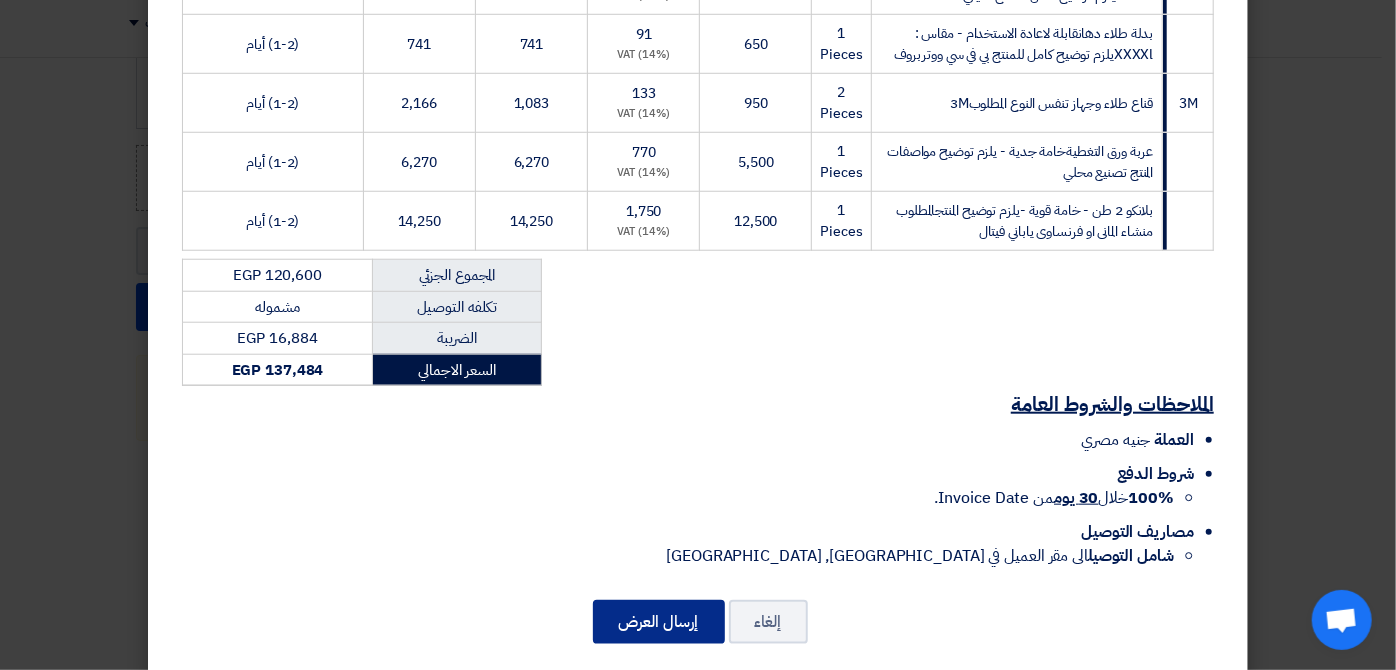 click on "إرسال العرض" 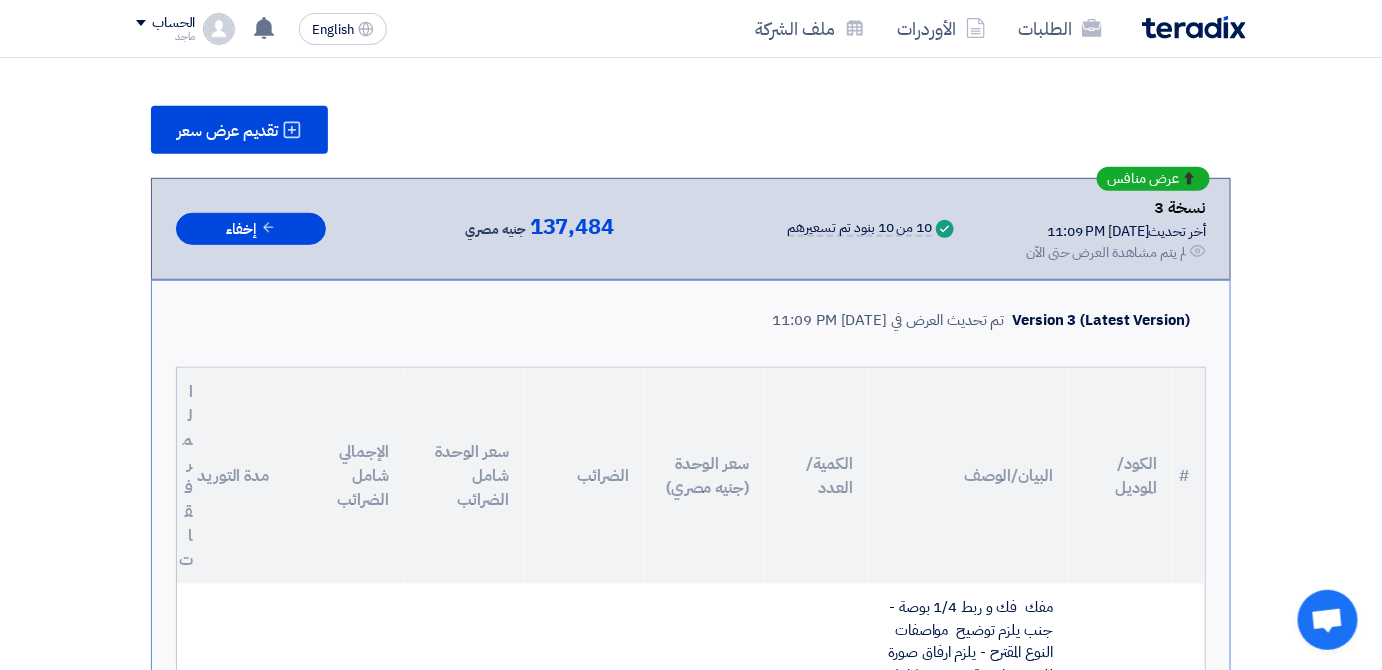 scroll, scrollTop: 2920, scrollLeft: 0, axis: vertical 